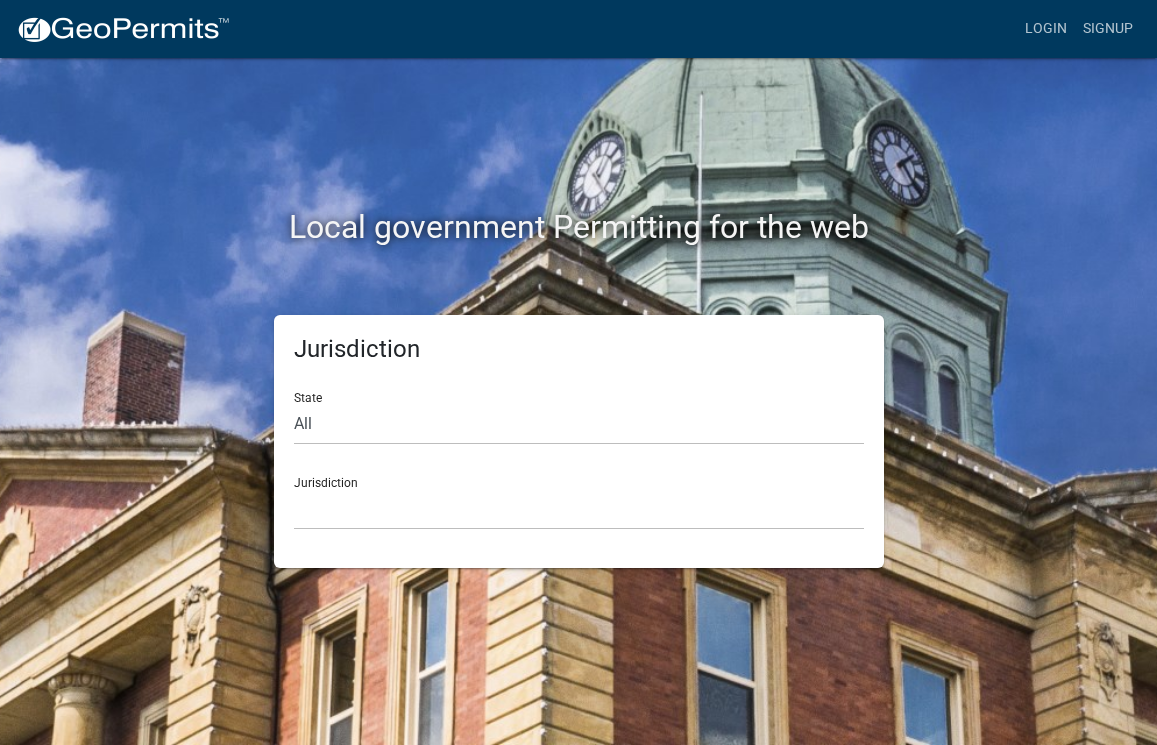 scroll, scrollTop: 0, scrollLeft: 0, axis: both 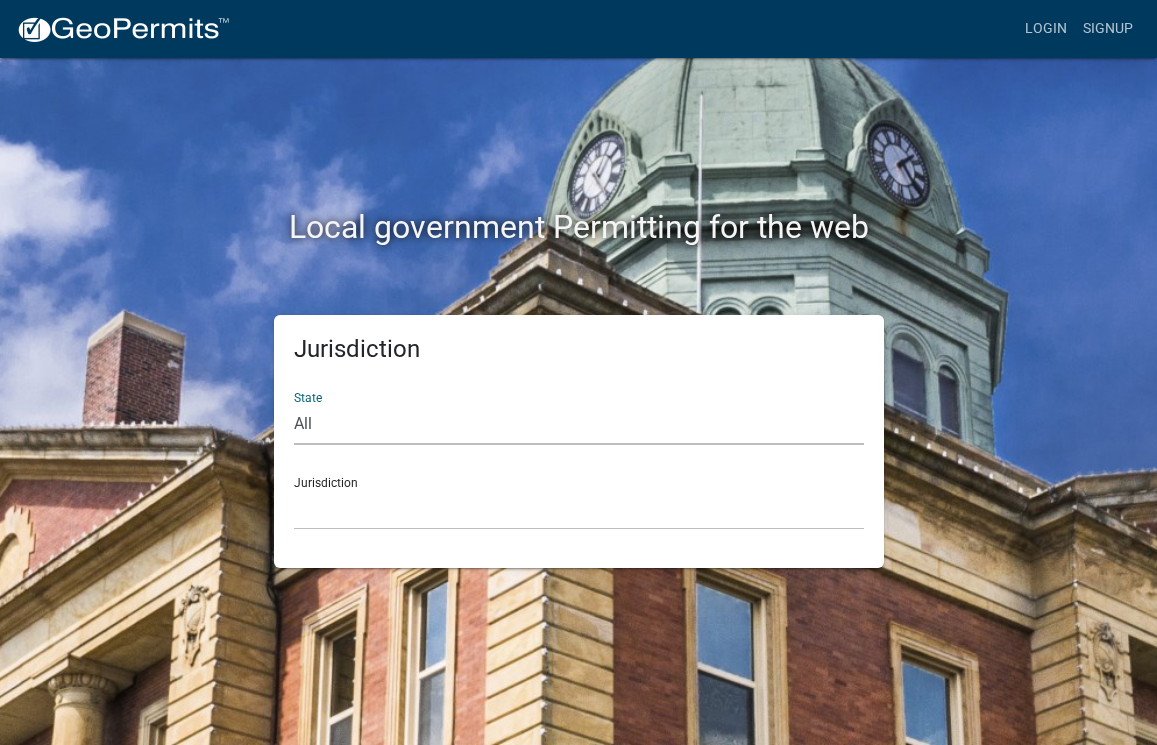 select on "[US_STATE]" 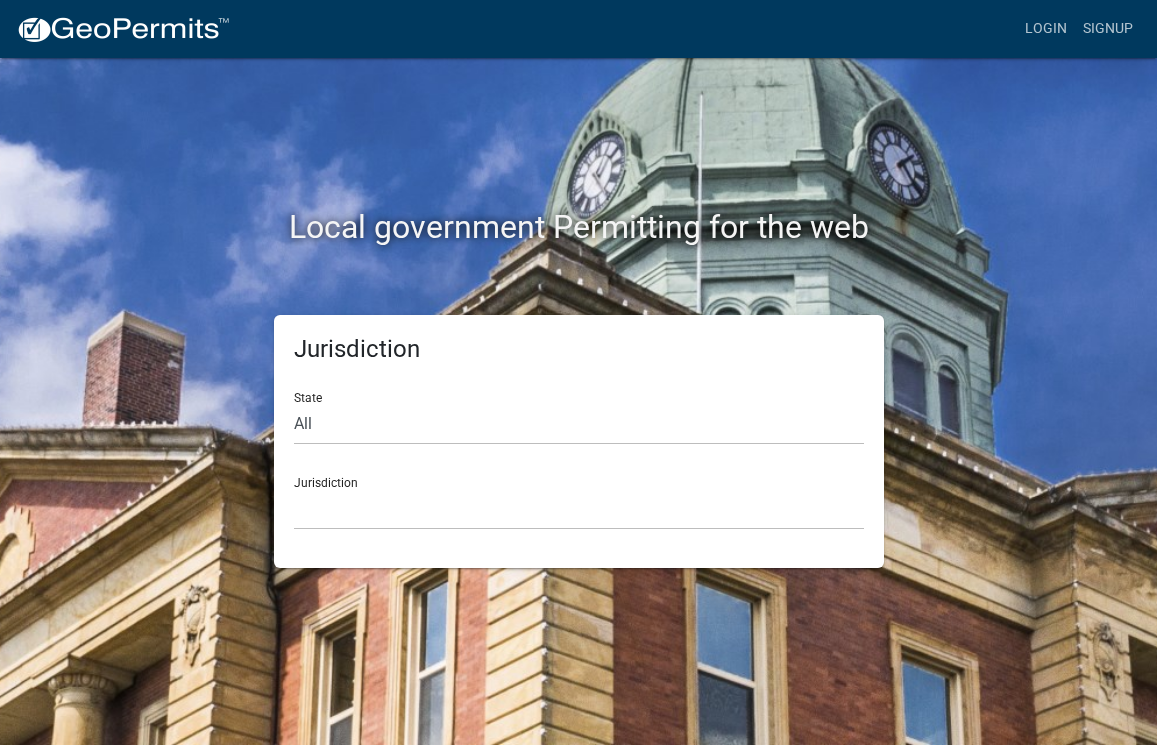 click on "Jurisdiction City of [GEOGRAPHIC_DATA], [US_STATE] [GEOGRAPHIC_DATA], [US_STATE][PERSON_NAME][GEOGRAPHIC_DATA], [US_STATE][PERSON_NAME][GEOGRAPHIC_DATA], [US_STATE][PERSON_NAME][GEOGRAPHIC_DATA], [US_STATE][PERSON_NAME][GEOGRAPHIC_DATA], [US_STATE][PERSON_NAME][GEOGRAPHIC_DATA], [US_STATE][PERSON_NAME][GEOGRAPHIC_DATA], [US_STATE][PERSON_NAME][GEOGRAPHIC_DATA], [US_STATE][PERSON_NAME][GEOGRAPHIC_DATA], [US_STATE][PERSON_NAME][GEOGRAPHIC_DATA], [US_STATE]" 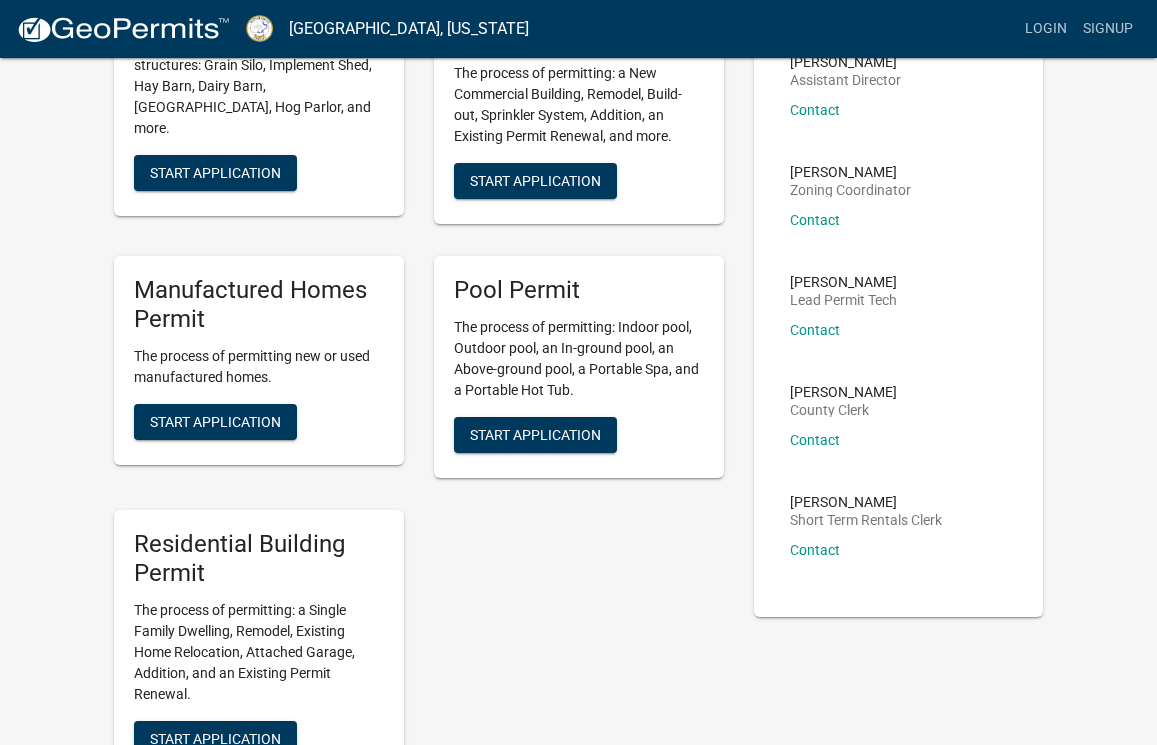 scroll, scrollTop: 309, scrollLeft: 0, axis: vertical 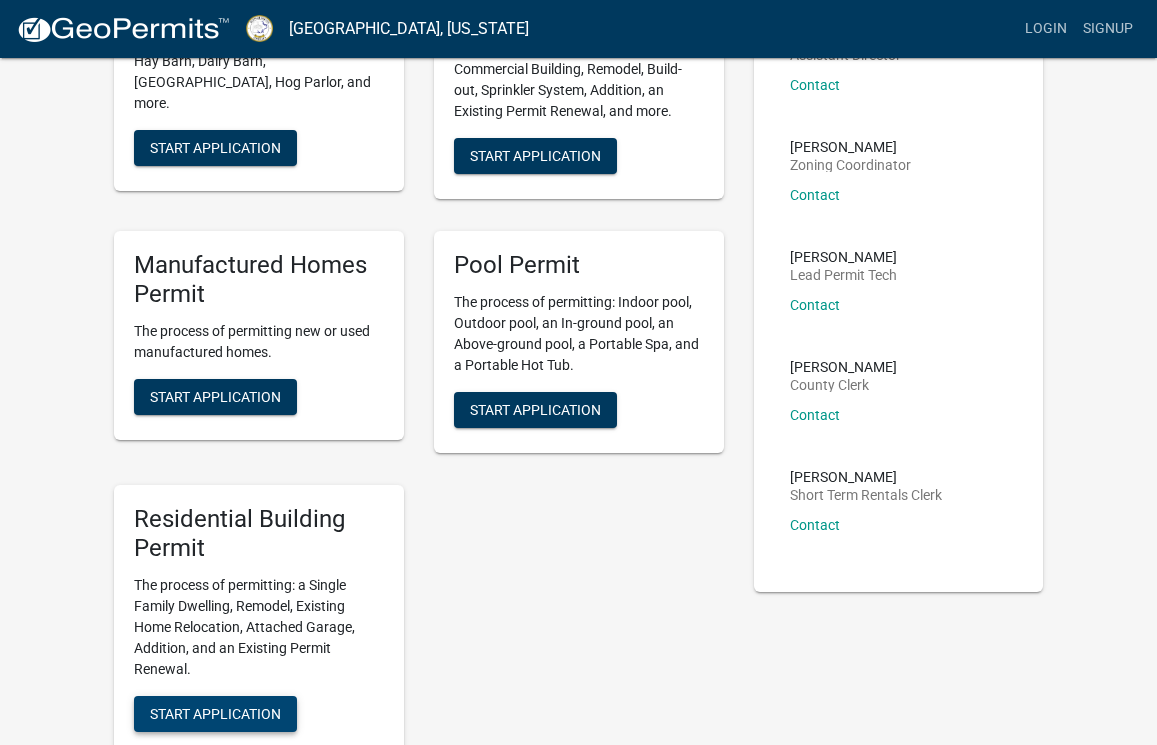 click on "Start Application" at bounding box center [215, 713] 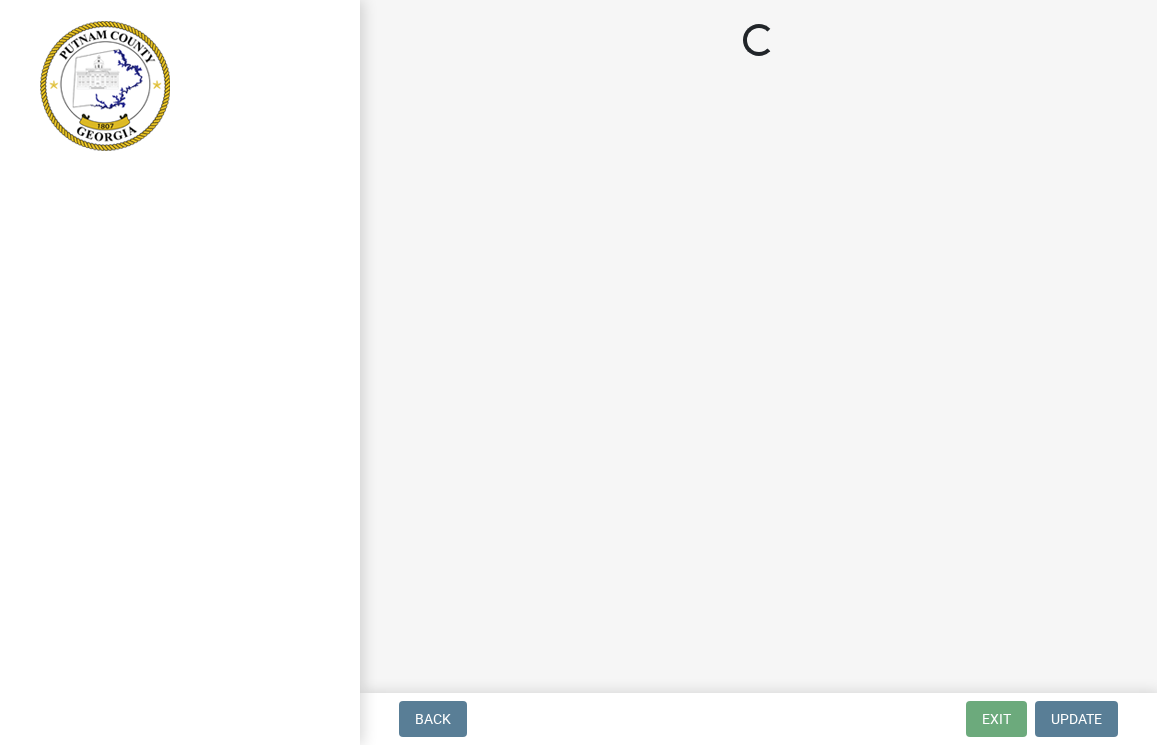 scroll, scrollTop: 0, scrollLeft: 0, axis: both 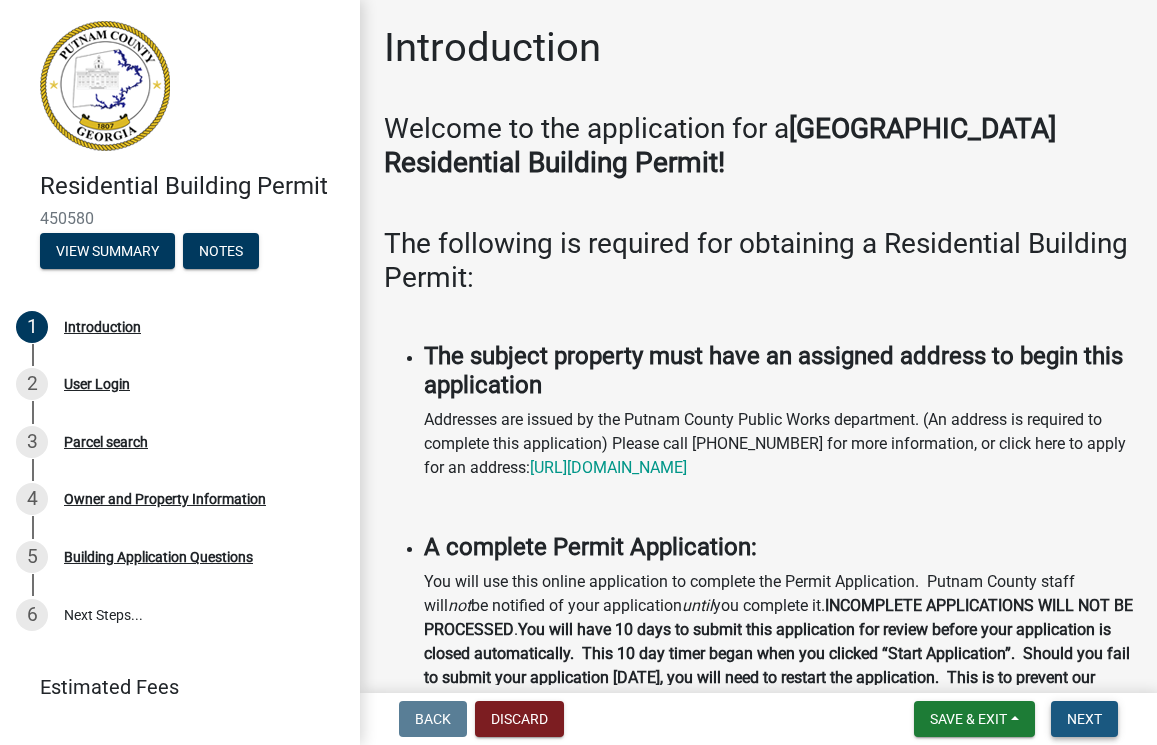 click on "Next" at bounding box center [1084, 719] 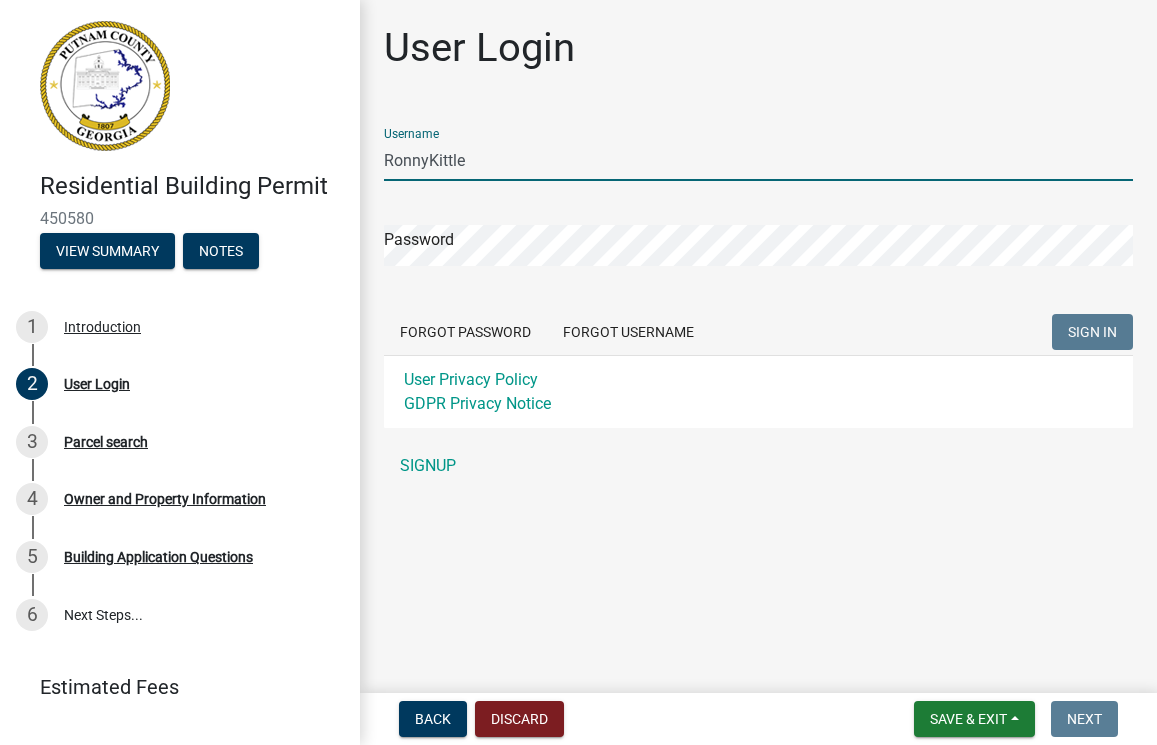 type on "RonnyKittle" 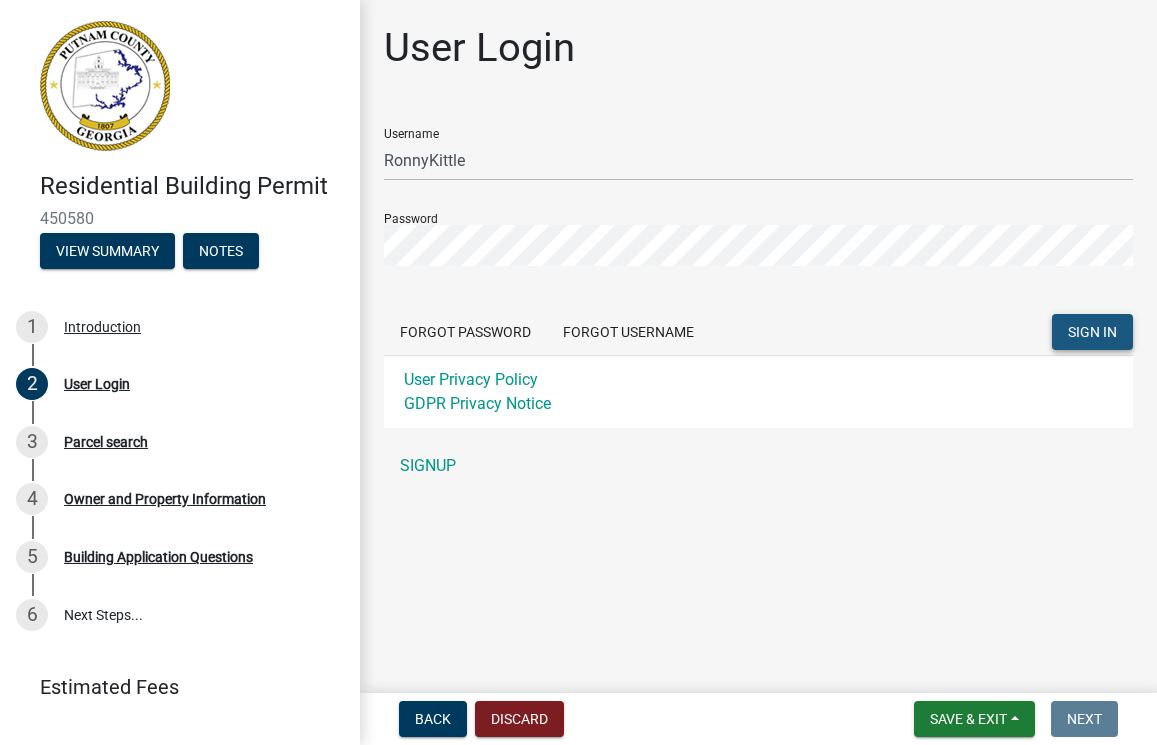 click on "SIGN IN" 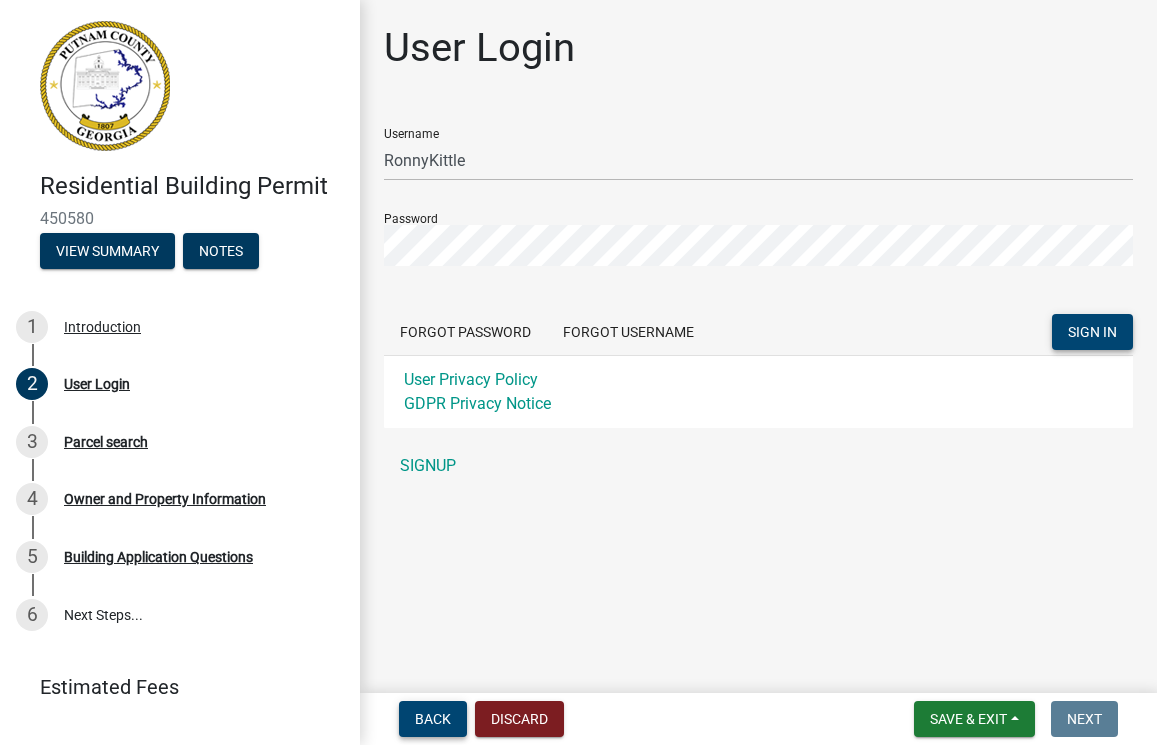 click on "Back" at bounding box center (433, 719) 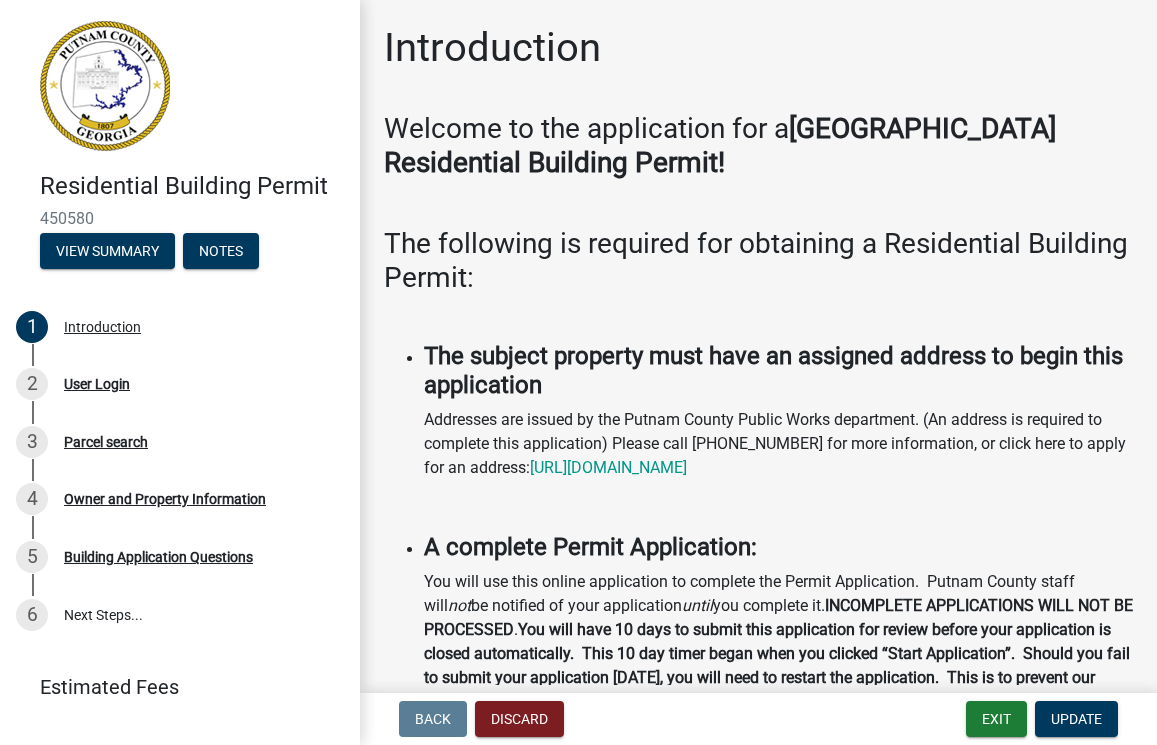 scroll, scrollTop: 0, scrollLeft: 0, axis: both 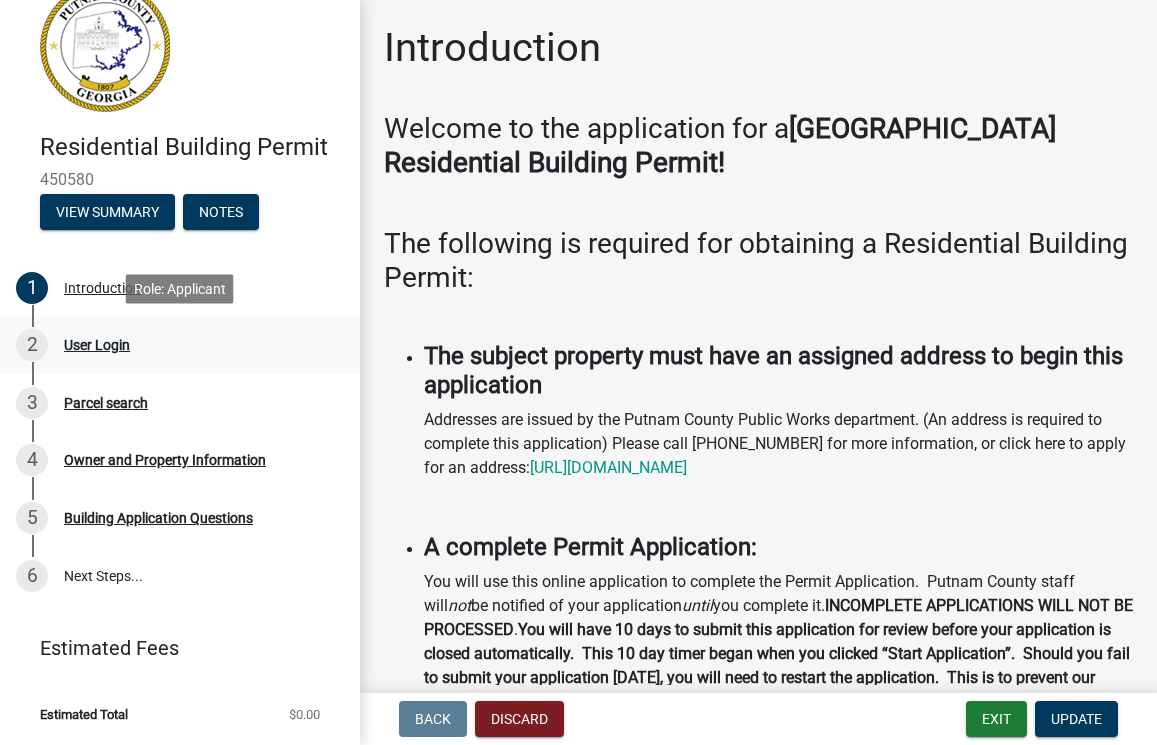 click on "User Login" at bounding box center (97, 345) 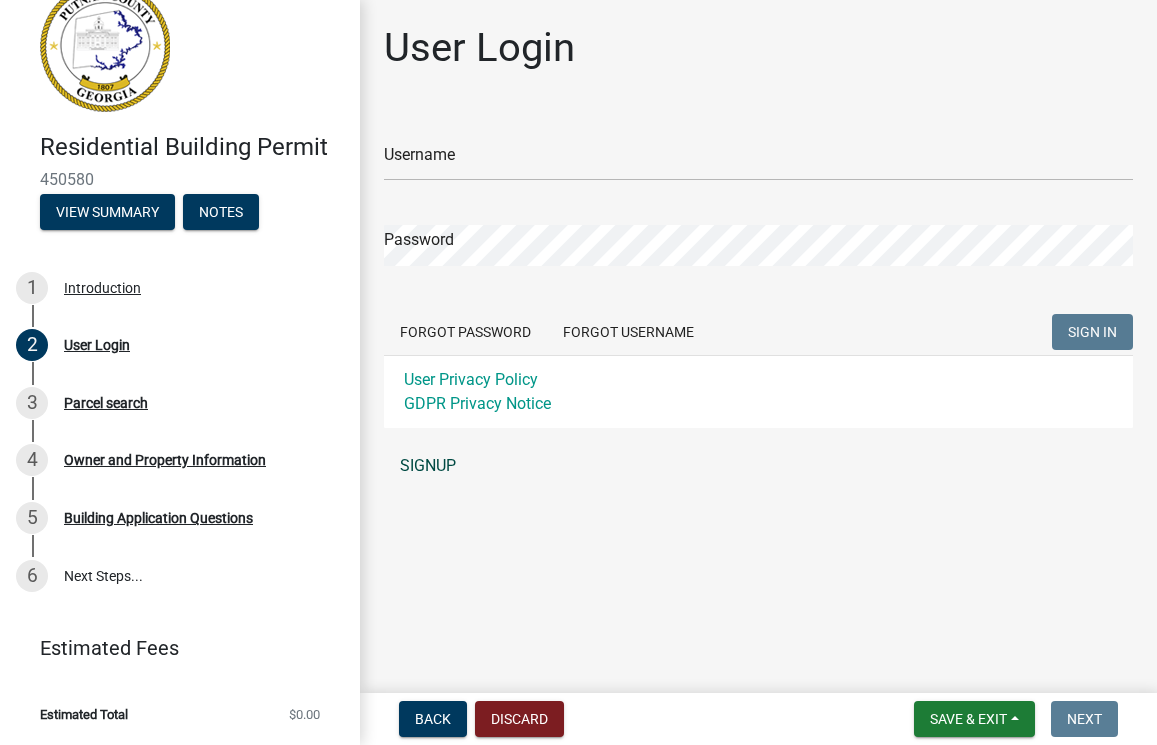 click on "SIGNUP" 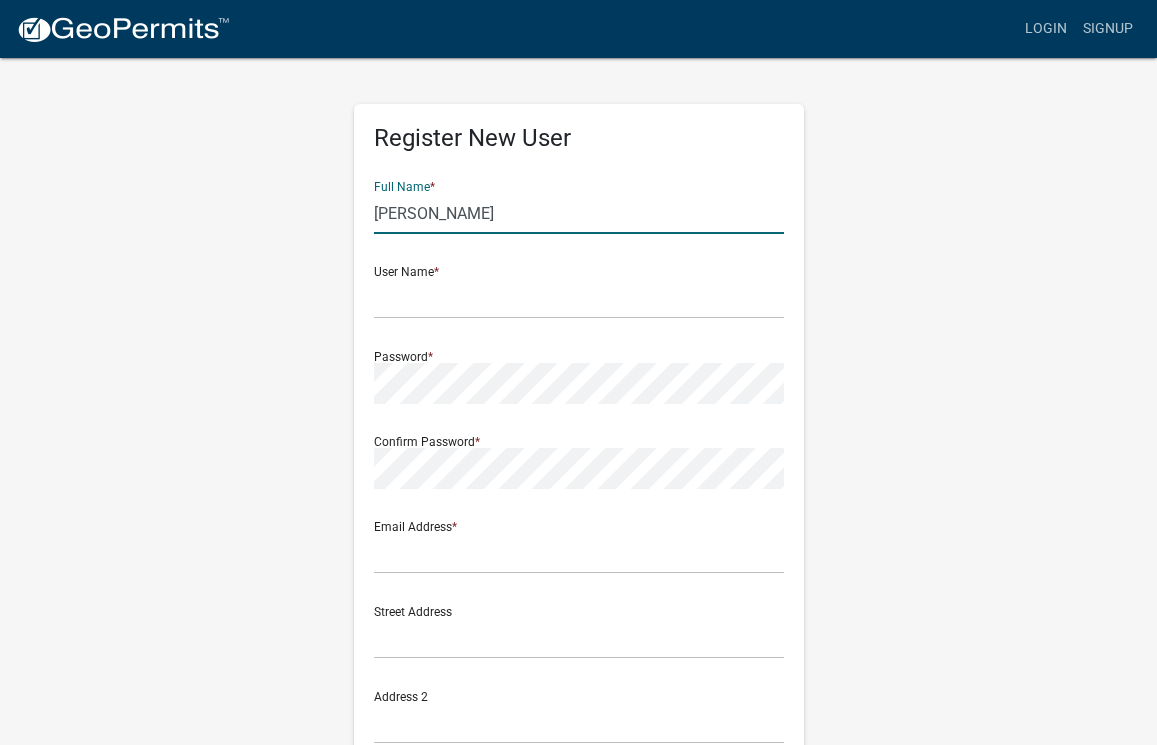 type on "[PERSON_NAME]" 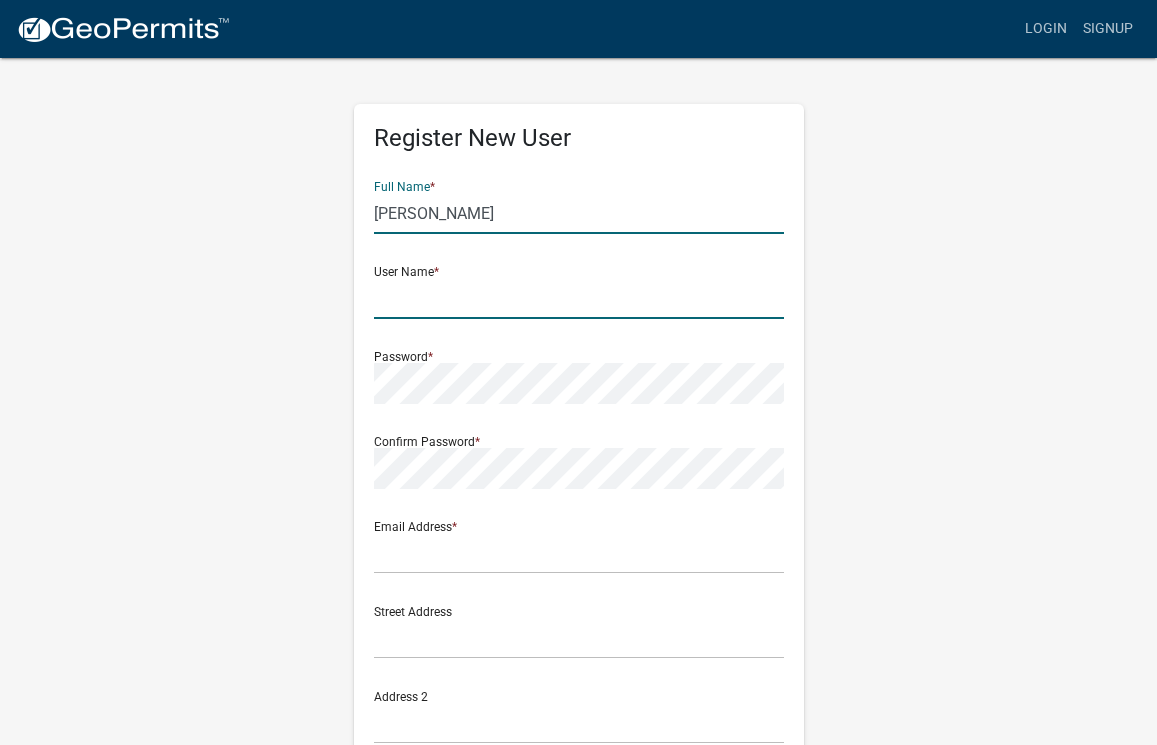 click 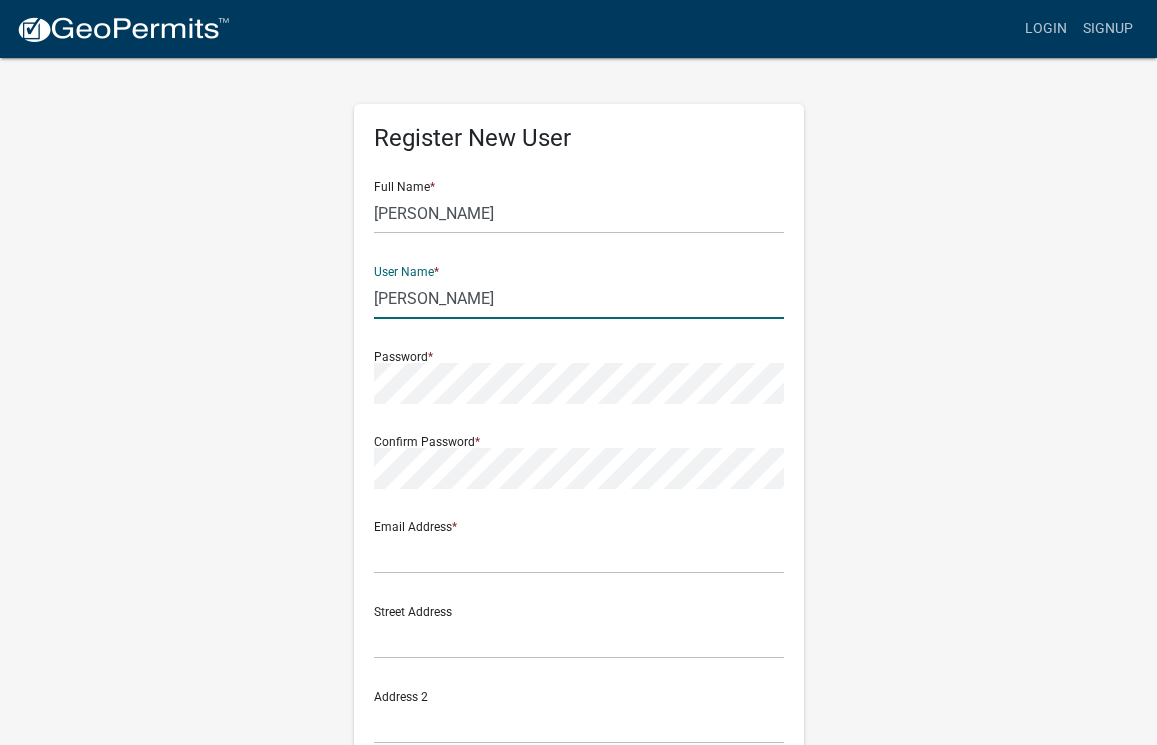 type on "[PERSON_NAME]" 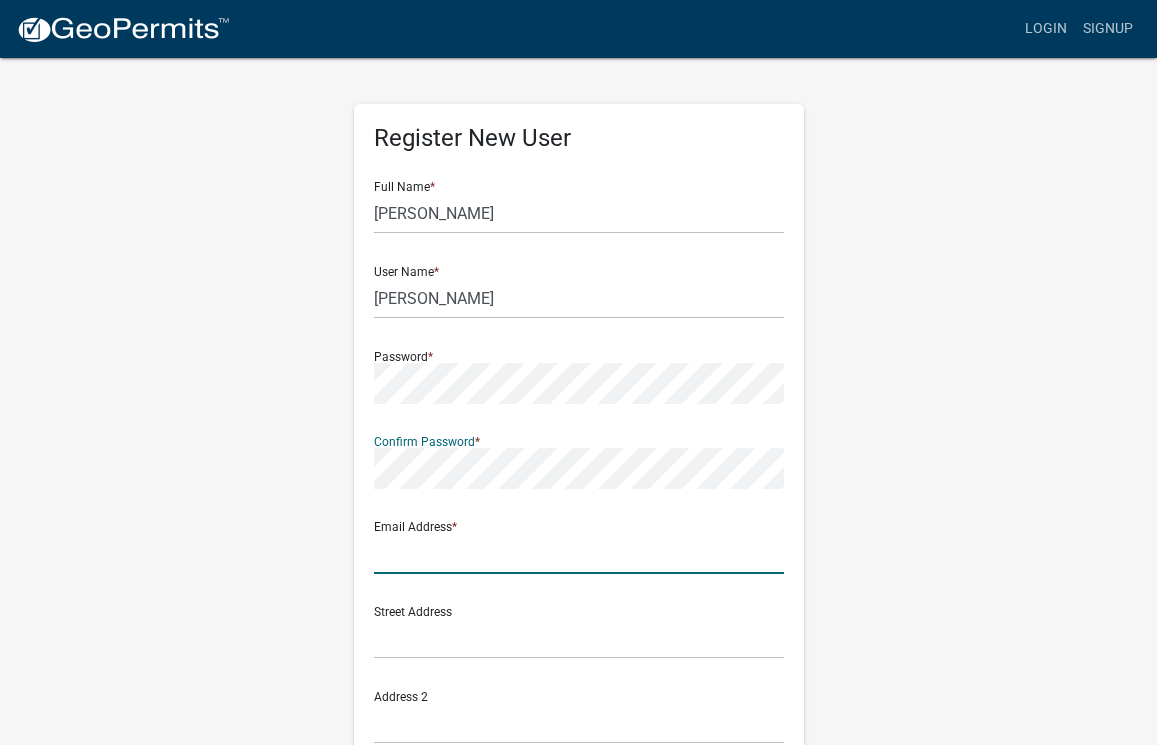 click 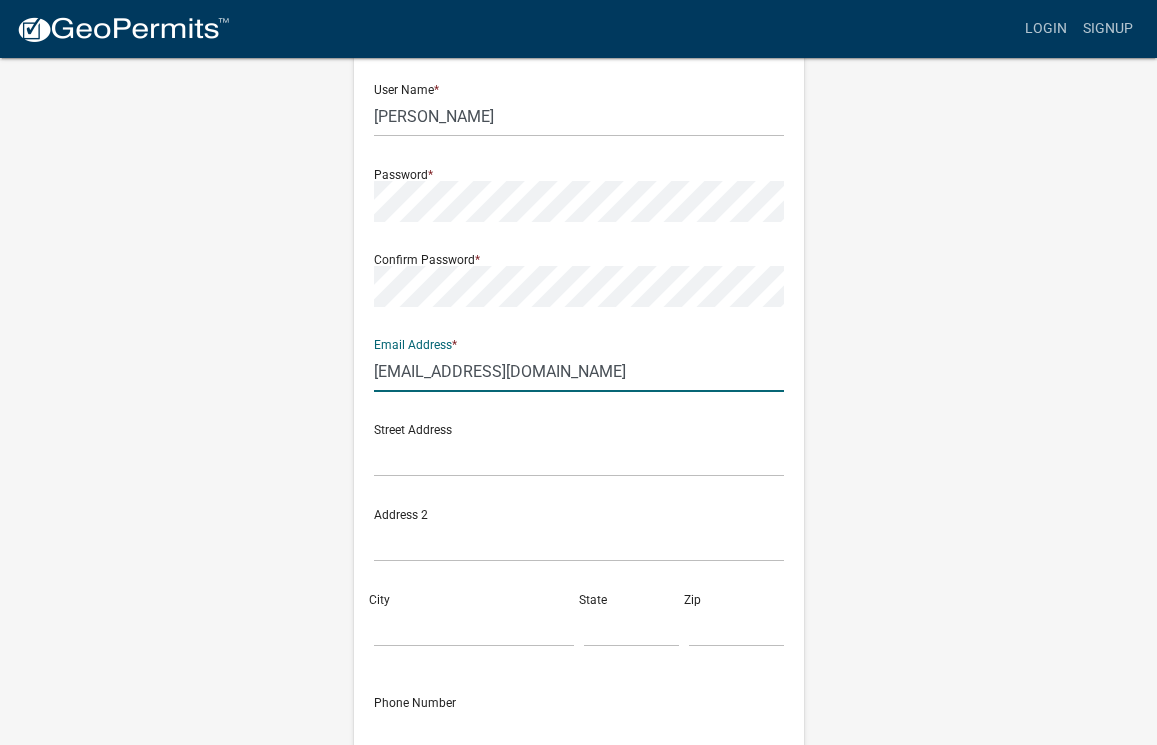 scroll, scrollTop: 184, scrollLeft: 0, axis: vertical 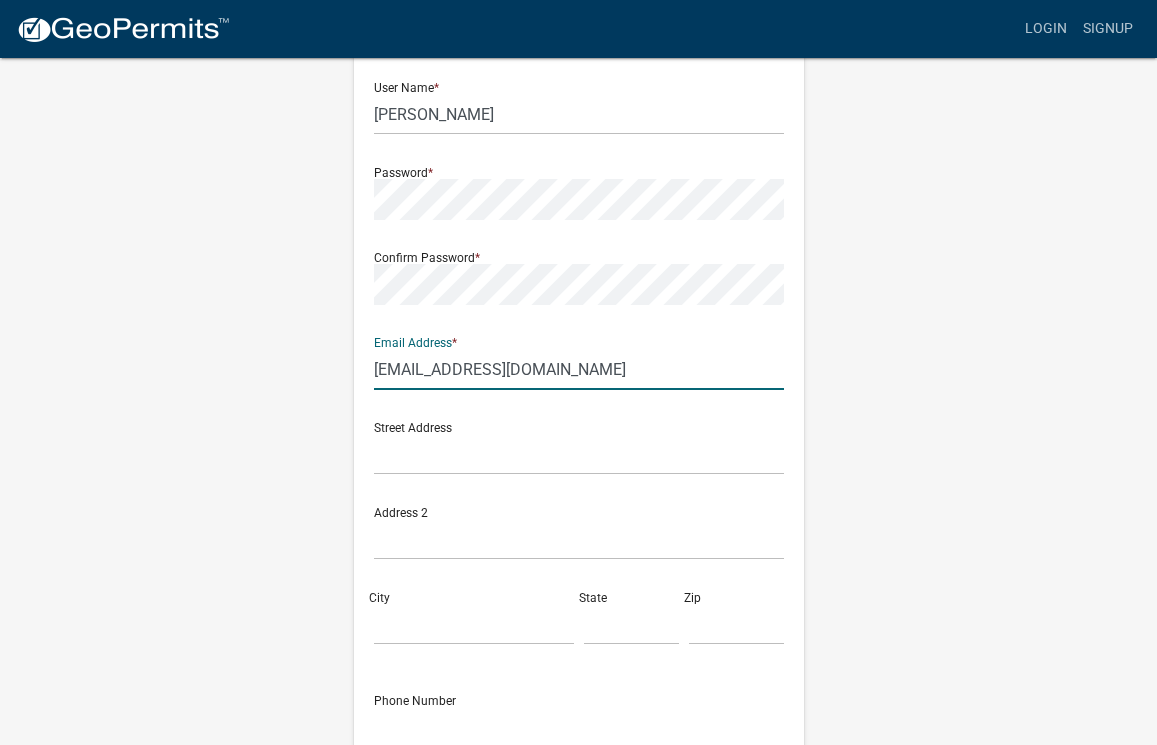 type on "[EMAIL_ADDRESS][DOMAIN_NAME]" 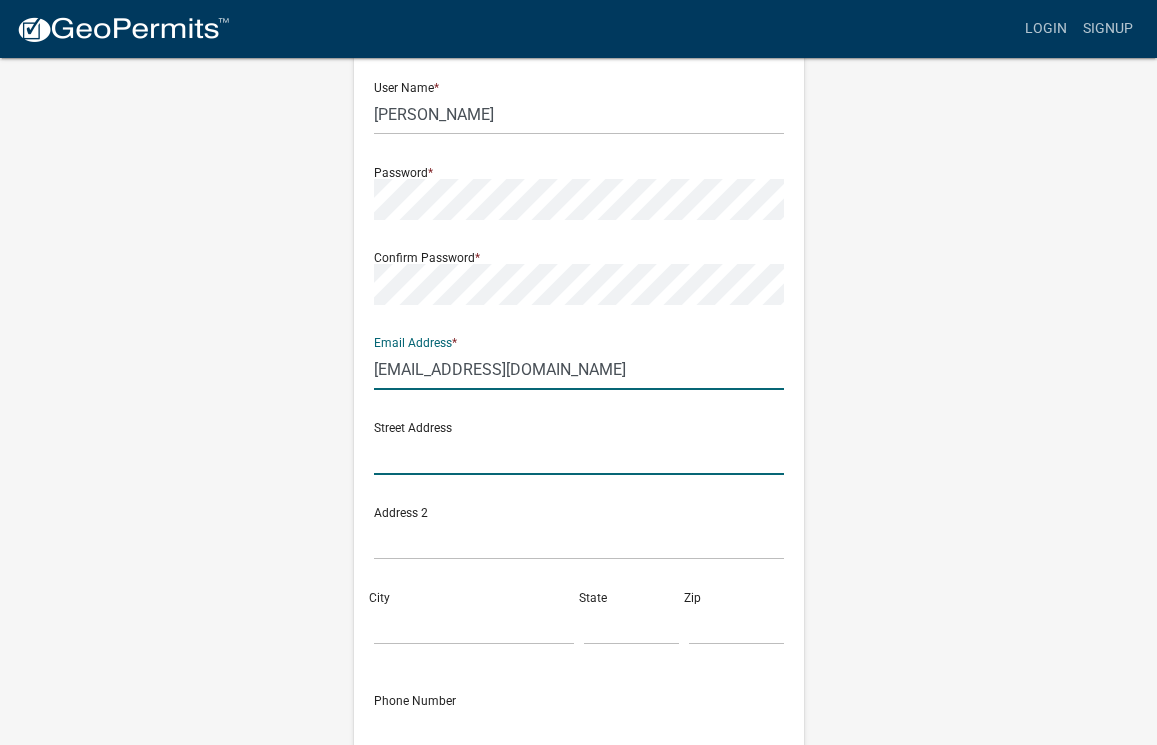 click 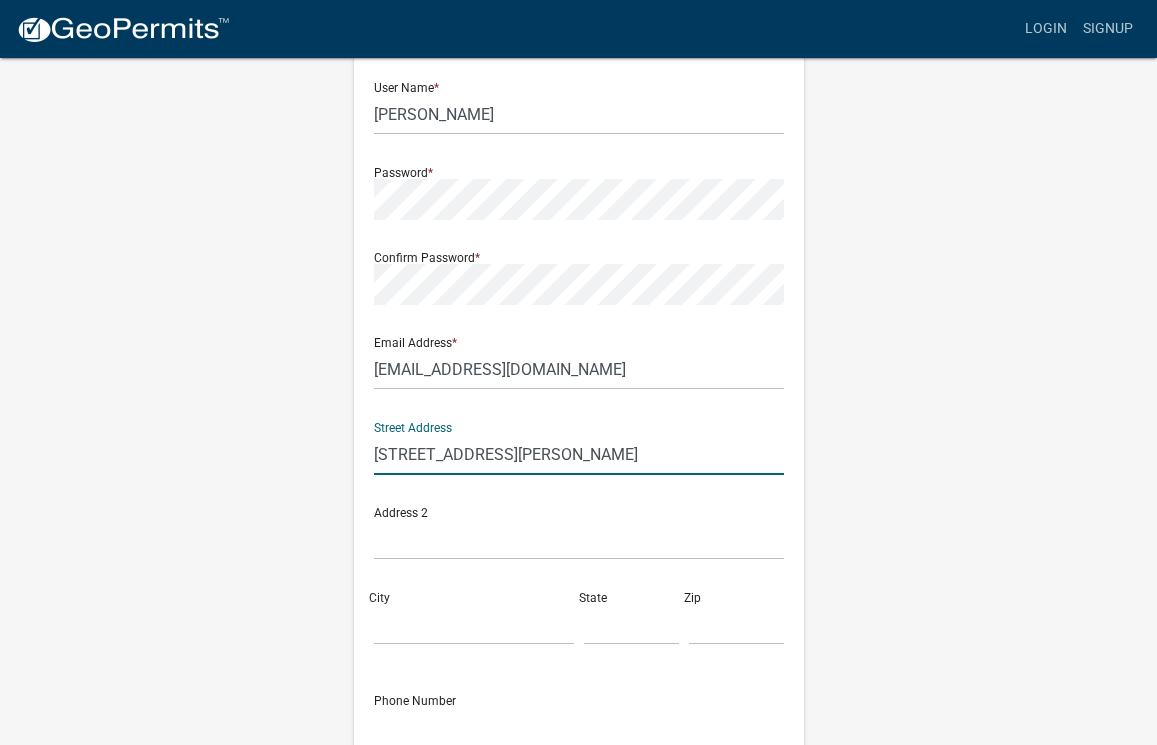 type on "[STREET_ADDRESS][PERSON_NAME]" 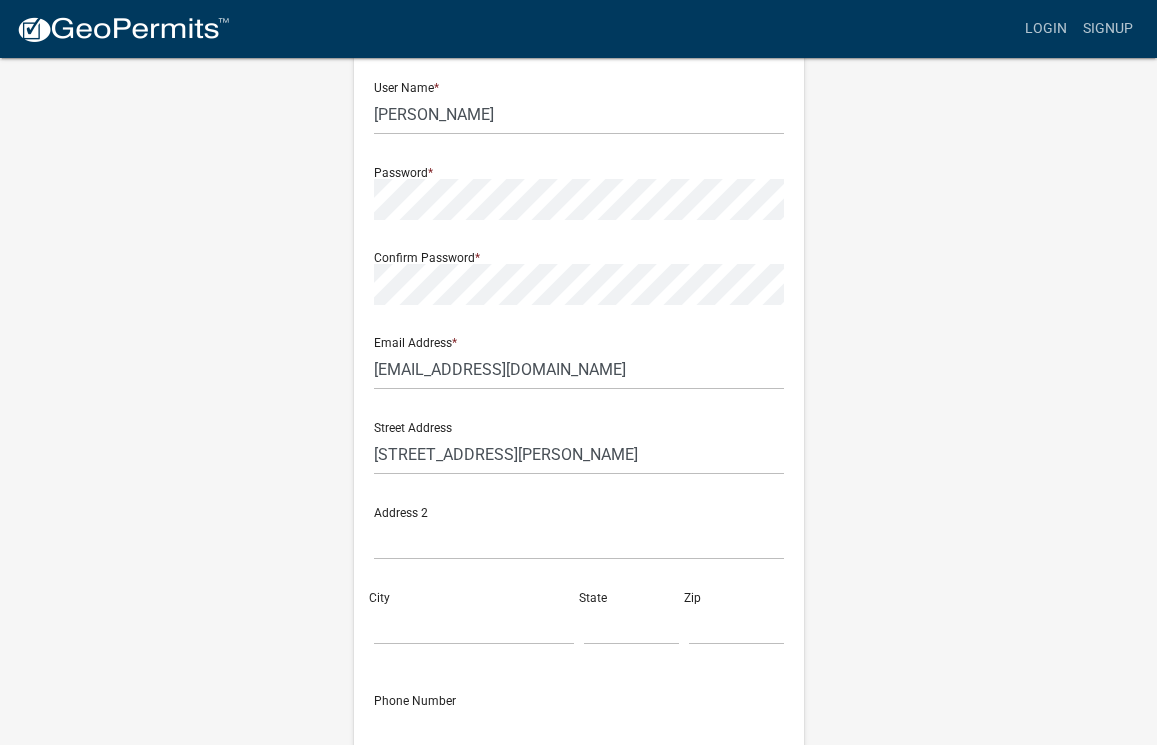 click on "City" 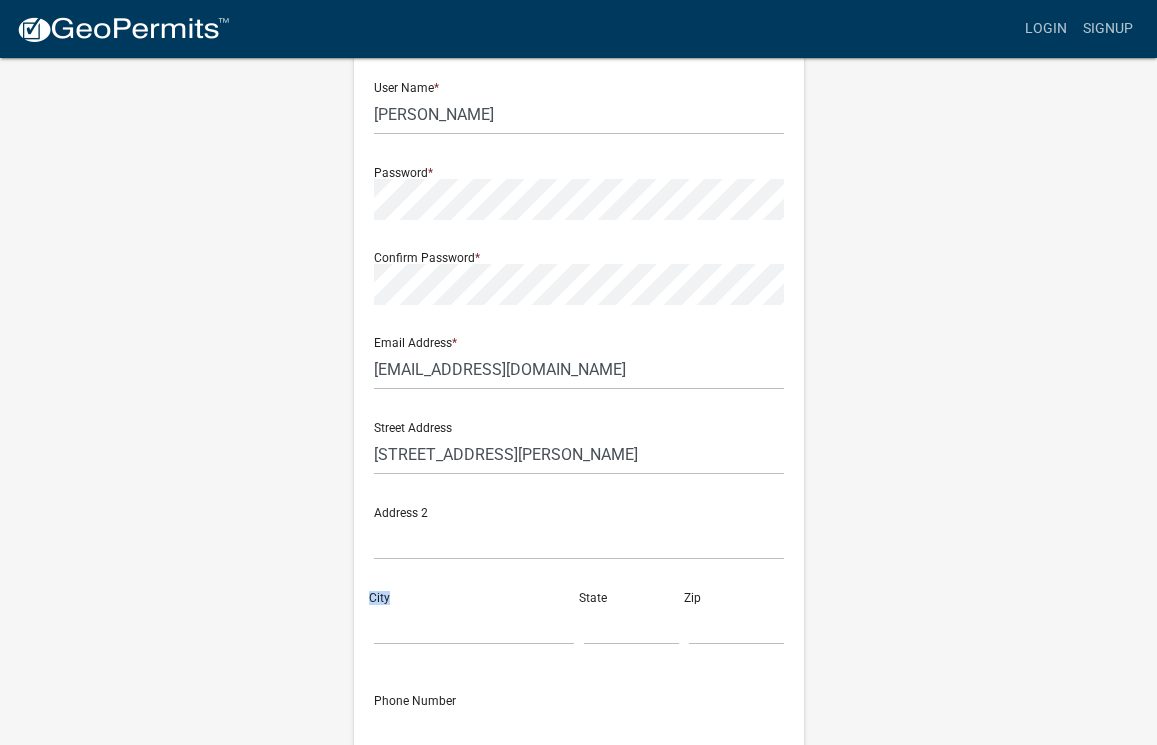 click on "City" 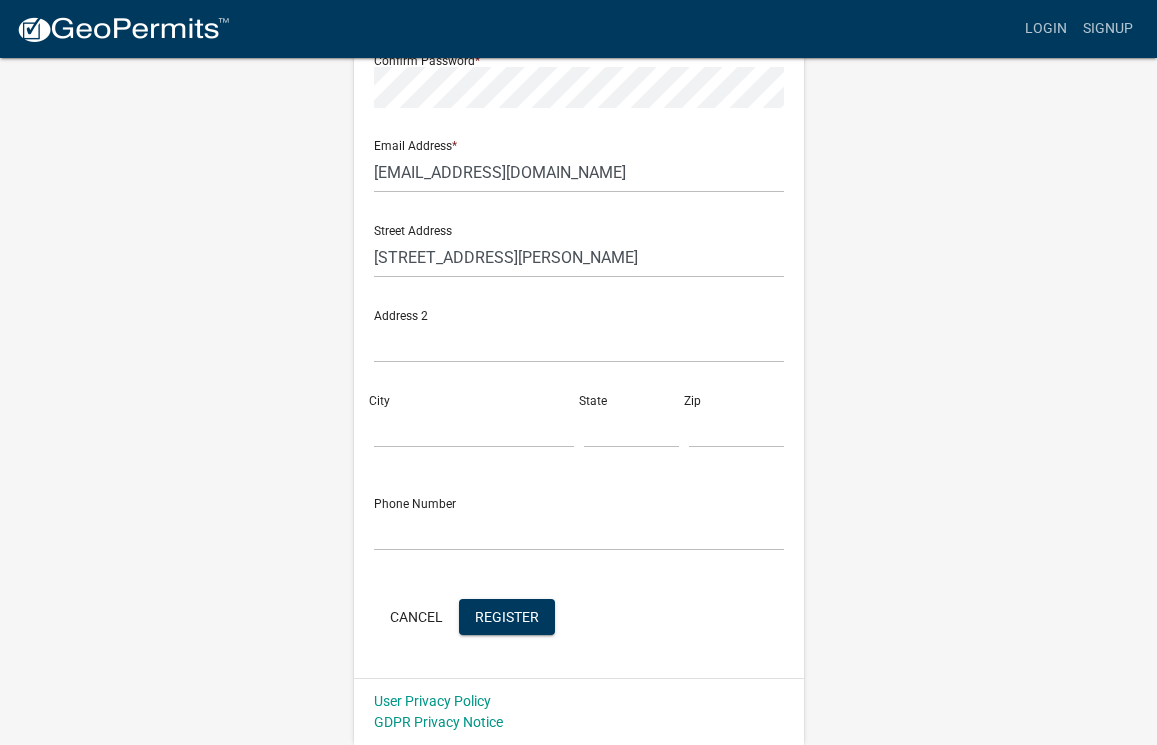 scroll, scrollTop: 380, scrollLeft: 0, axis: vertical 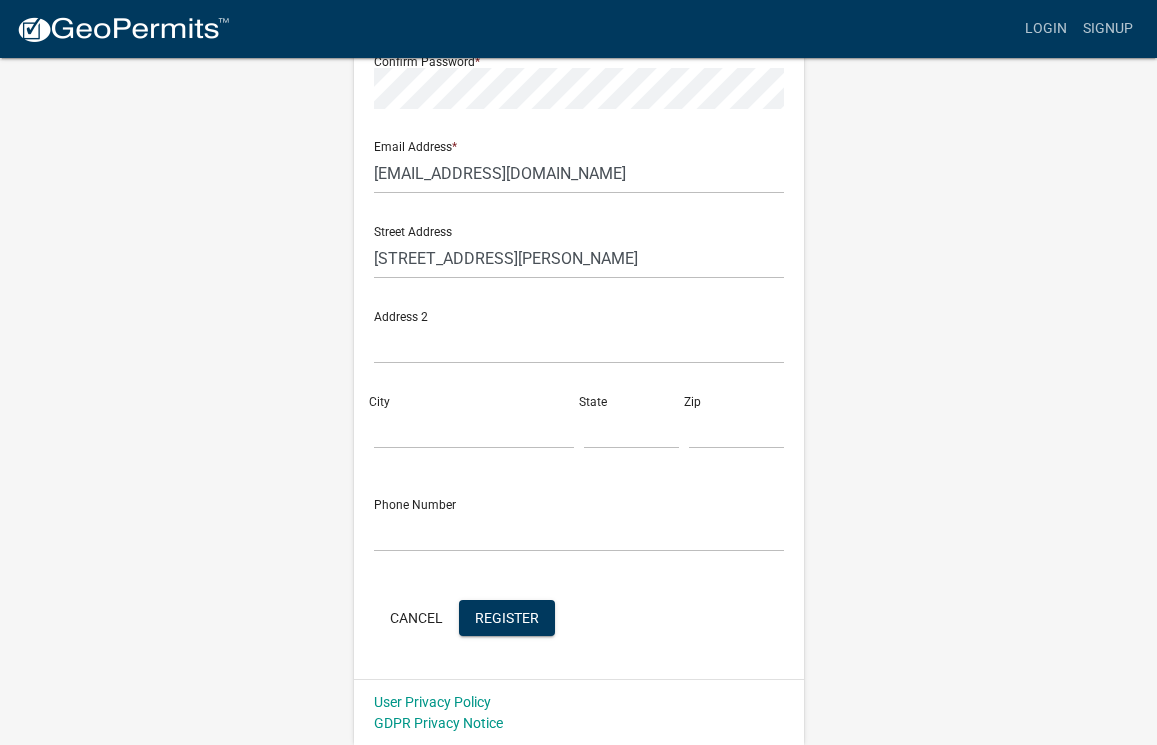 click on "City" 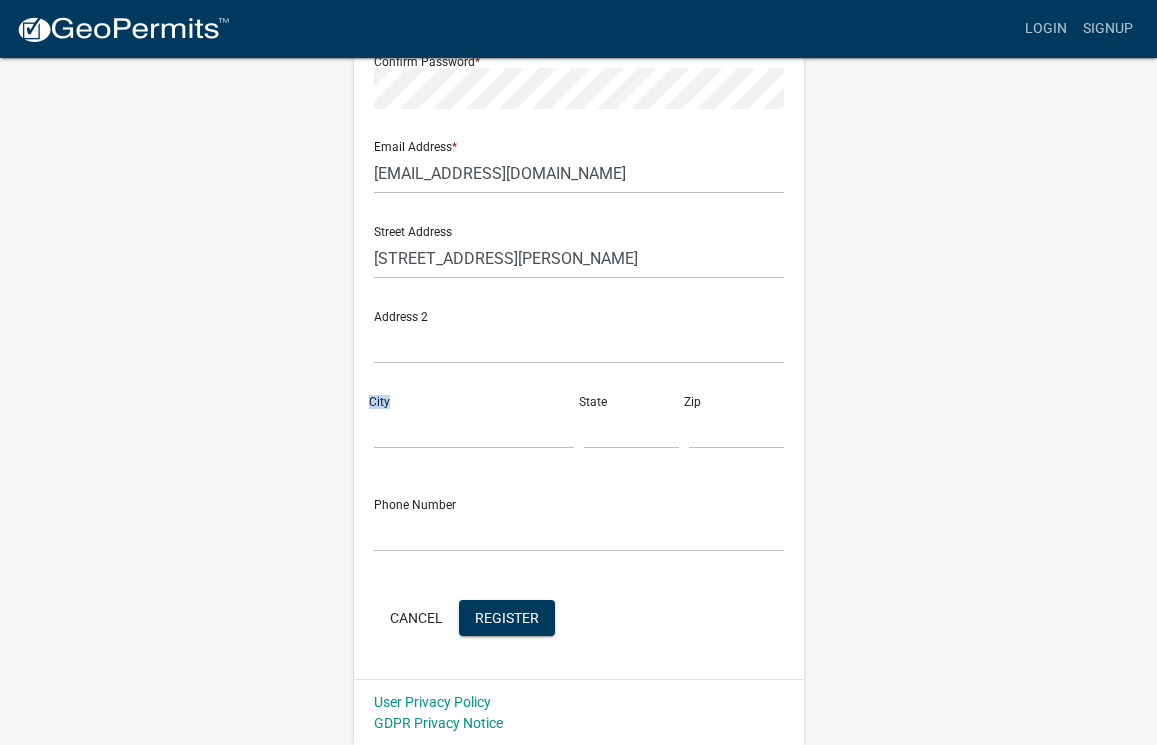click on "City" 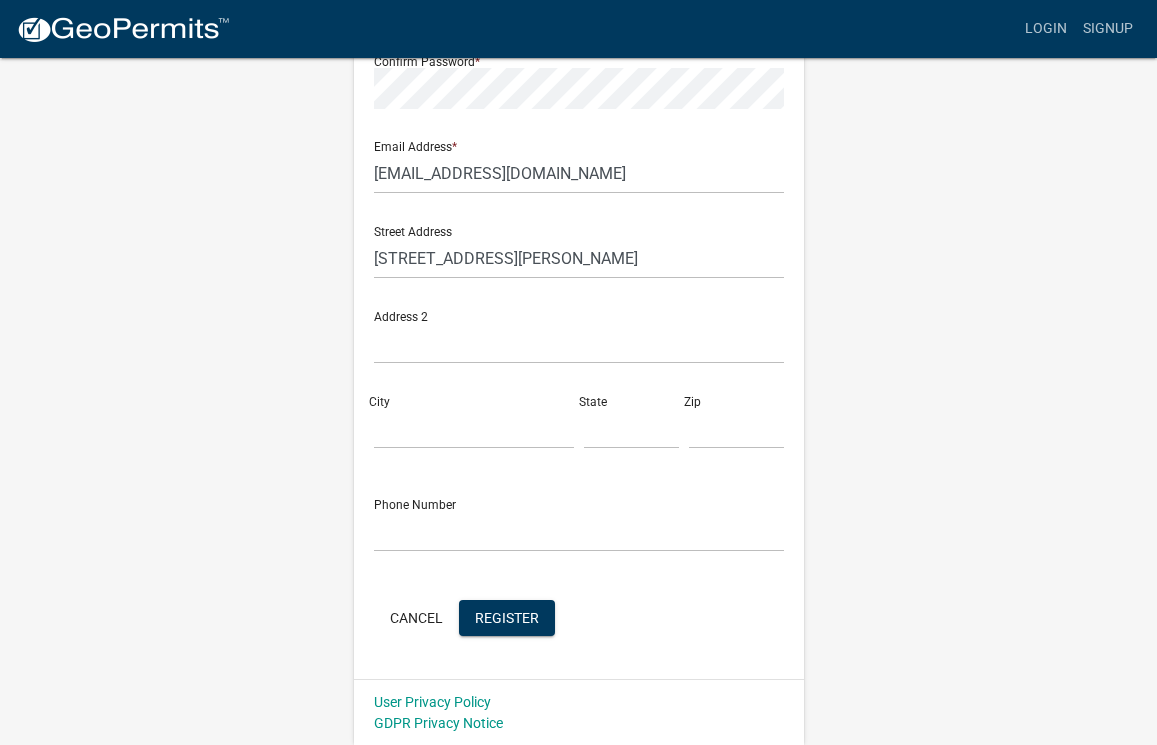 click on "State" 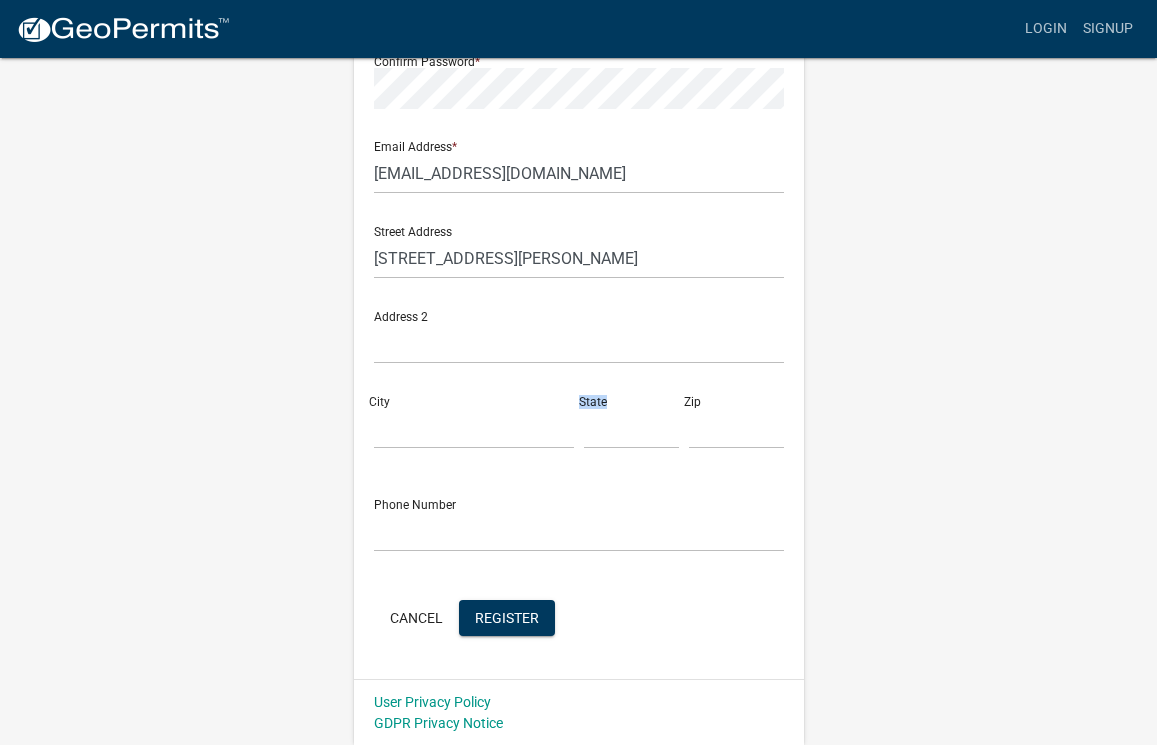 drag, startPoint x: 595, startPoint y: 406, endPoint x: 630, endPoint y: 406, distance: 35 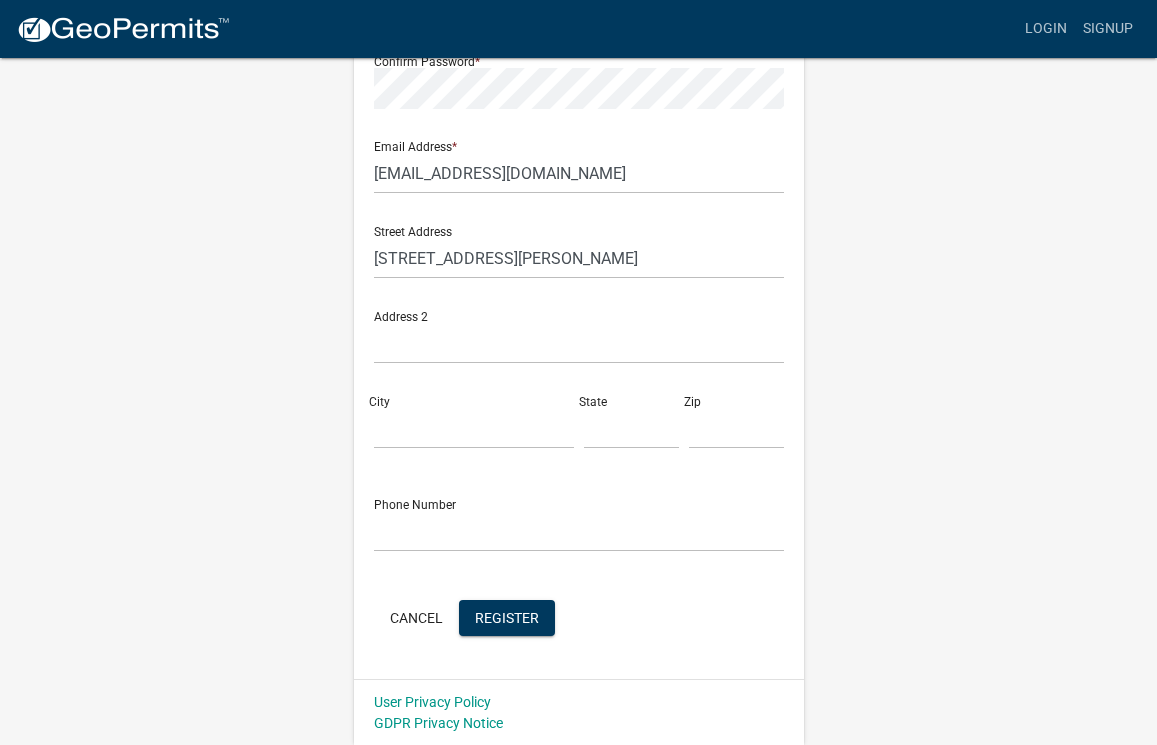 click on "Zip" 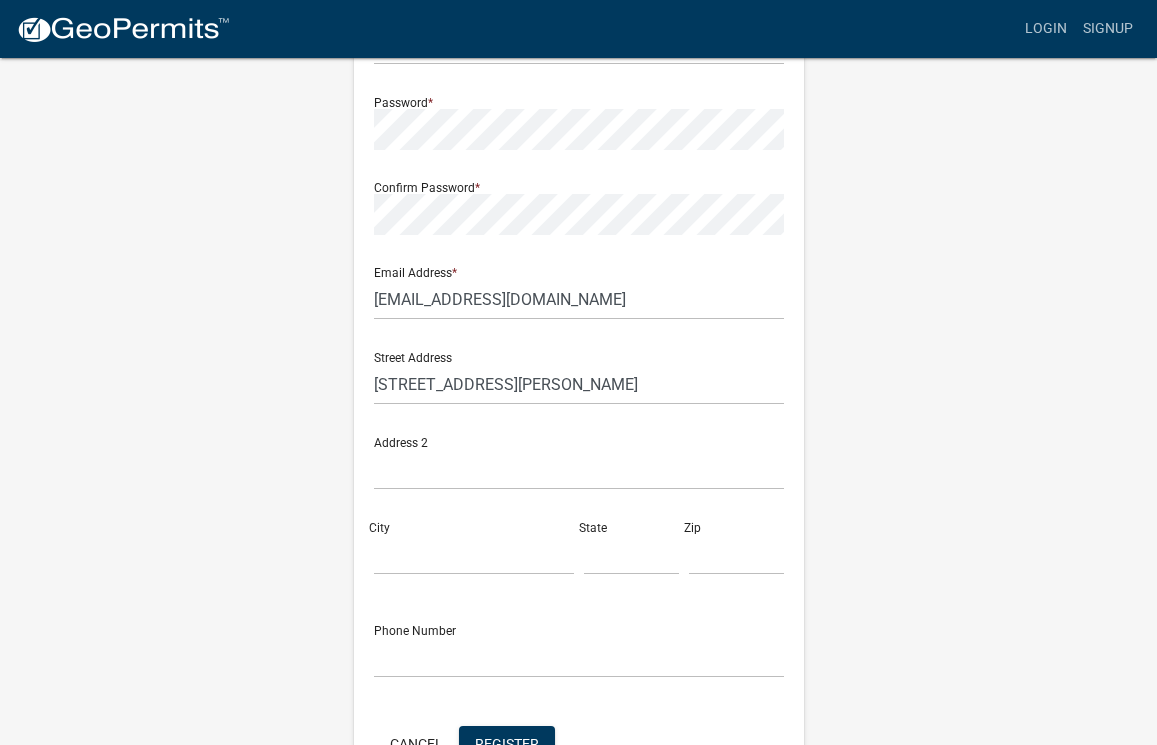 scroll, scrollTop: 251, scrollLeft: 0, axis: vertical 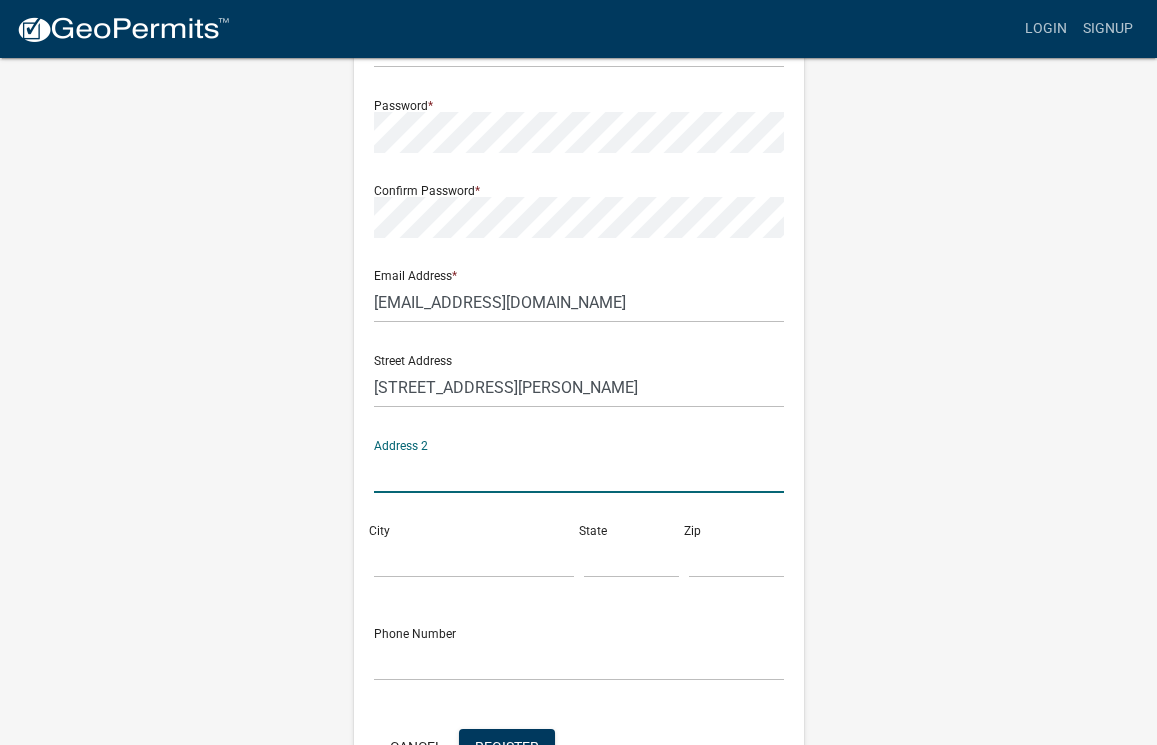 click 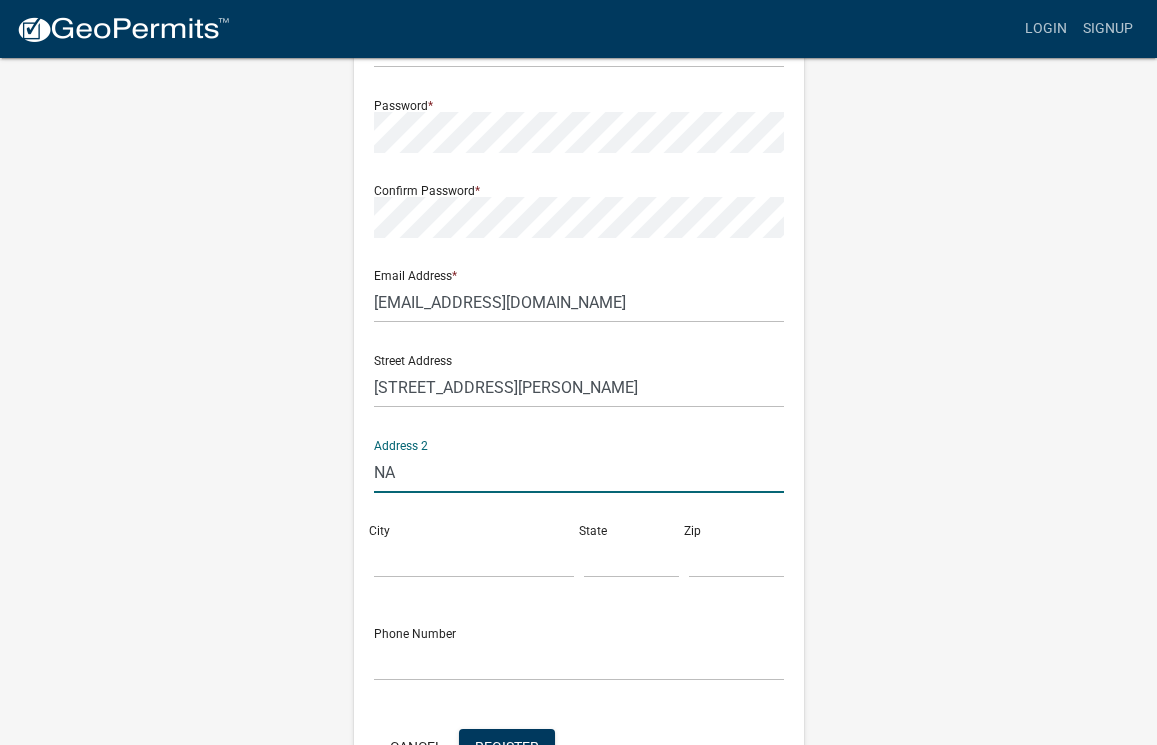 click on "City" 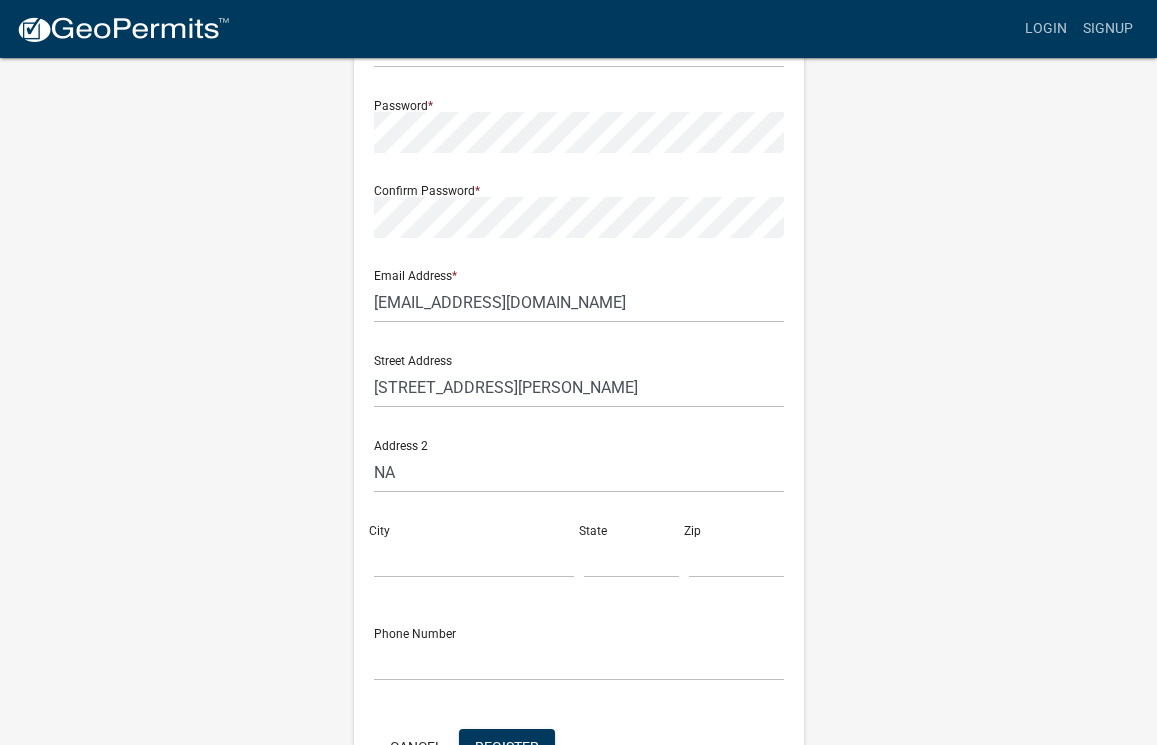 click on "City" 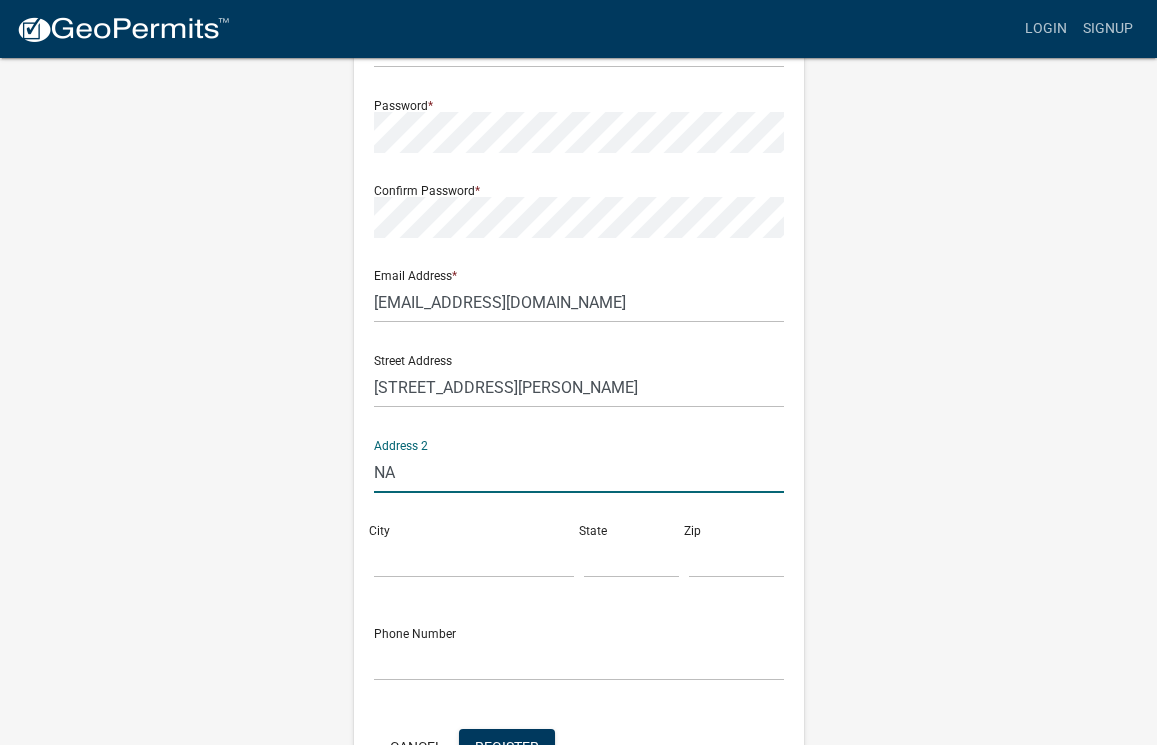 click on "NA" 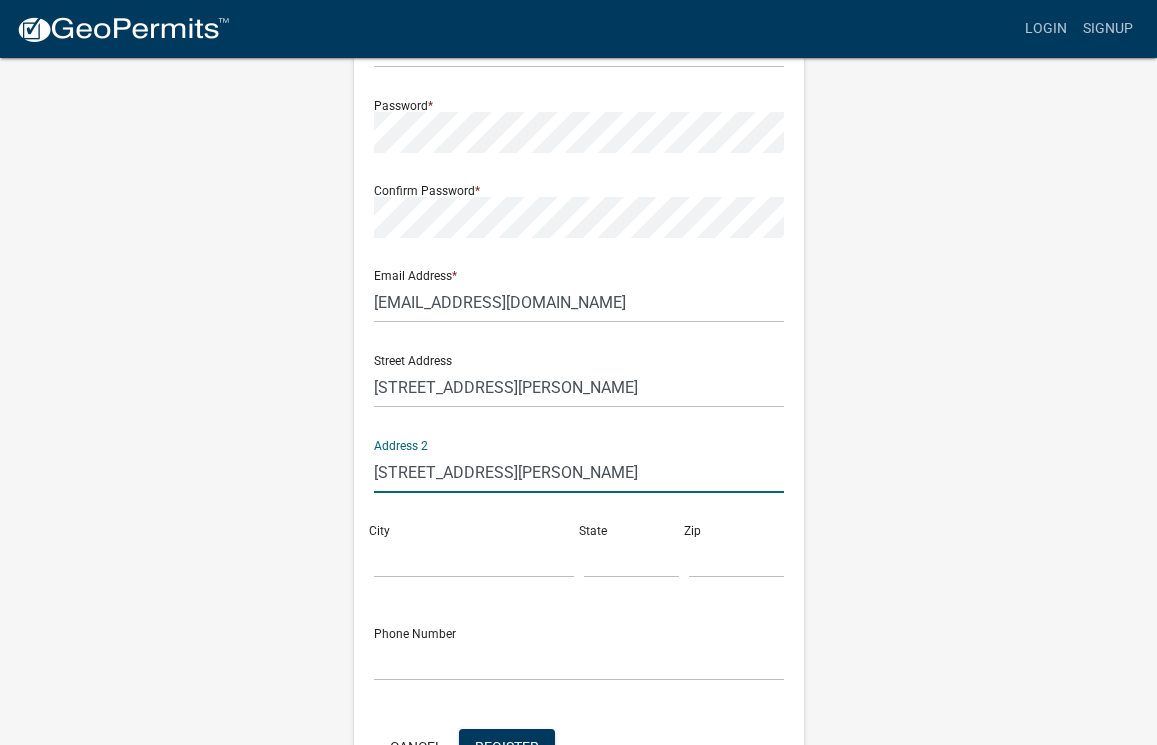 type on "[STREET_ADDRESS][PERSON_NAME]" 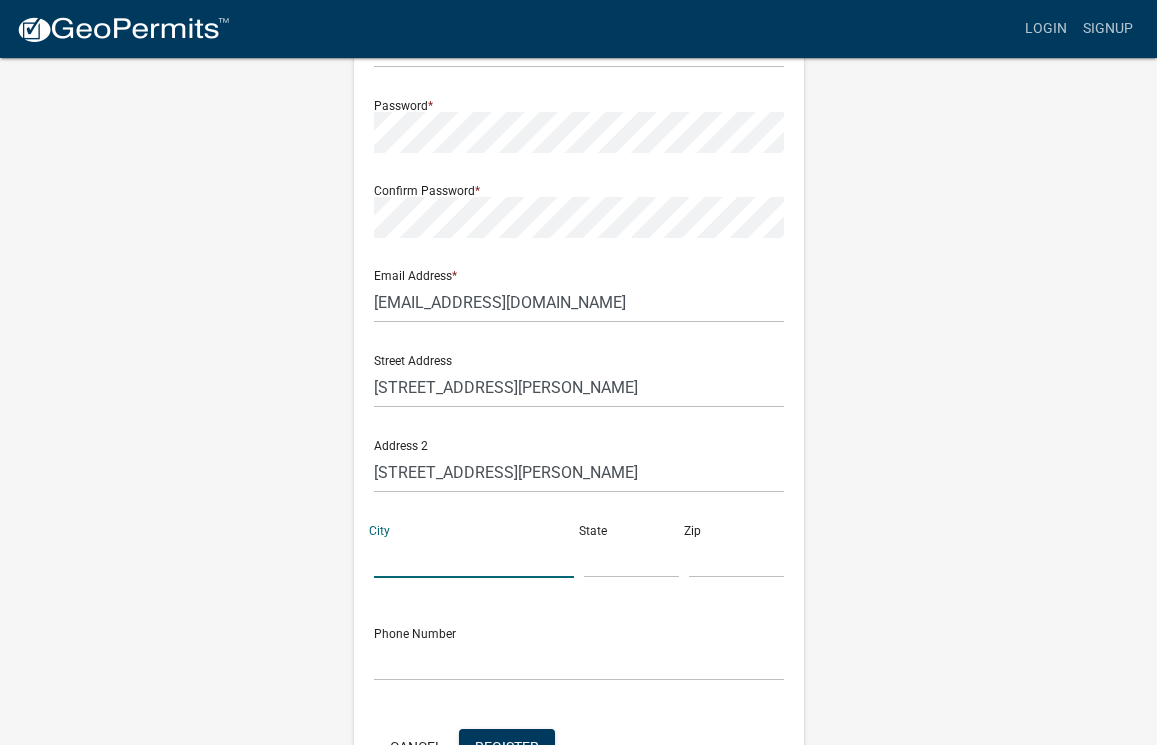 click on "City" at bounding box center [474, 557] 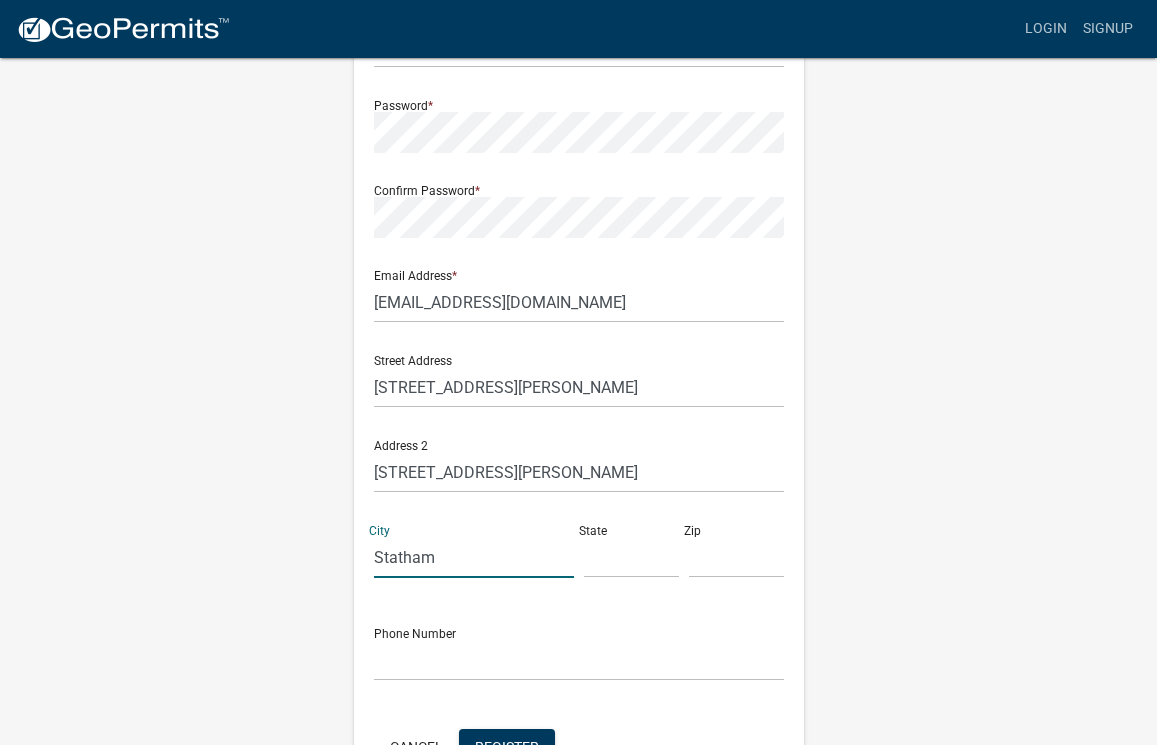 type on "Statham" 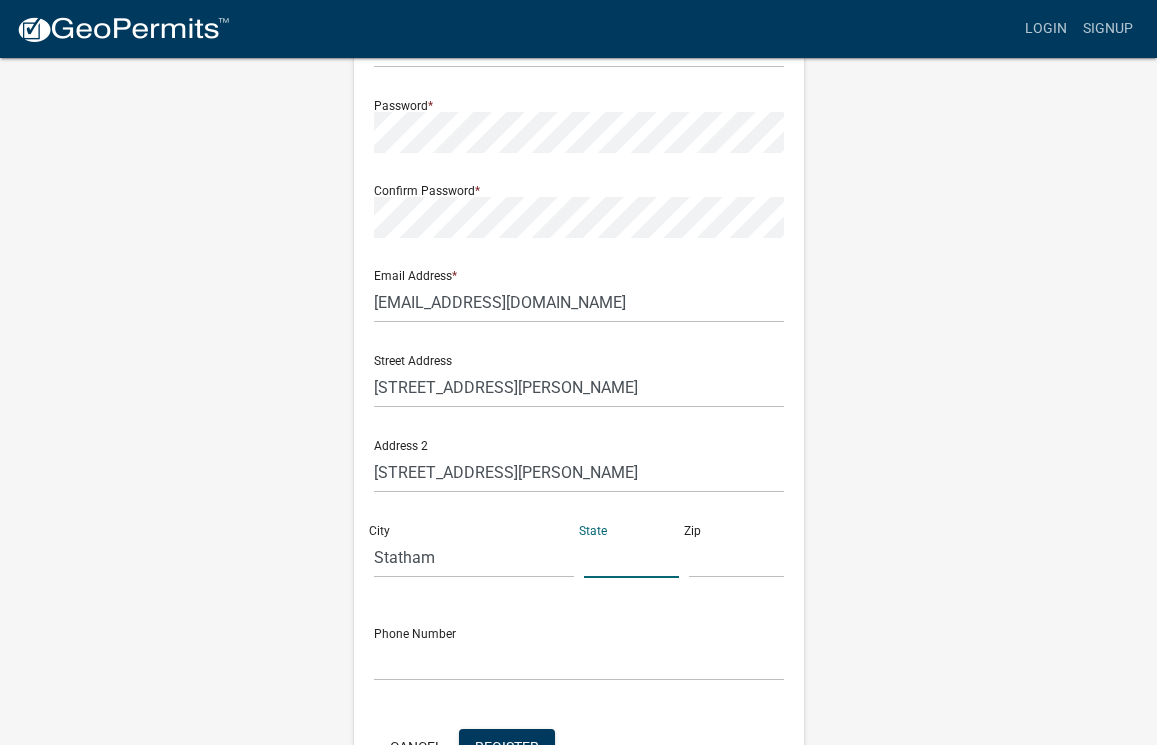 click 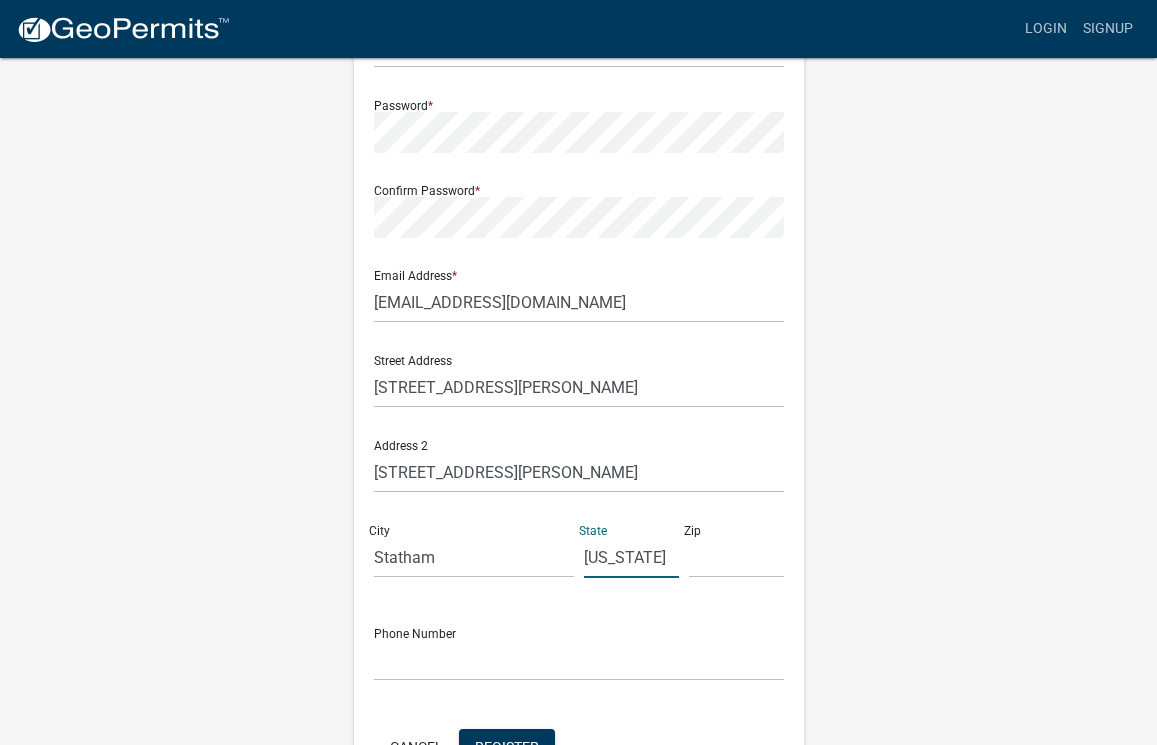 type on "[US_STATE]" 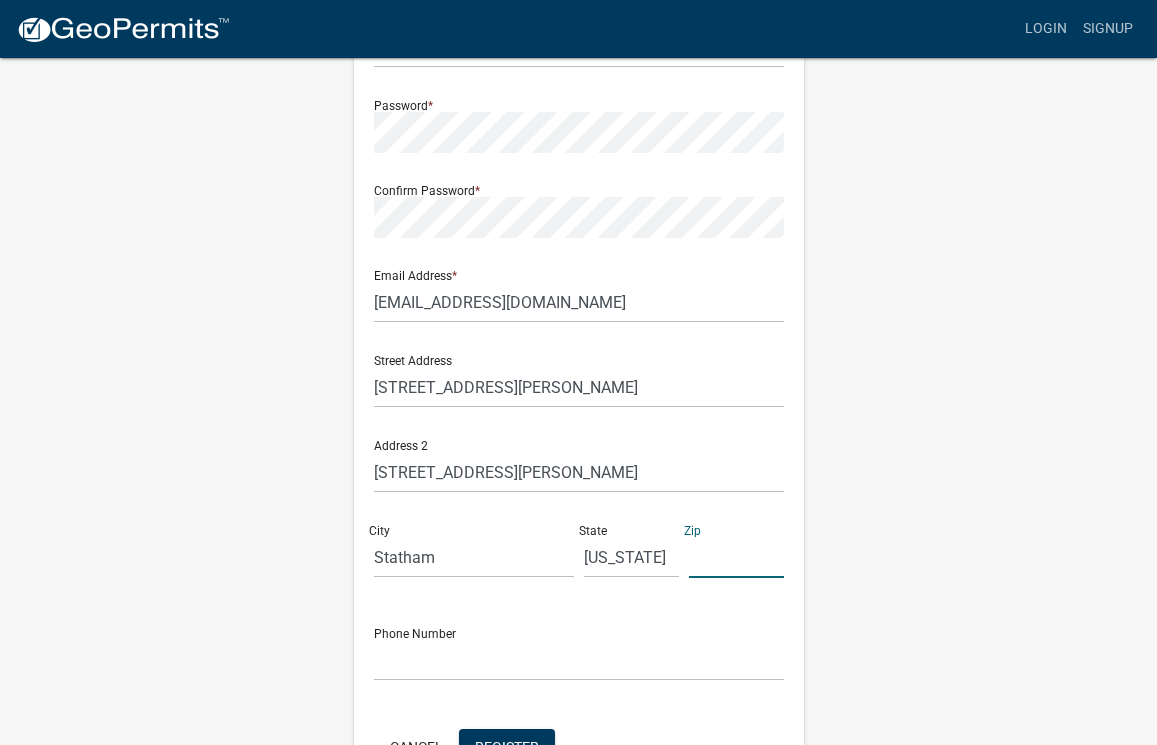 click 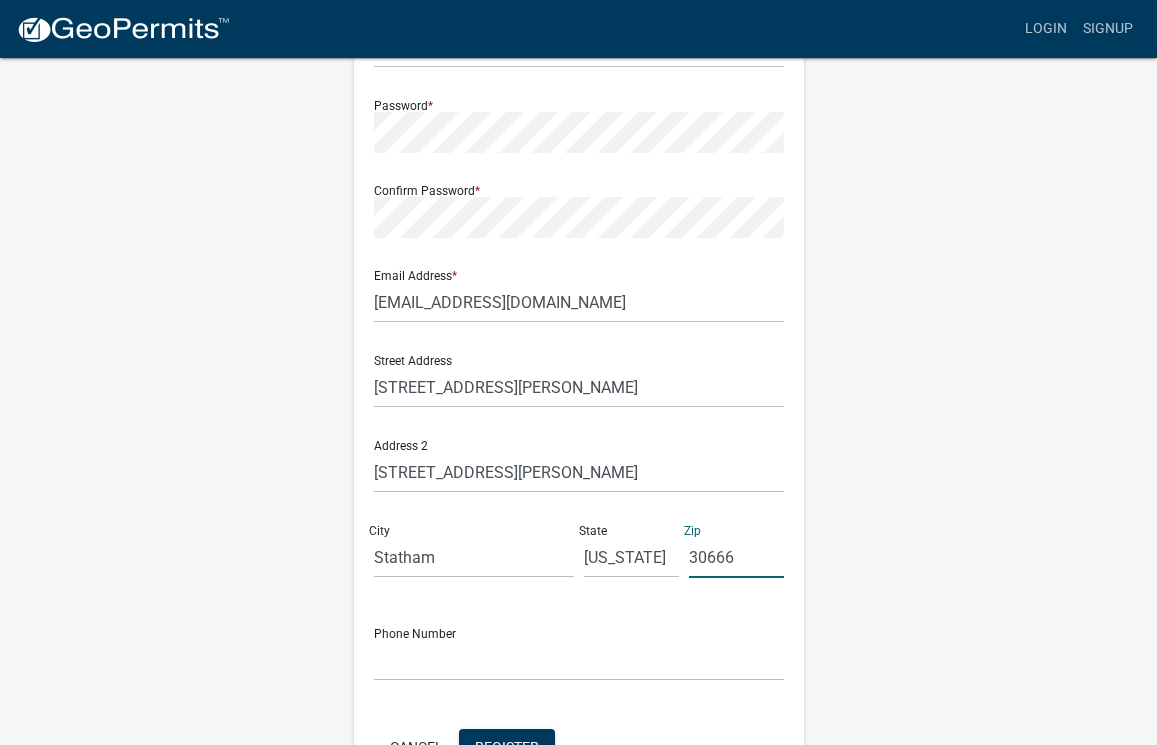type on "30666" 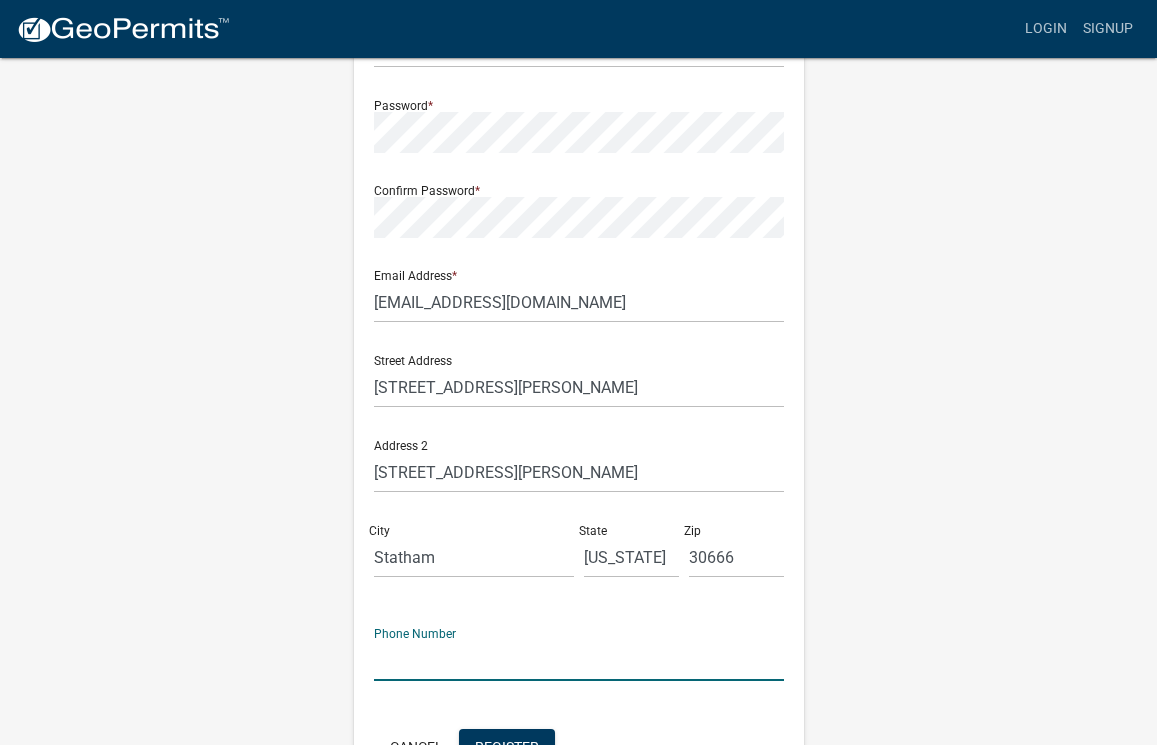 click 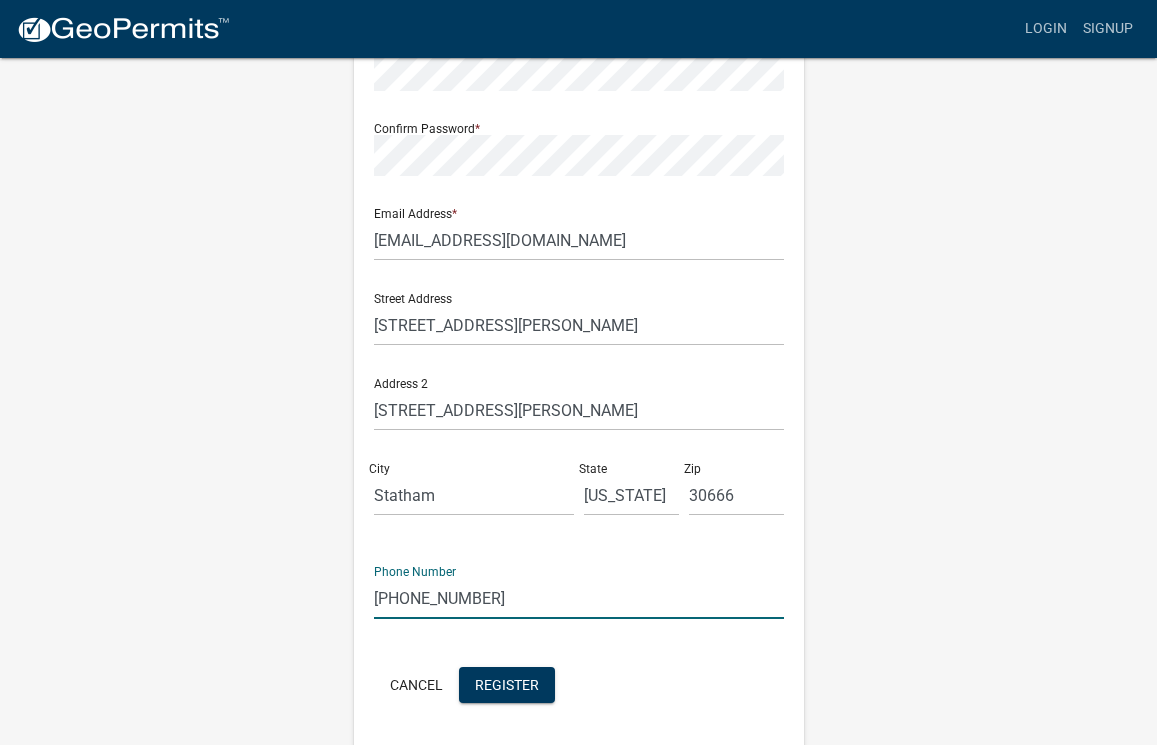 scroll, scrollTop: 319, scrollLeft: 0, axis: vertical 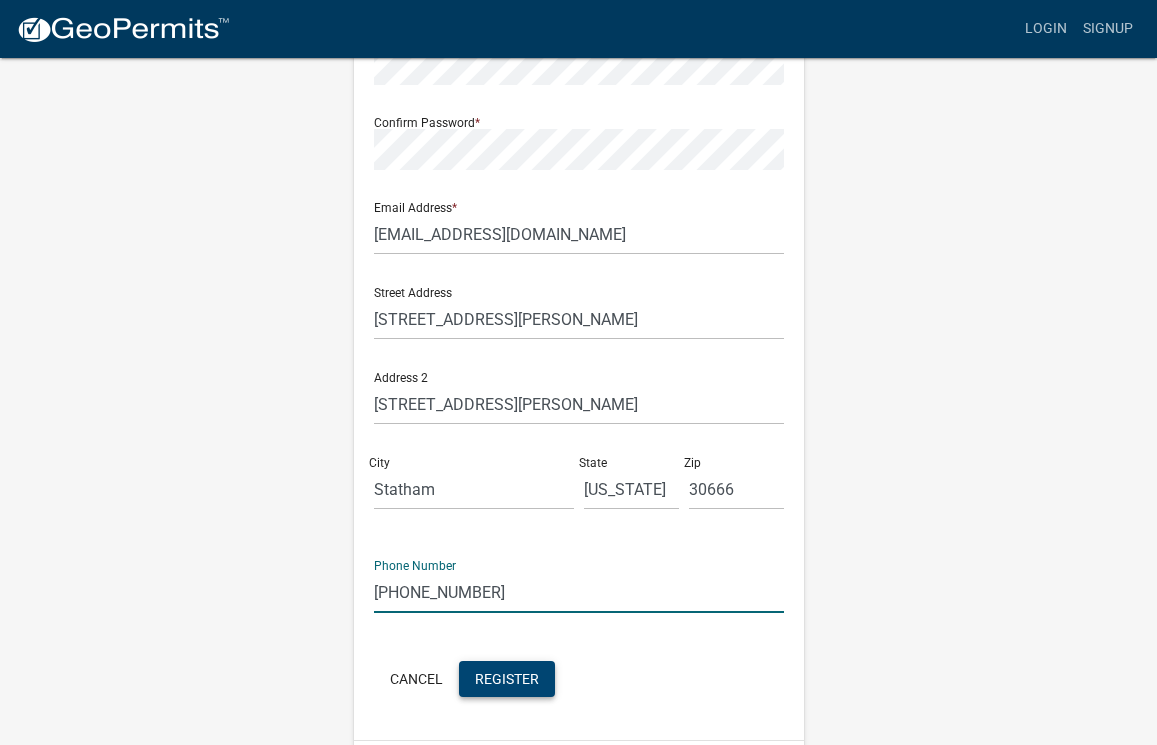 type on "[PHONE_NUMBER]" 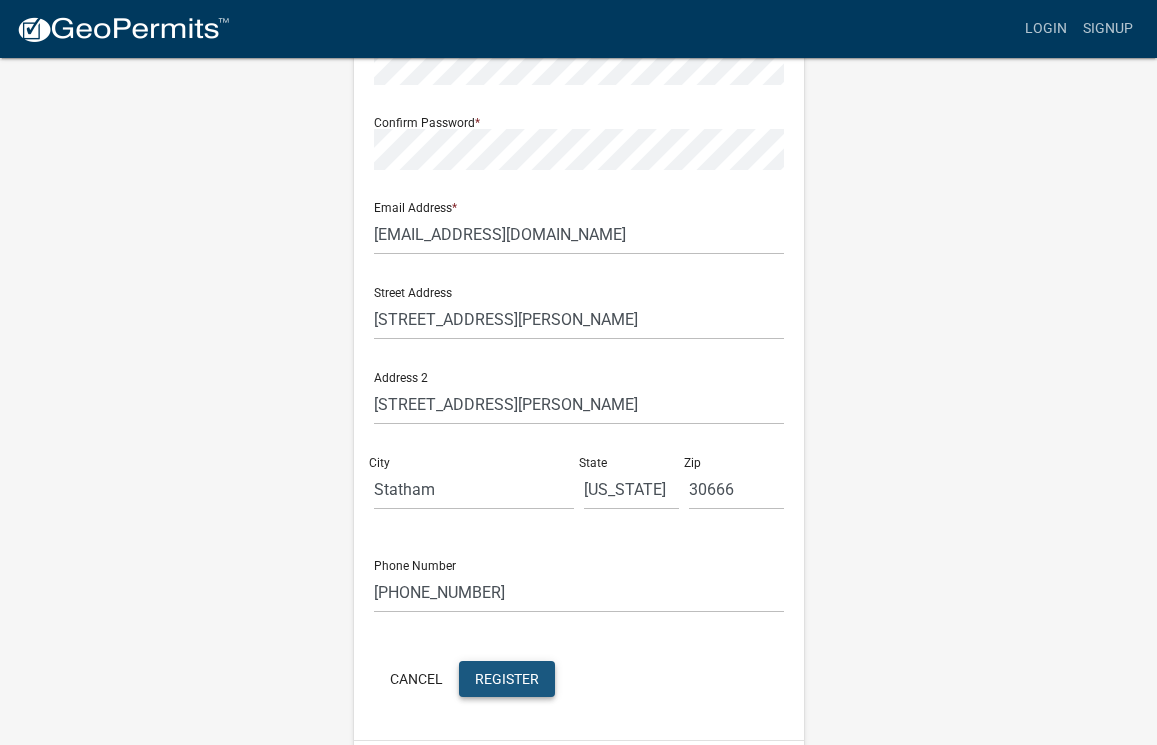 click on "Register" 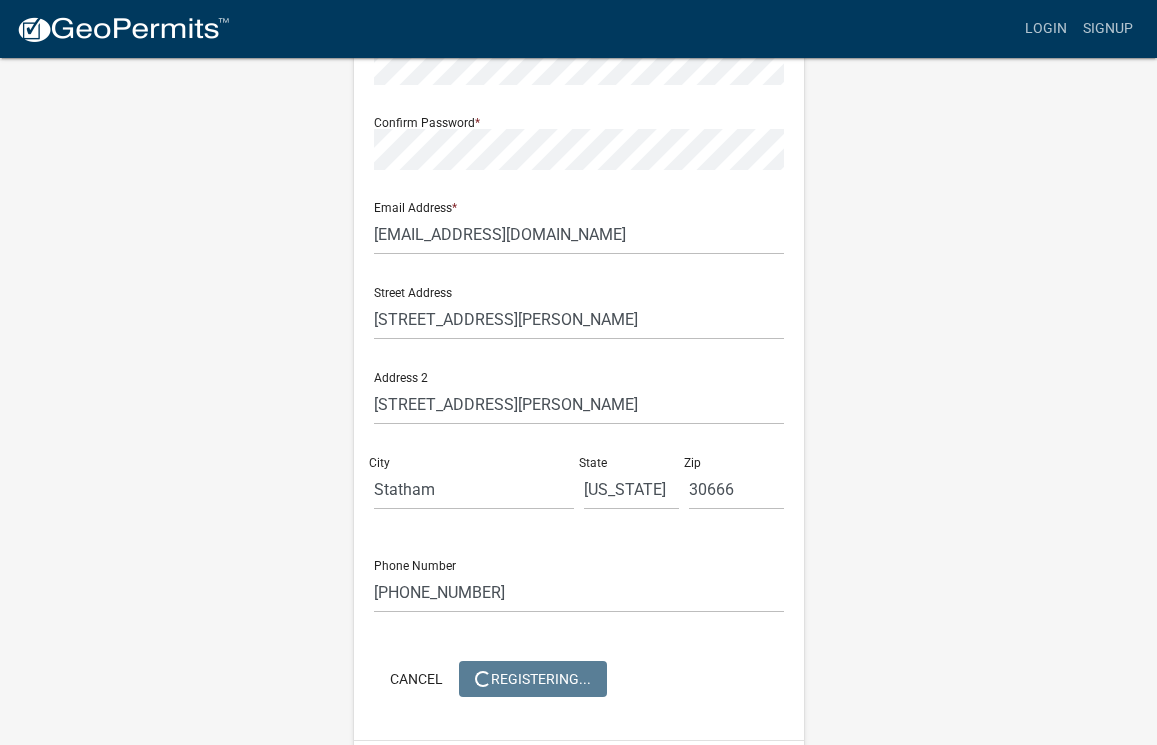 scroll, scrollTop: 0, scrollLeft: 0, axis: both 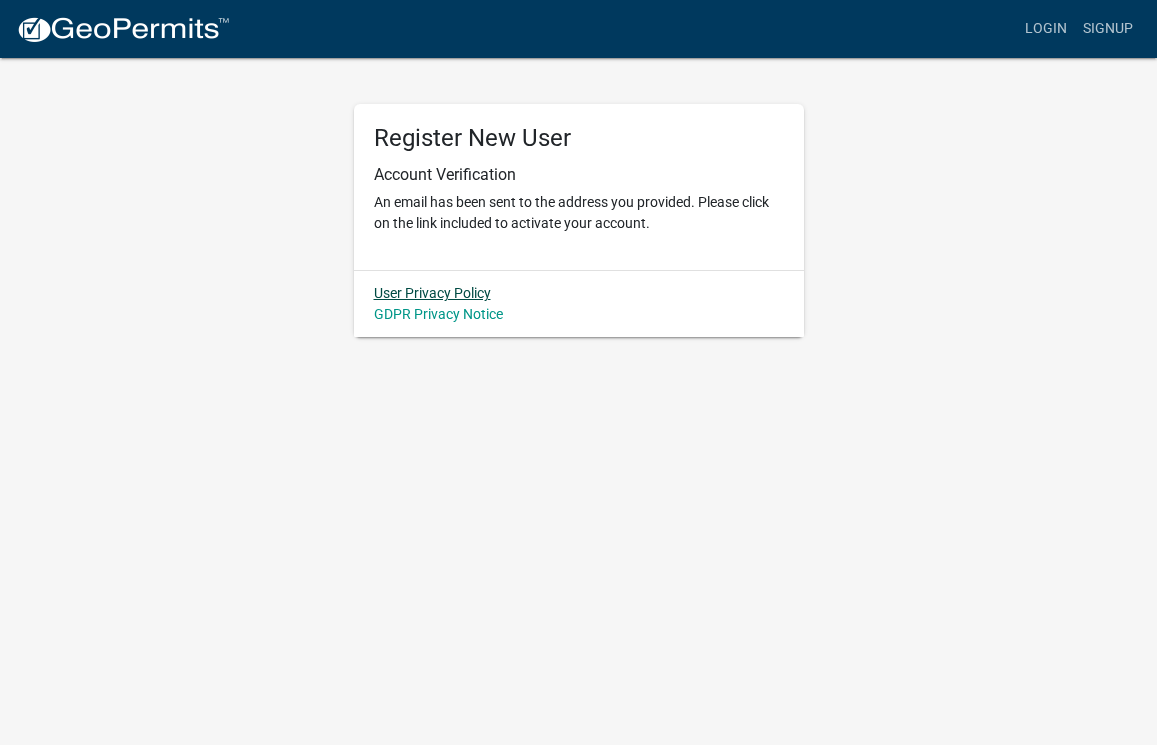 click on "User Privacy Policy" at bounding box center (432, 293) 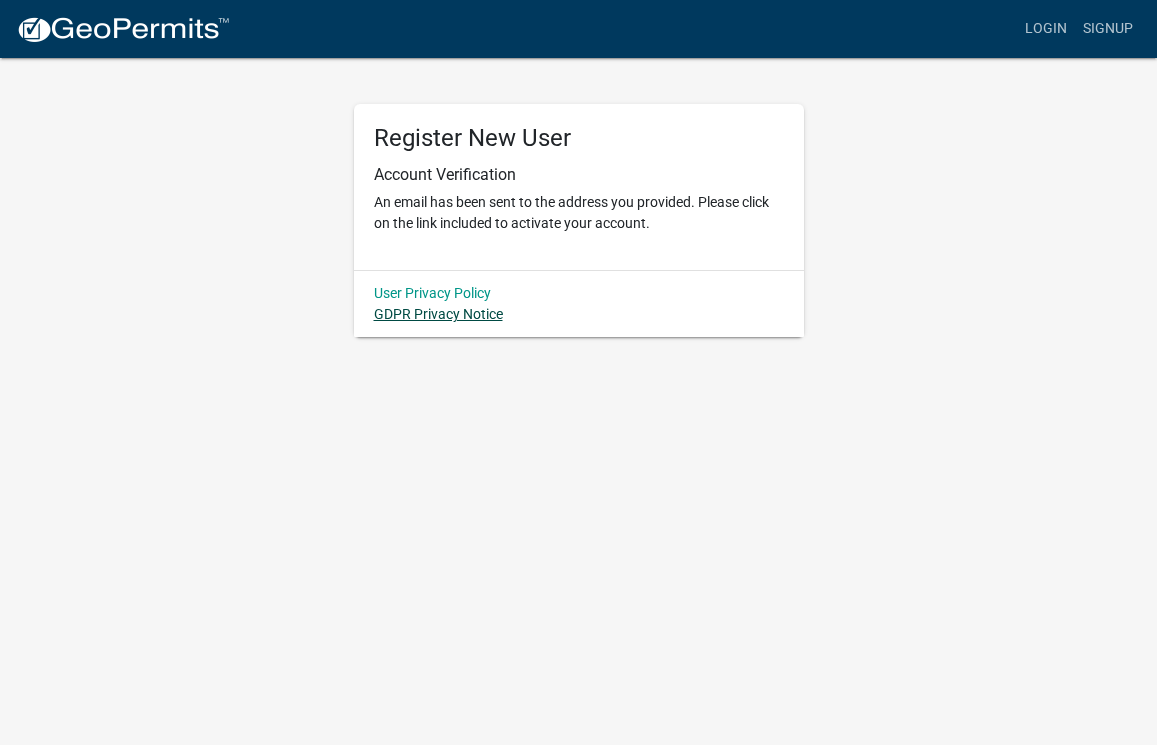 click on "GDPR Privacy Notice" at bounding box center (438, 314) 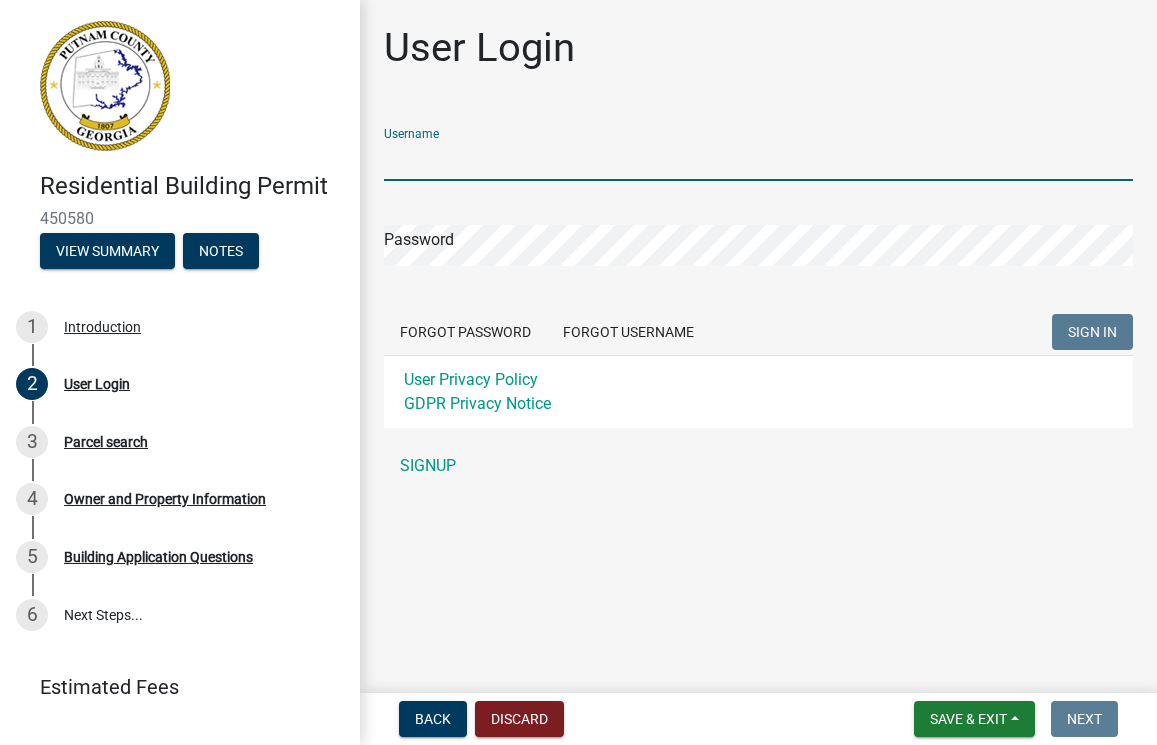 type on "[PERSON_NAME]" 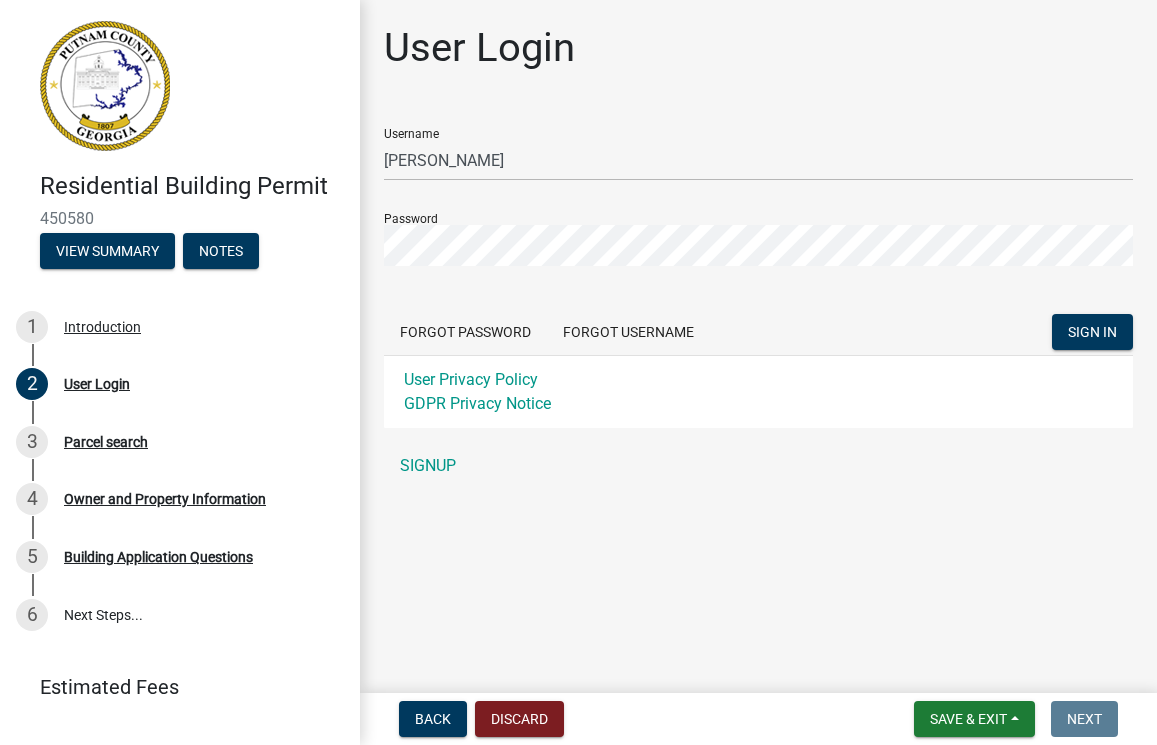click on "SIGN IN" 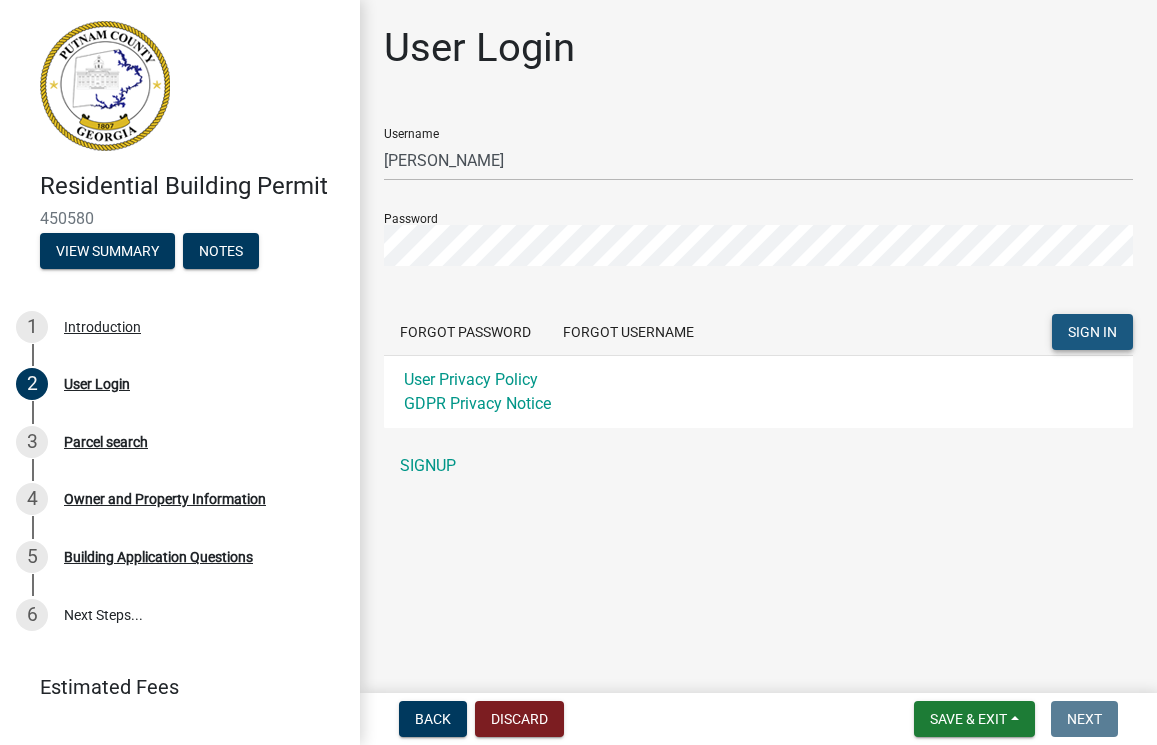 click on "SIGN IN" 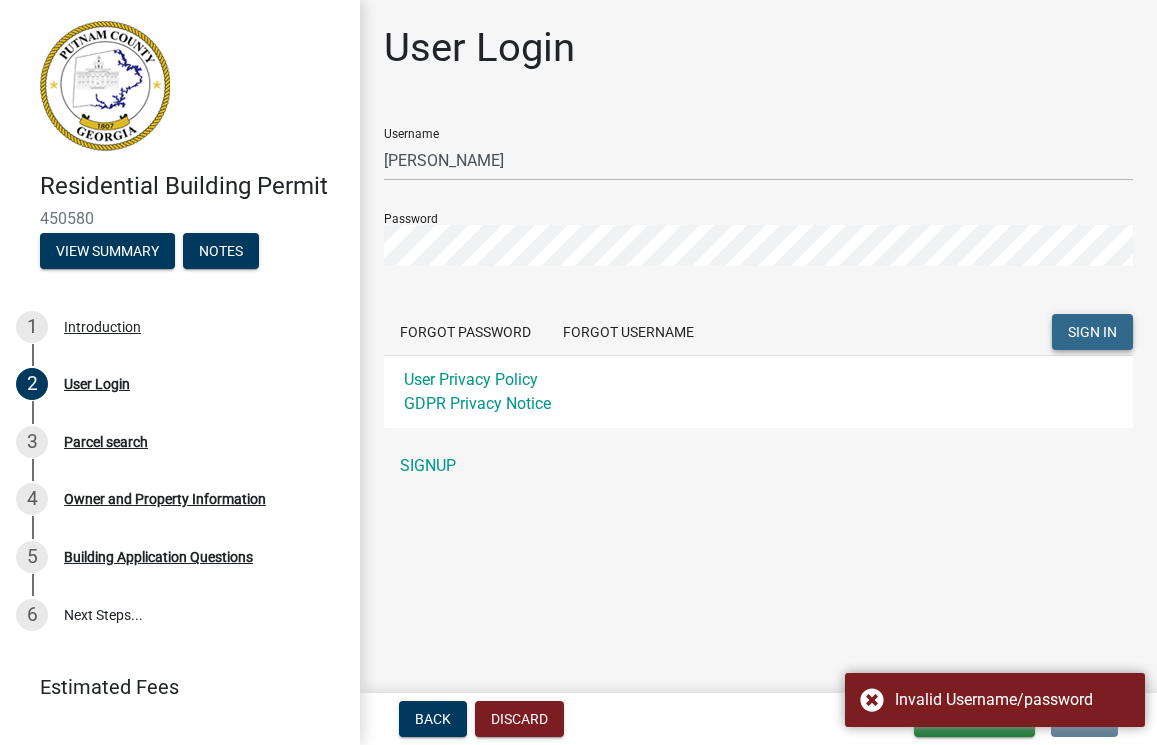 click on "SIGN IN" 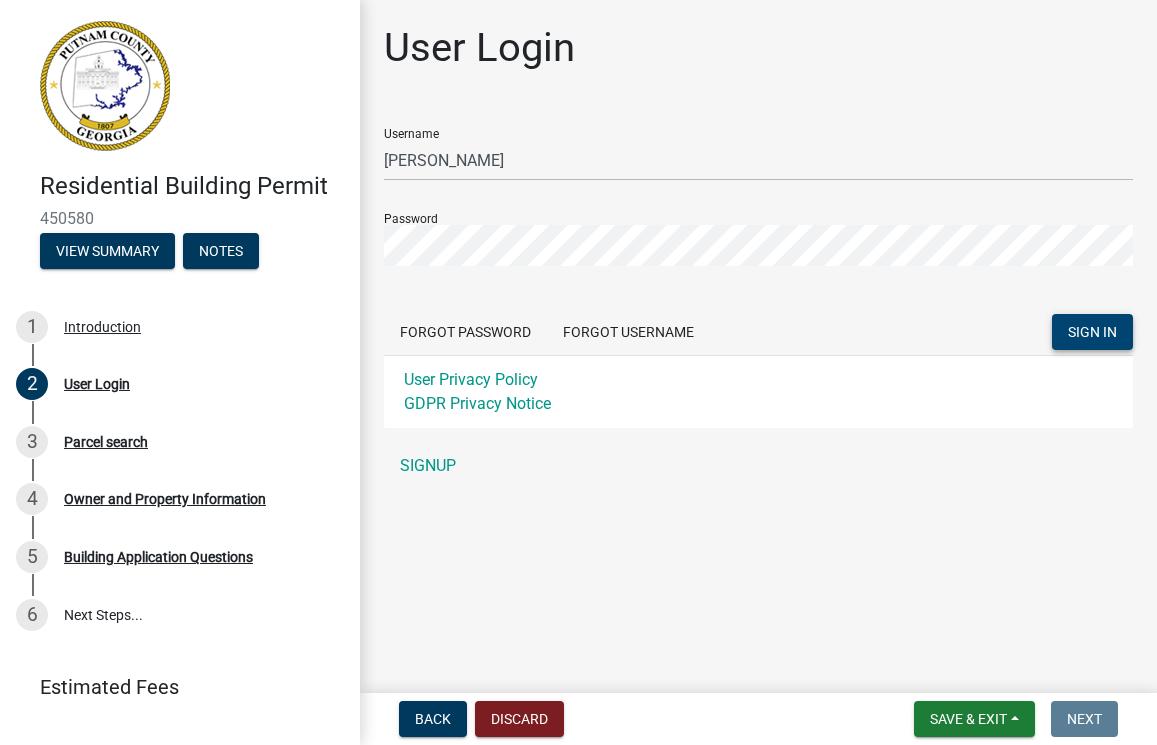 scroll, scrollTop: 0, scrollLeft: 0, axis: both 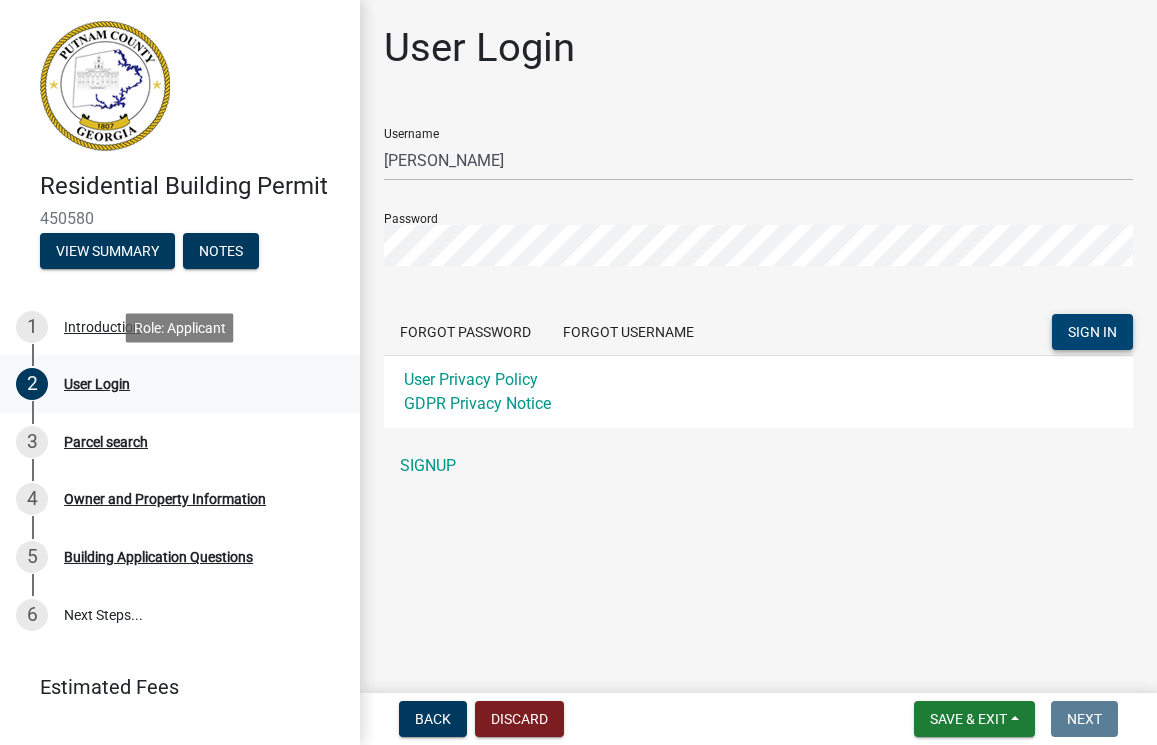 click on "User Login" at bounding box center (97, 384) 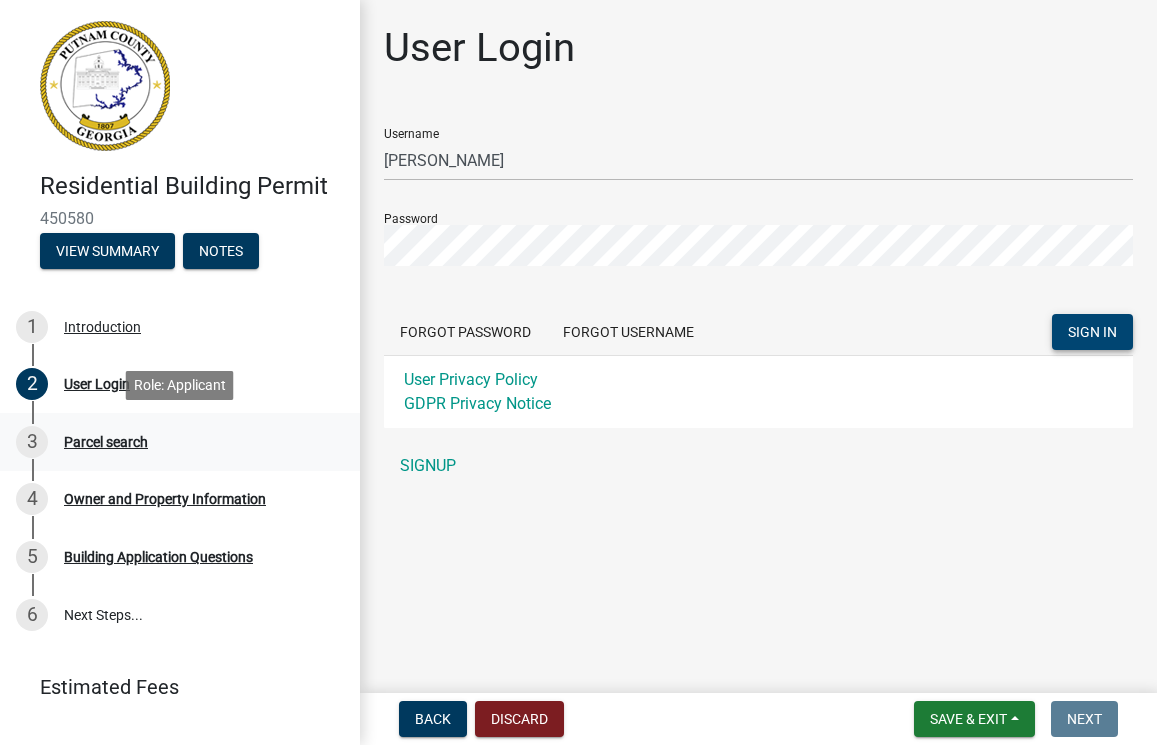 click on "3     Parcel search" at bounding box center [172, 442] 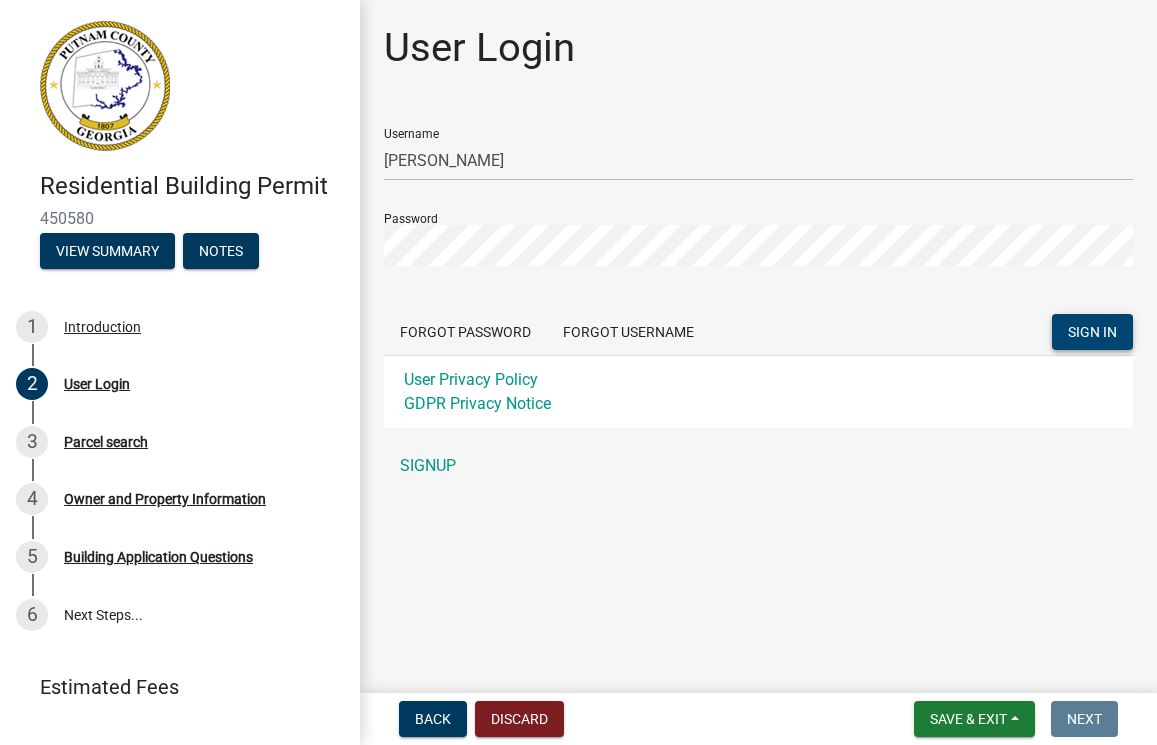 click on "Residential Building Permit  450580   View Summary   Notes" at bounding box center [180, 215] 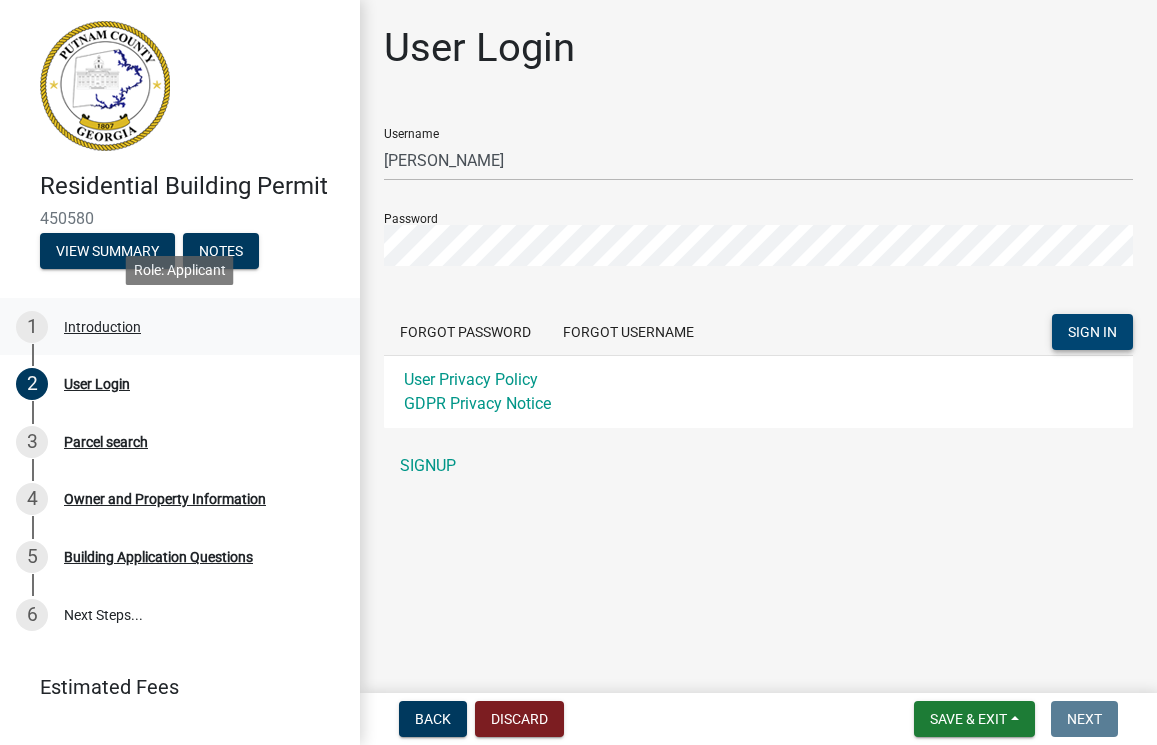 click on "Introduction" at bounding box center [102, 327] 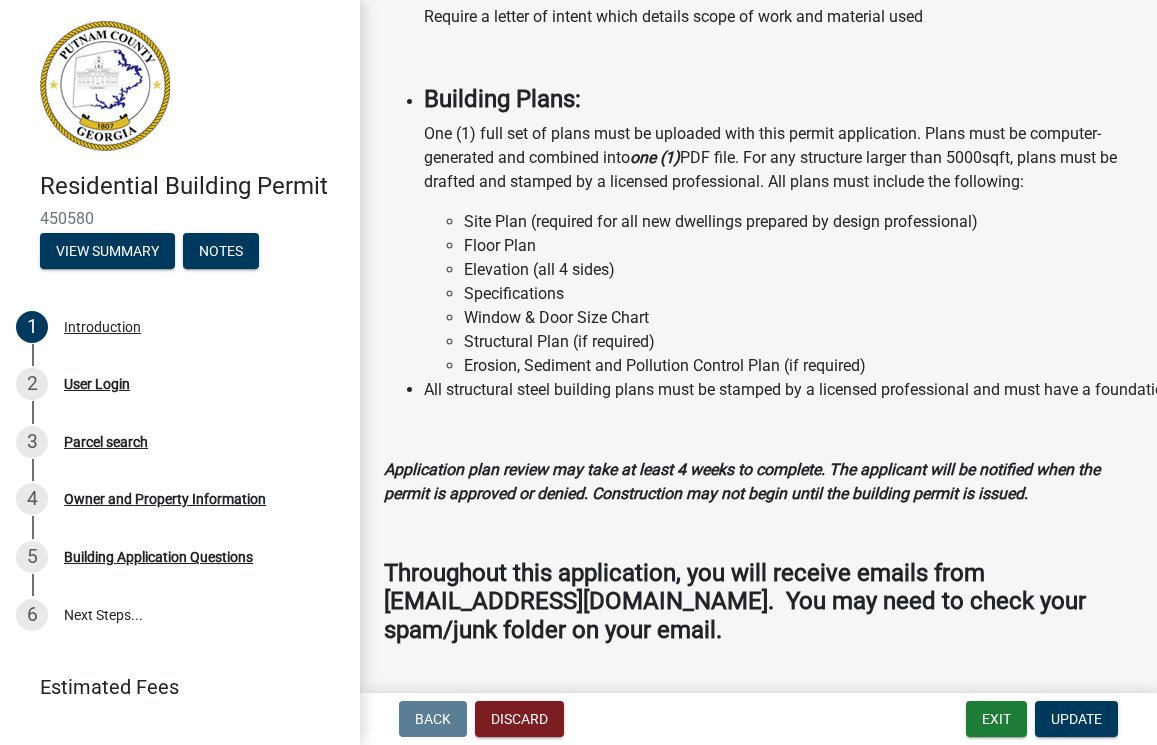scroll, scrollTop: 2026, scrollLeft: 0, axis: vertical 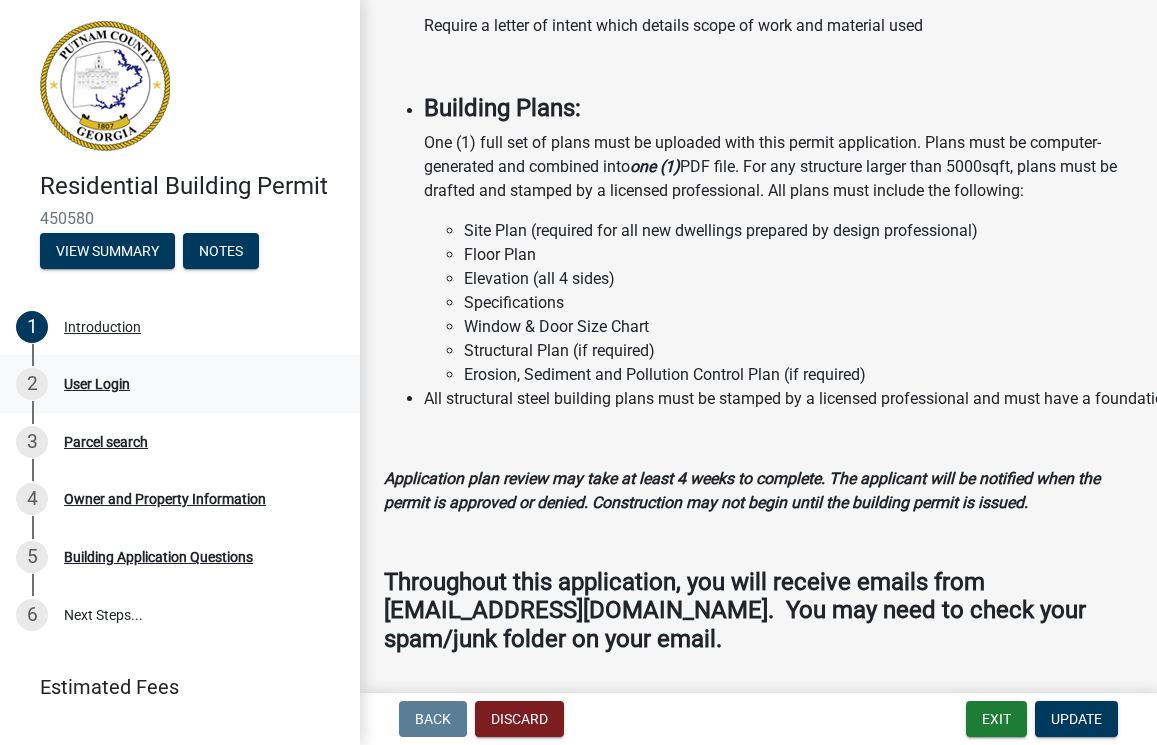 click on "User Login" at bounding box center [97, 384] 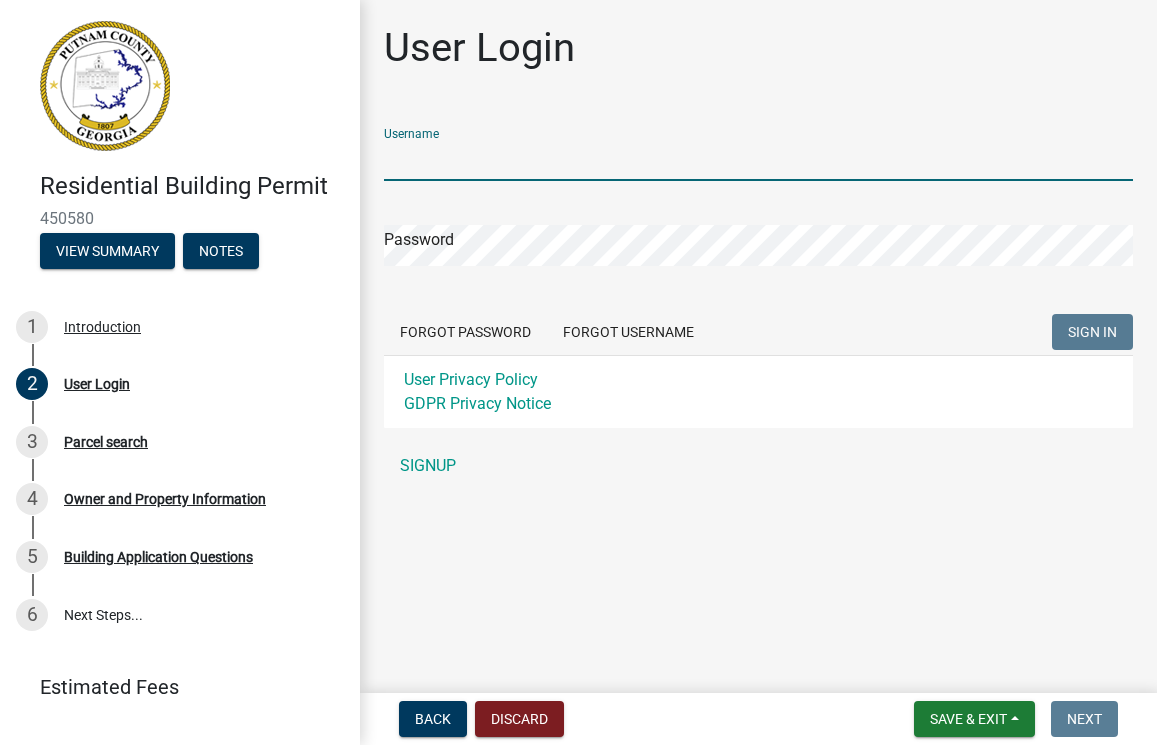 type on "[PERSON_NAME]" 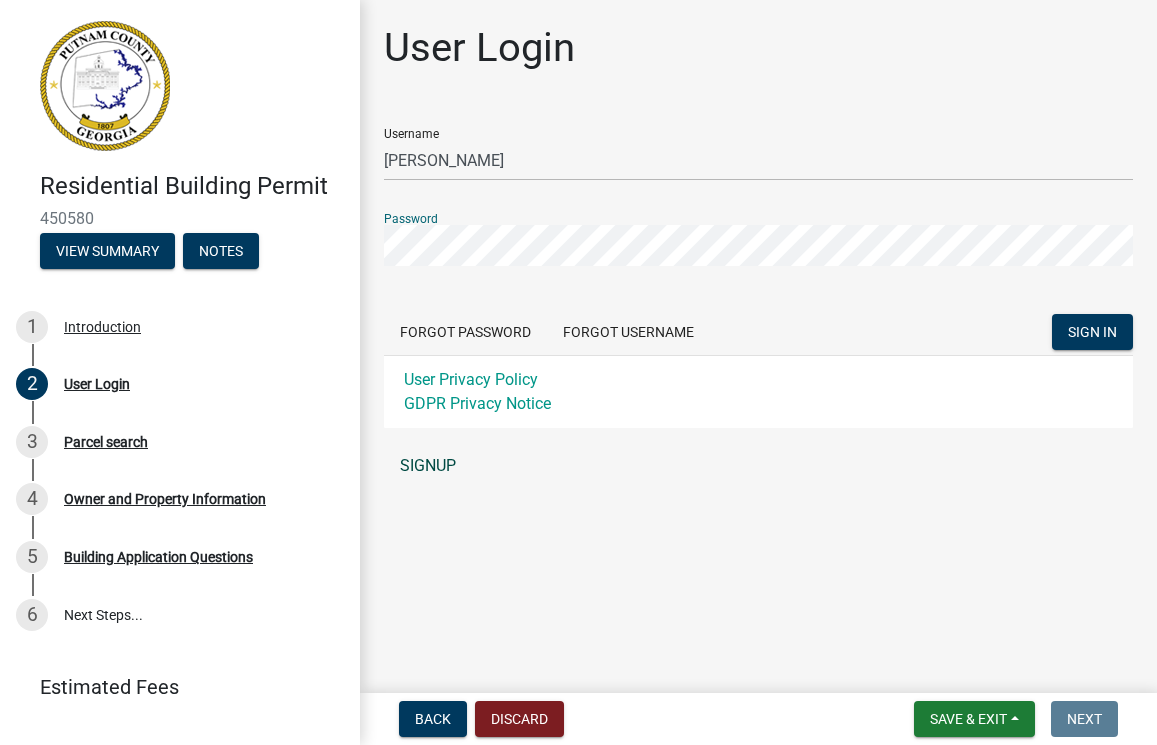 click on "SIGNUP" 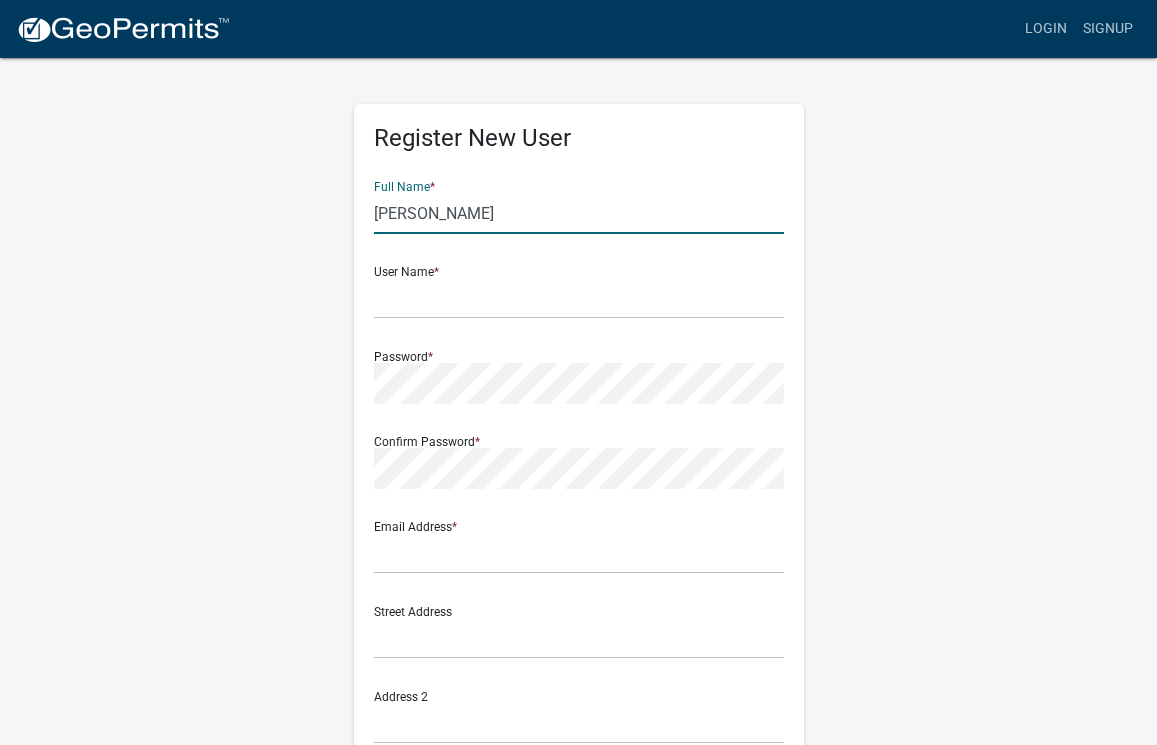 type on "[PERSON_NAME]" 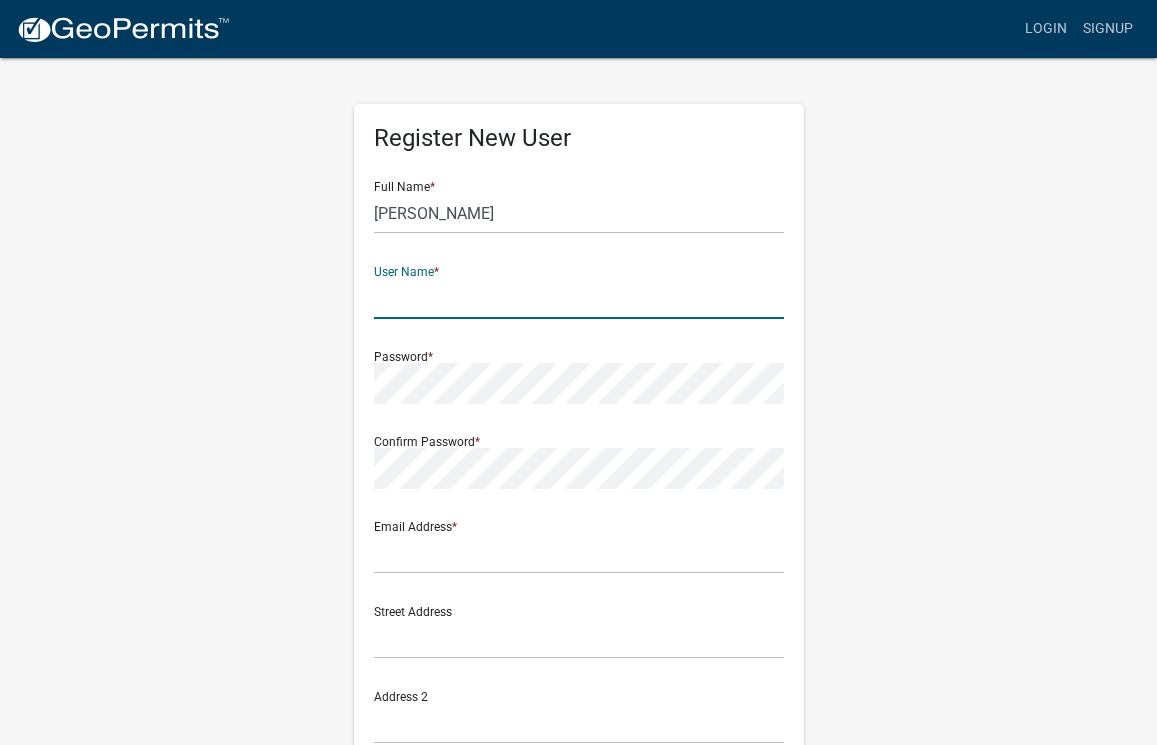click 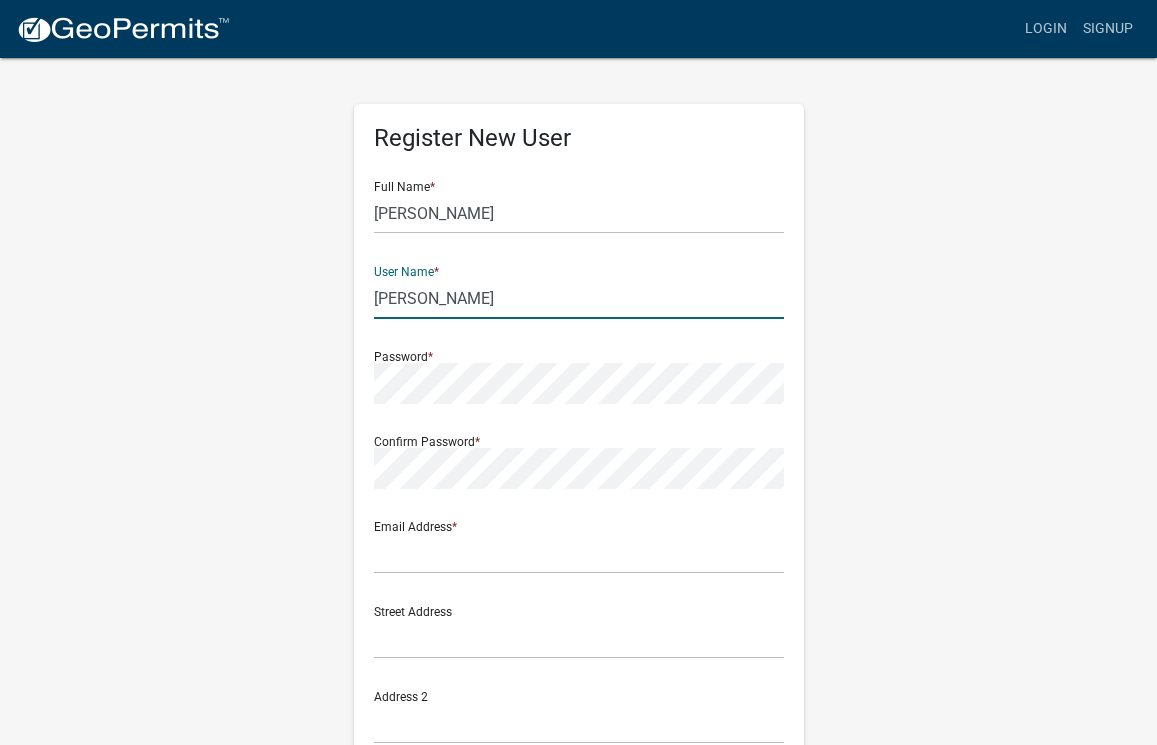 type on "[PERSON_NAME]" 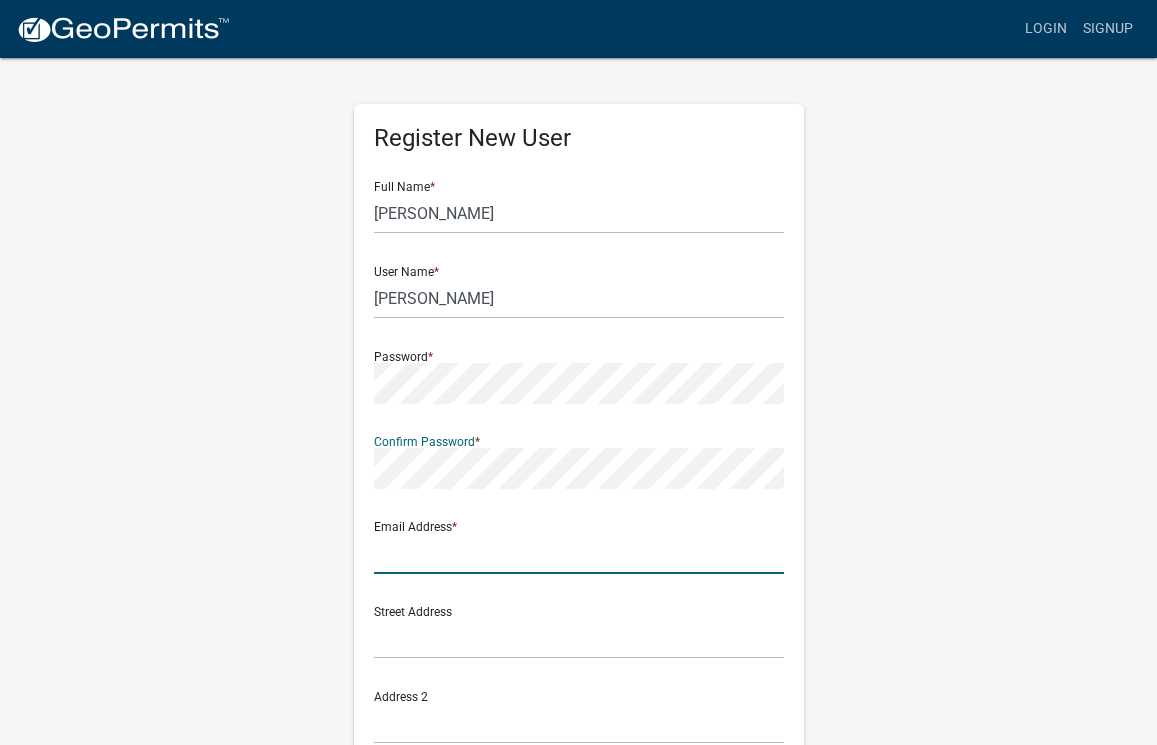 click 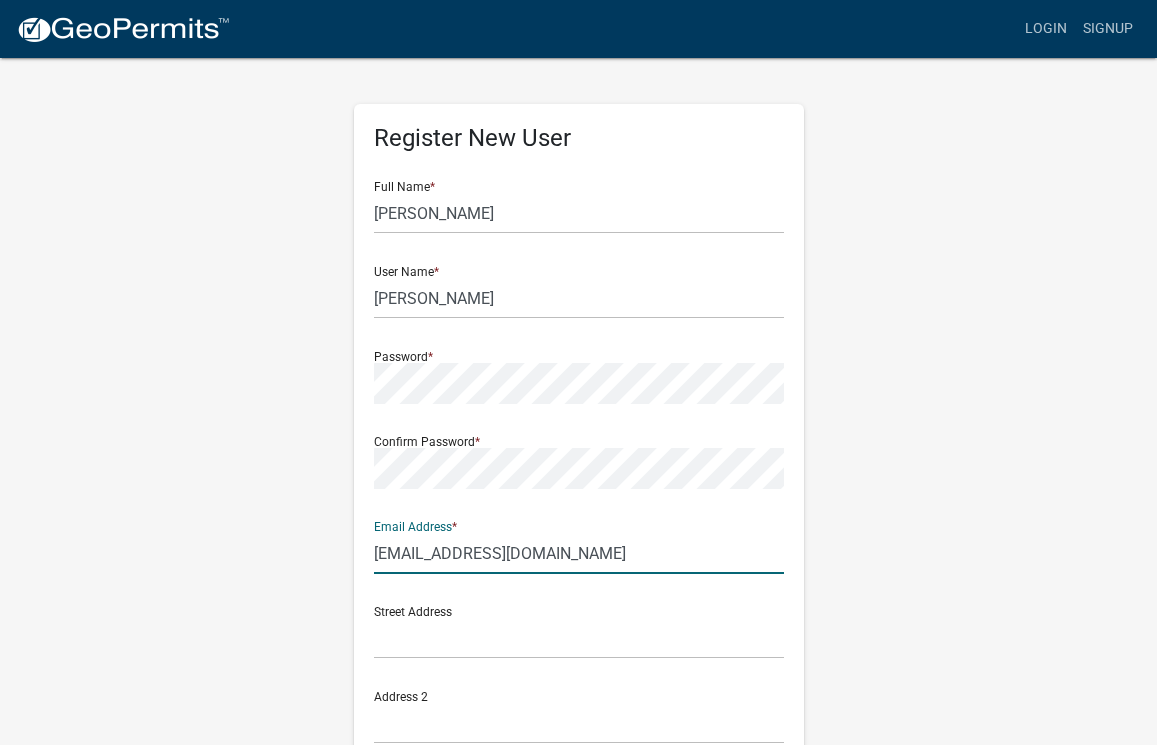 type on "[EMAIL_ADDRESS][DOMAIN_NAME]" 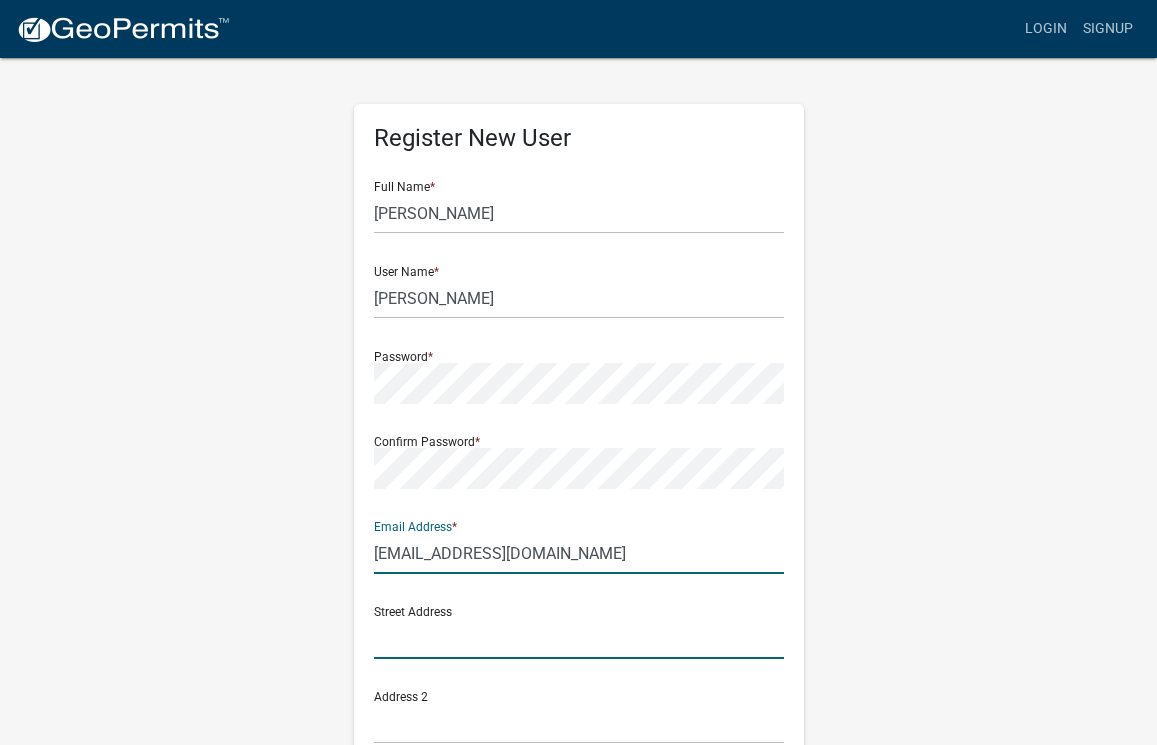 click 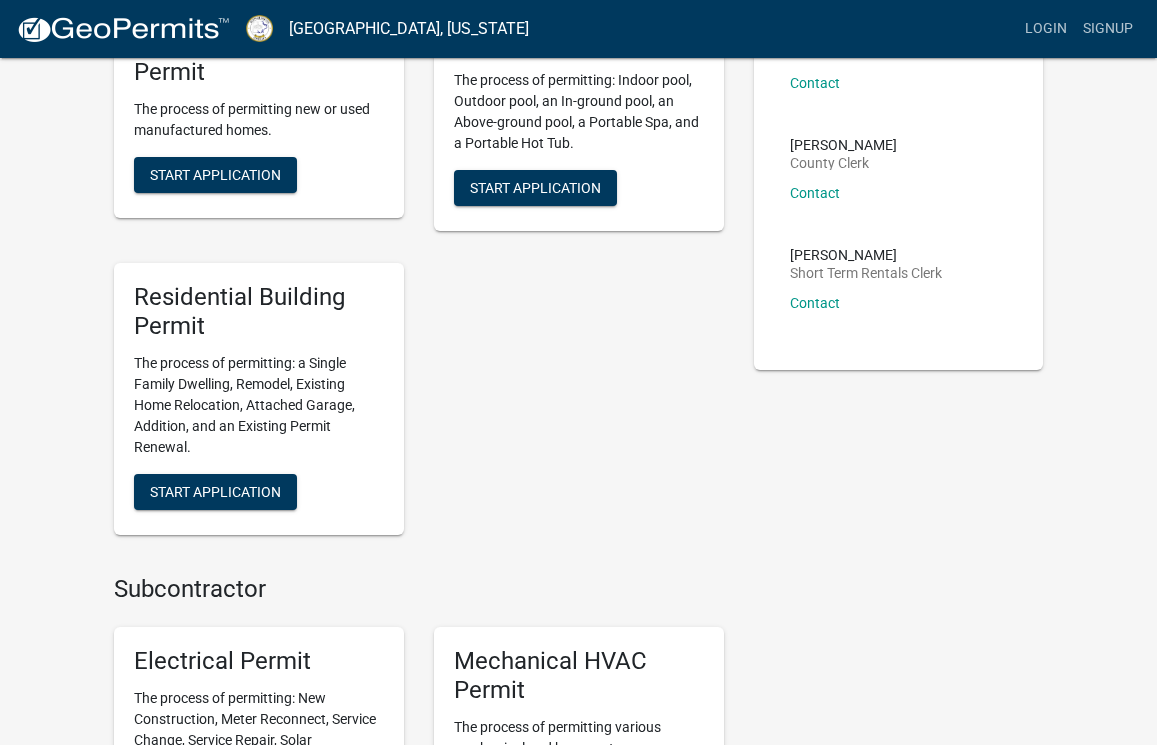 scroll, scrollTop: 534, scrollLeft: 0, axis: vertical 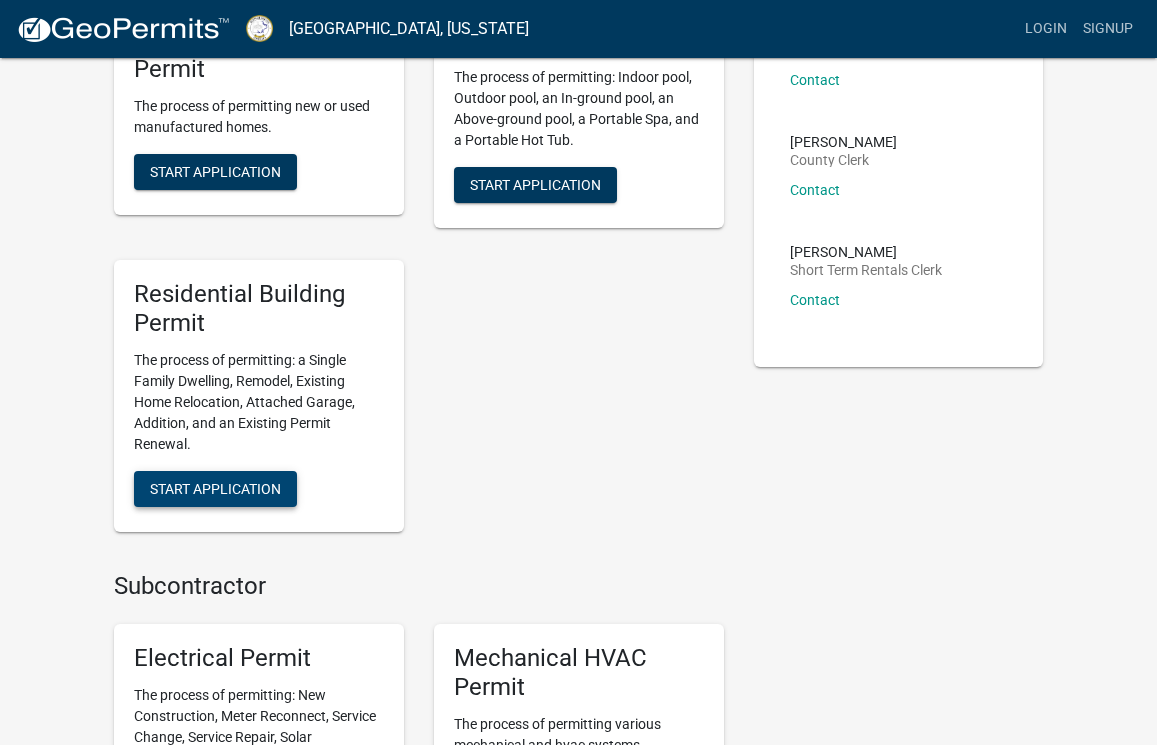 click on "Start Application" at bounding box center [215, 489] 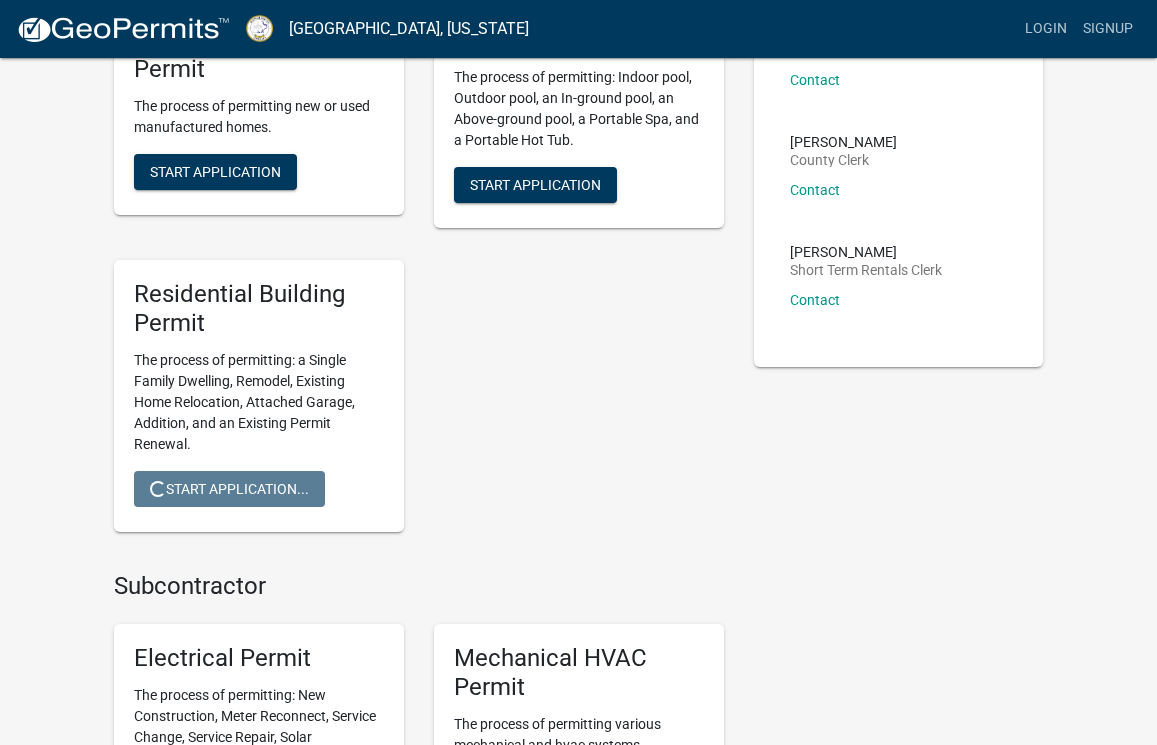 scroll, scrollTop: 0, scrollLeft: 0, axis: both 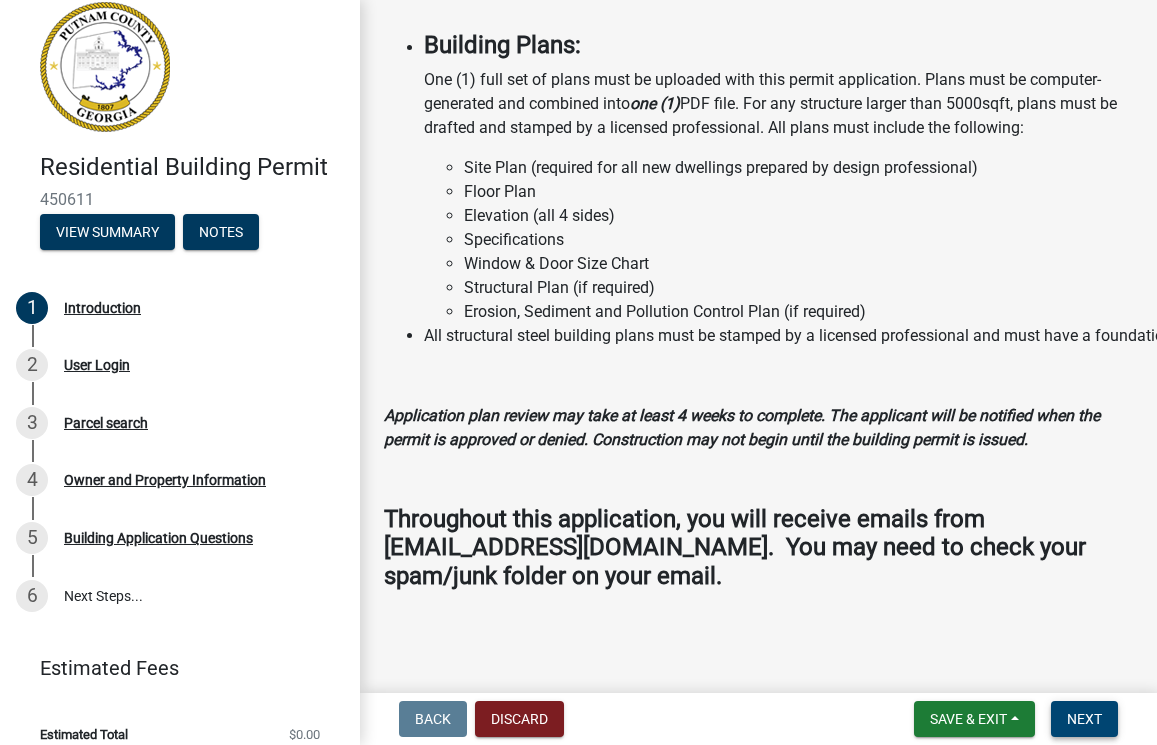 click on "Next" at bounding box center (1084, 719) 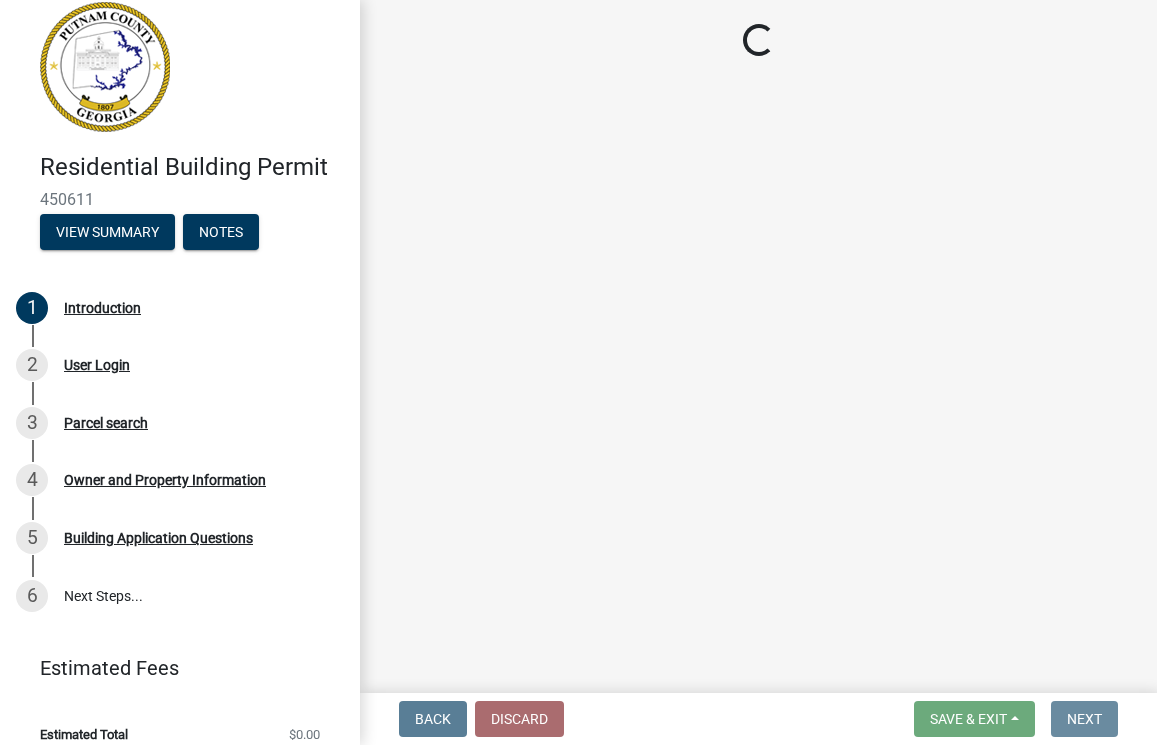 scroll, scrollTop: 0, scrollLeft: 0, axis: both 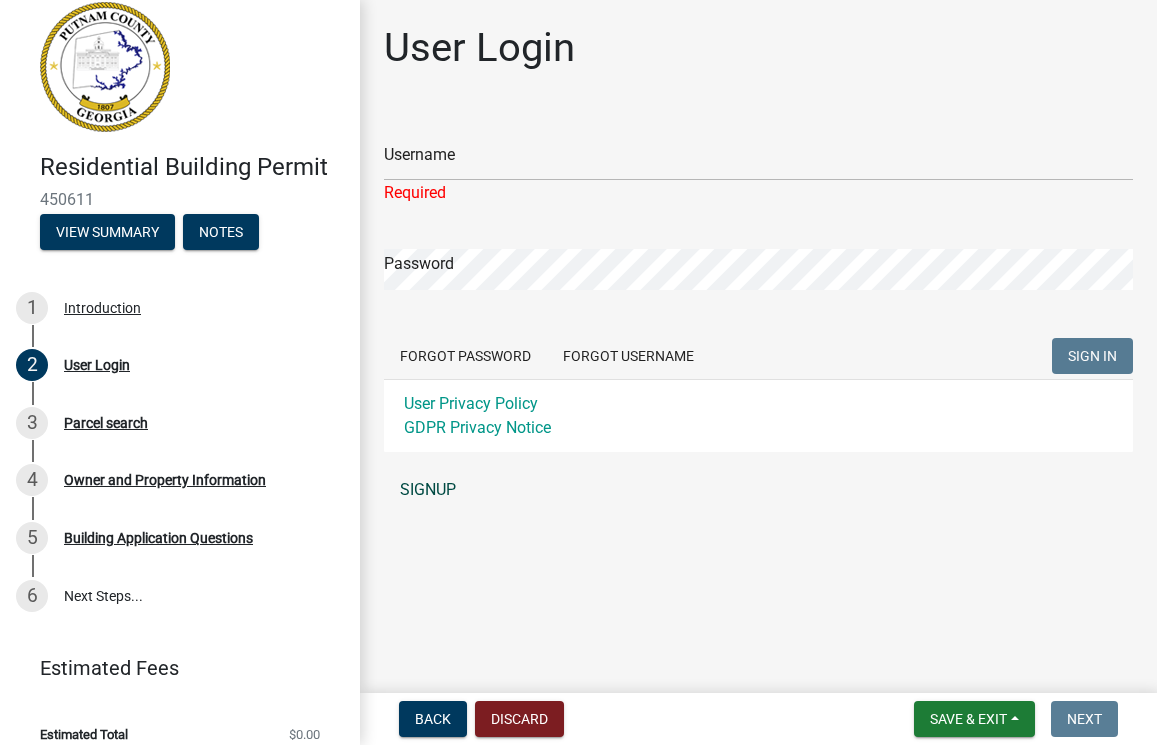 click on "Username Required Password  Forgot Password   Forgot Username  SIGN IN User Privacy Policy GDPR Privacy Notice SIGNUP" 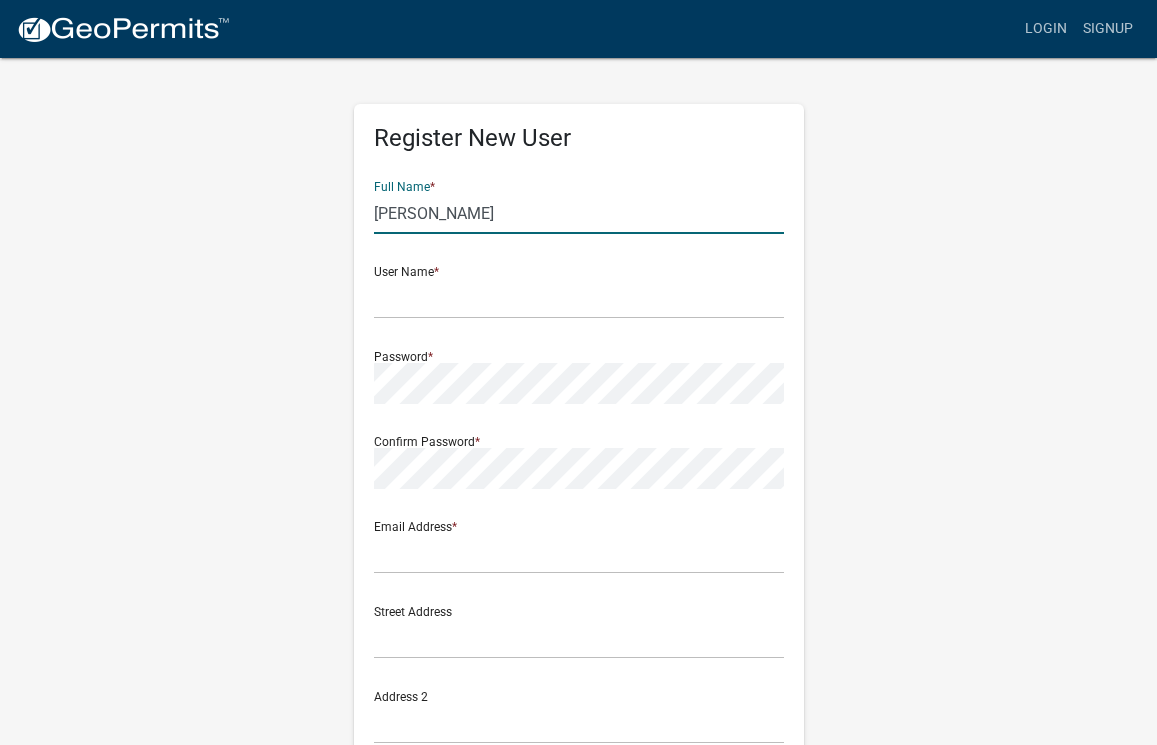 type on "[PERSON_NAME]" 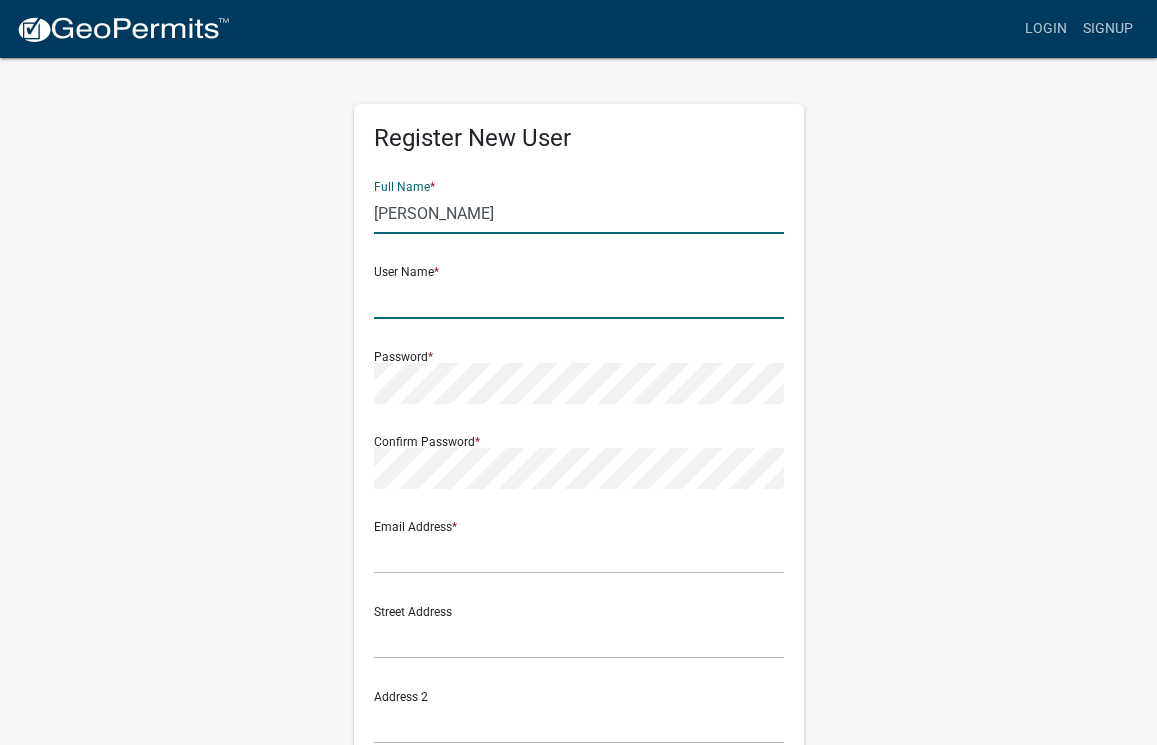 click 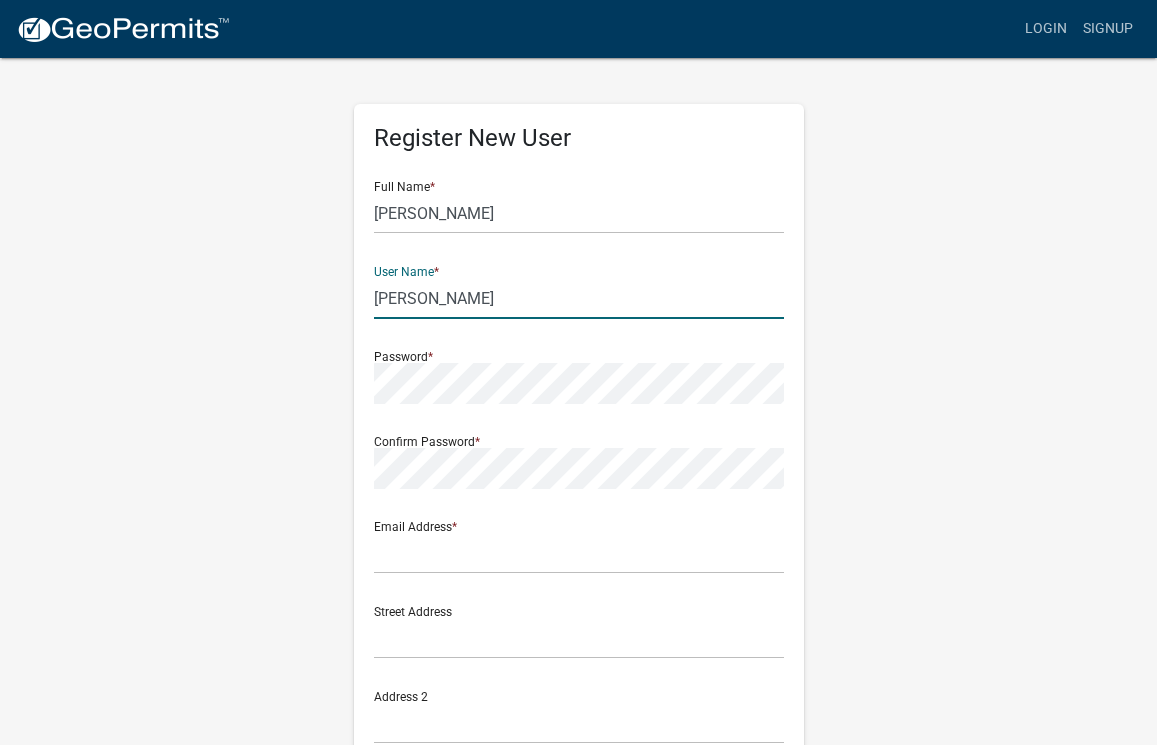 type on "[PERSON_NAME]" 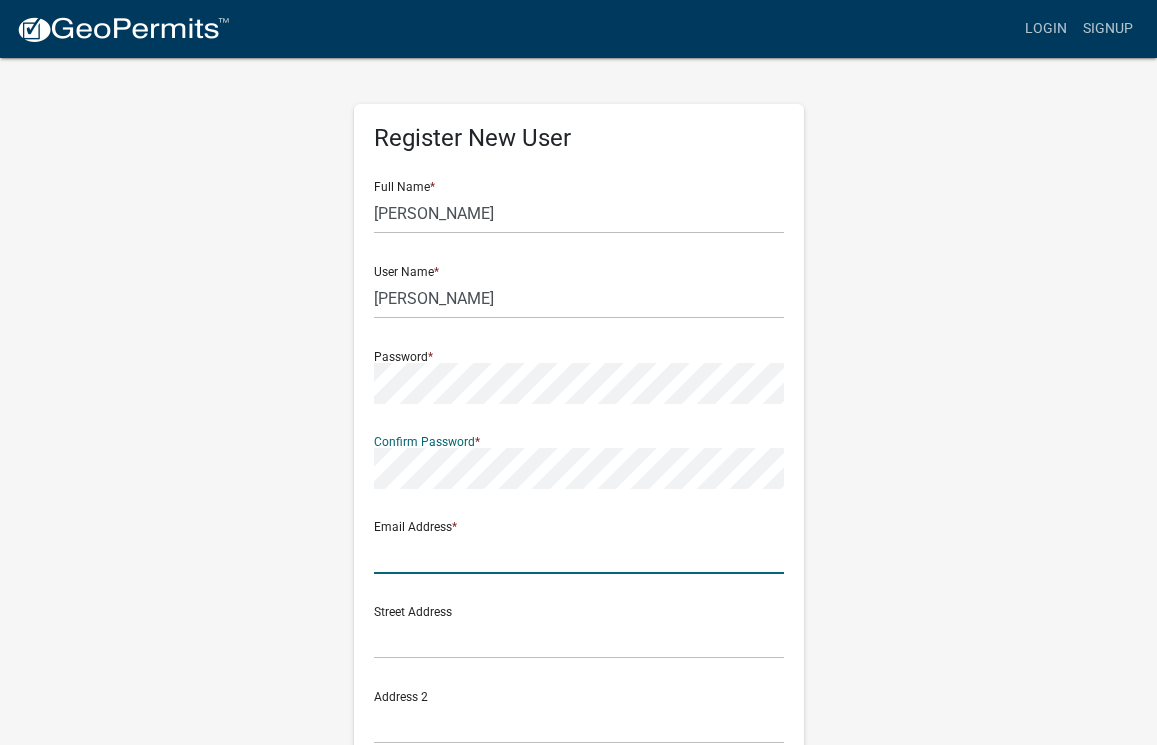 click 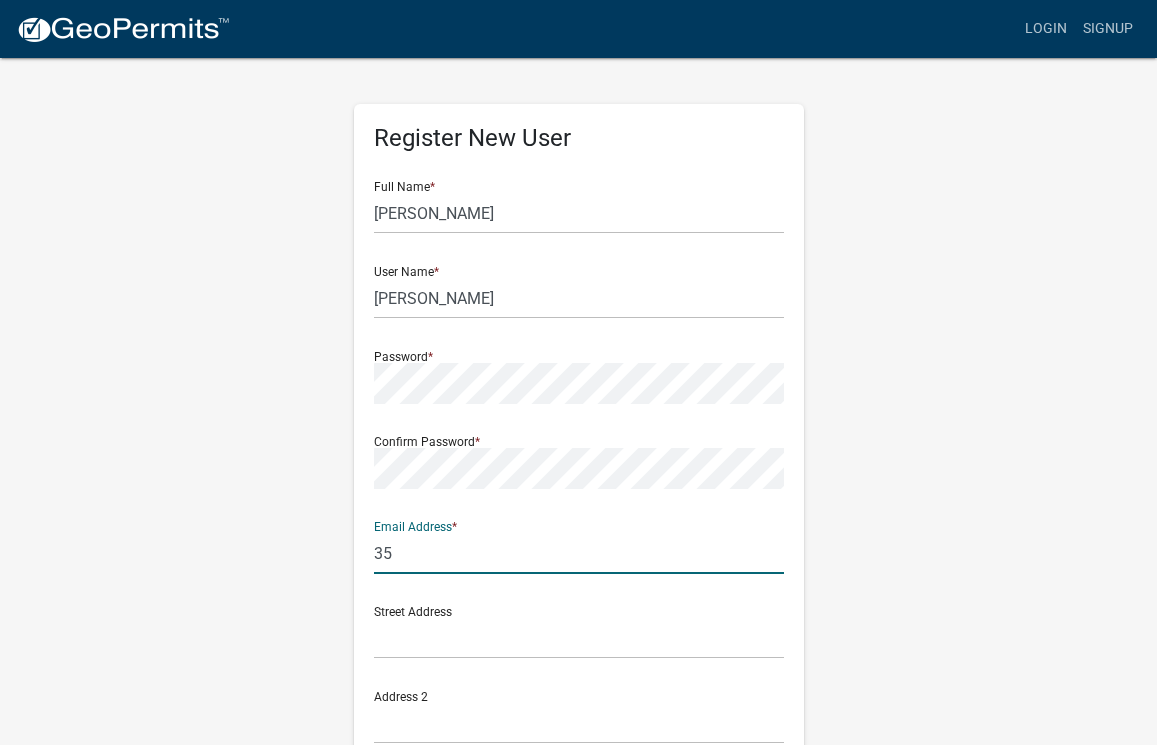 type on "3" 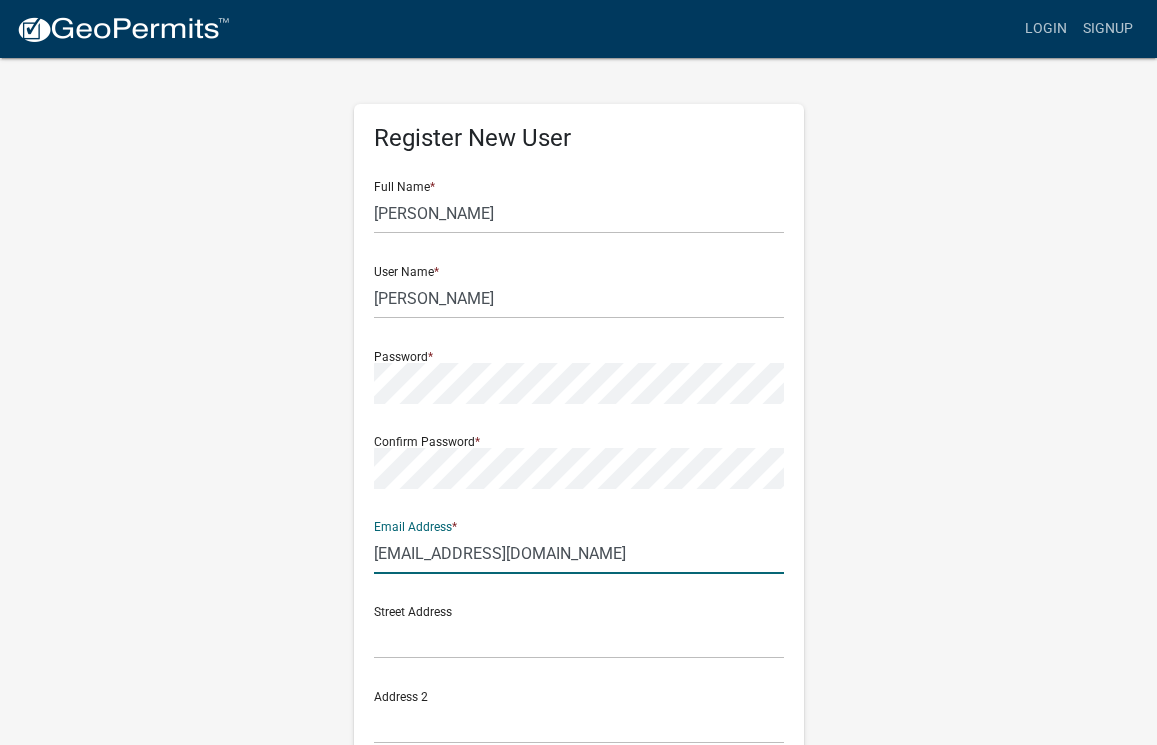 type on "[EMAIL_ADDRESS][DOMAIN_NAME]" 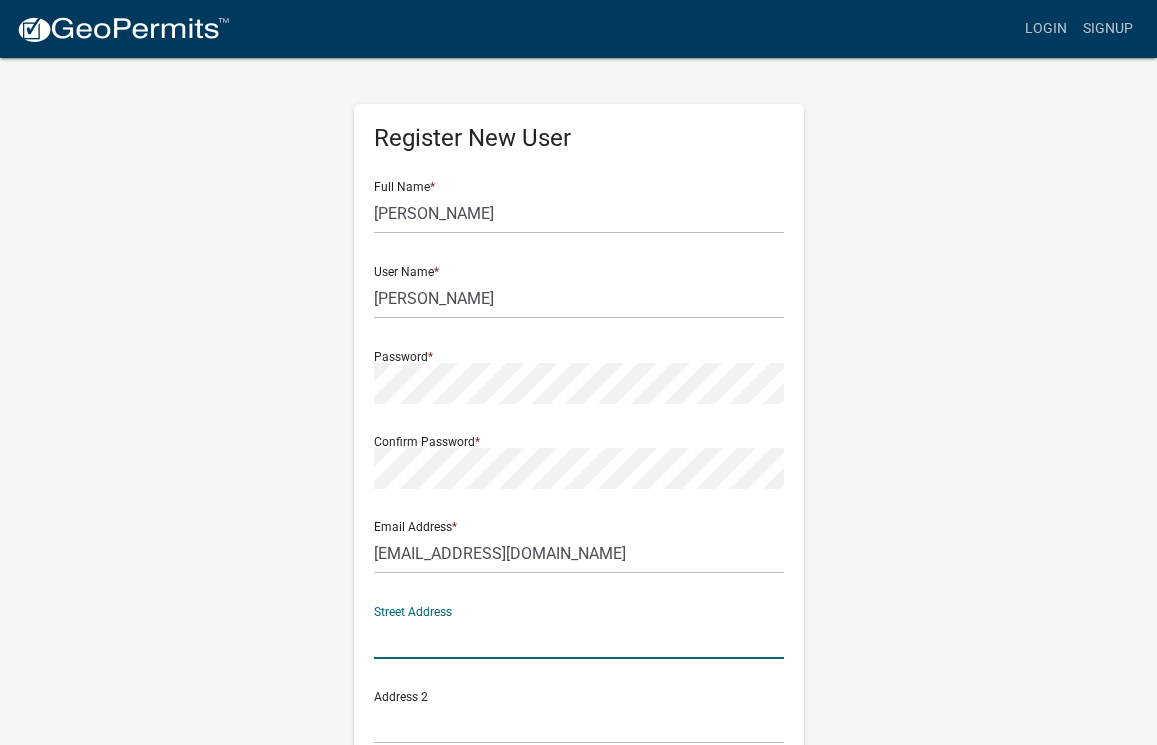 click 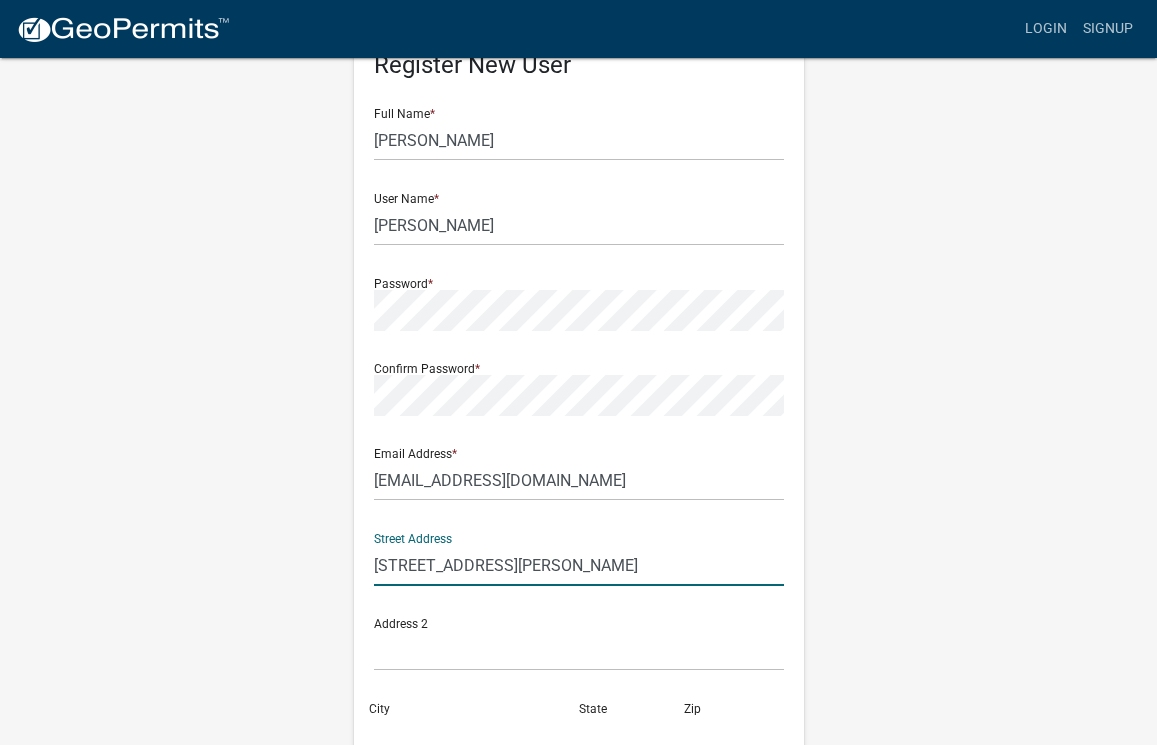 scroll, scrollTop: 79, scrollLeft: 0, axis: vertical 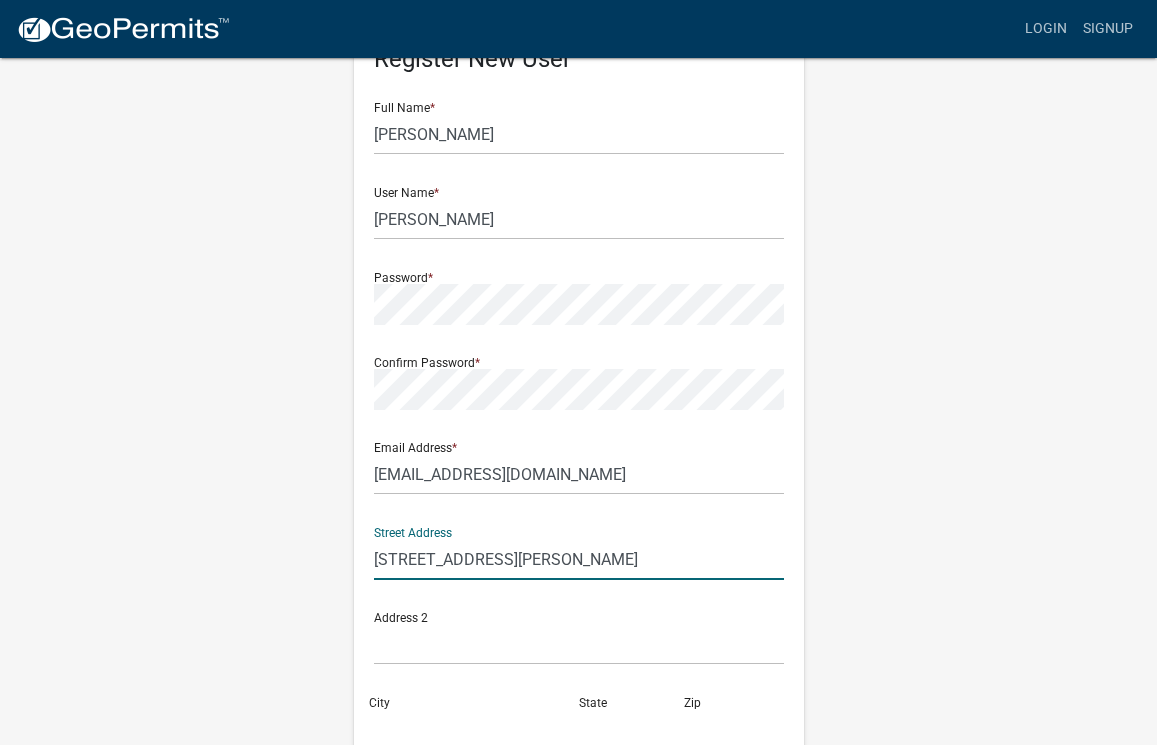 type on "[STREET_ADDRESS][PERSON_NAME]" 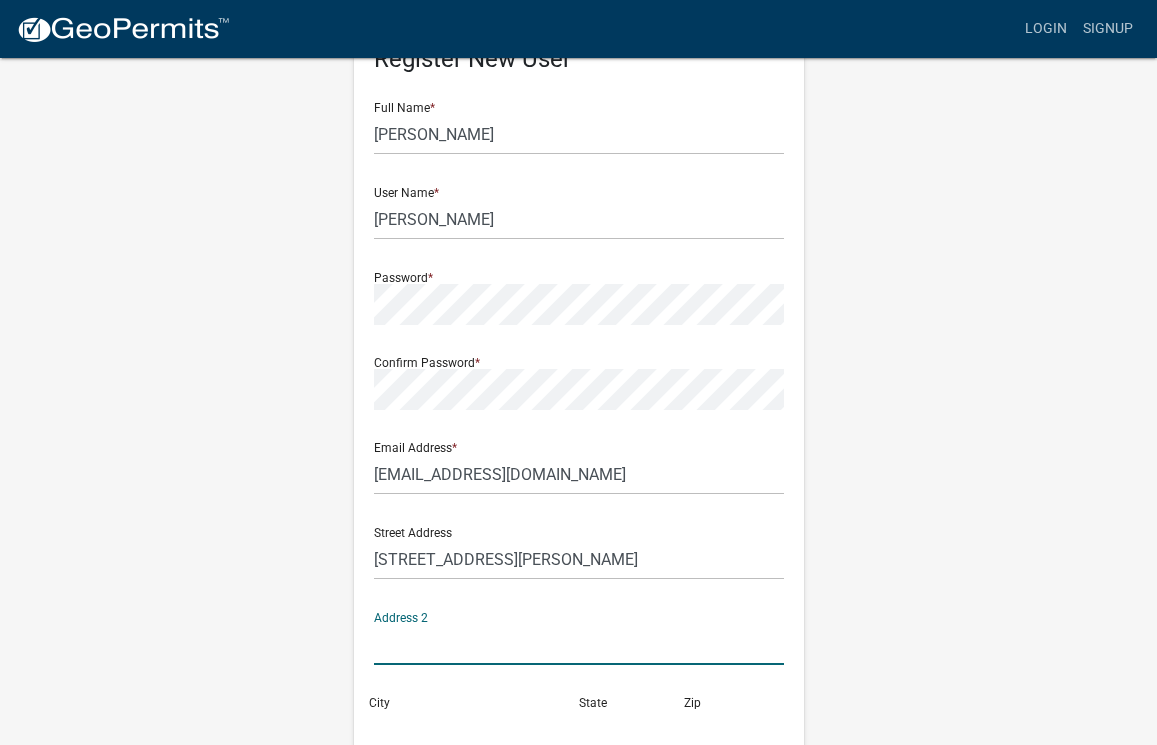 click 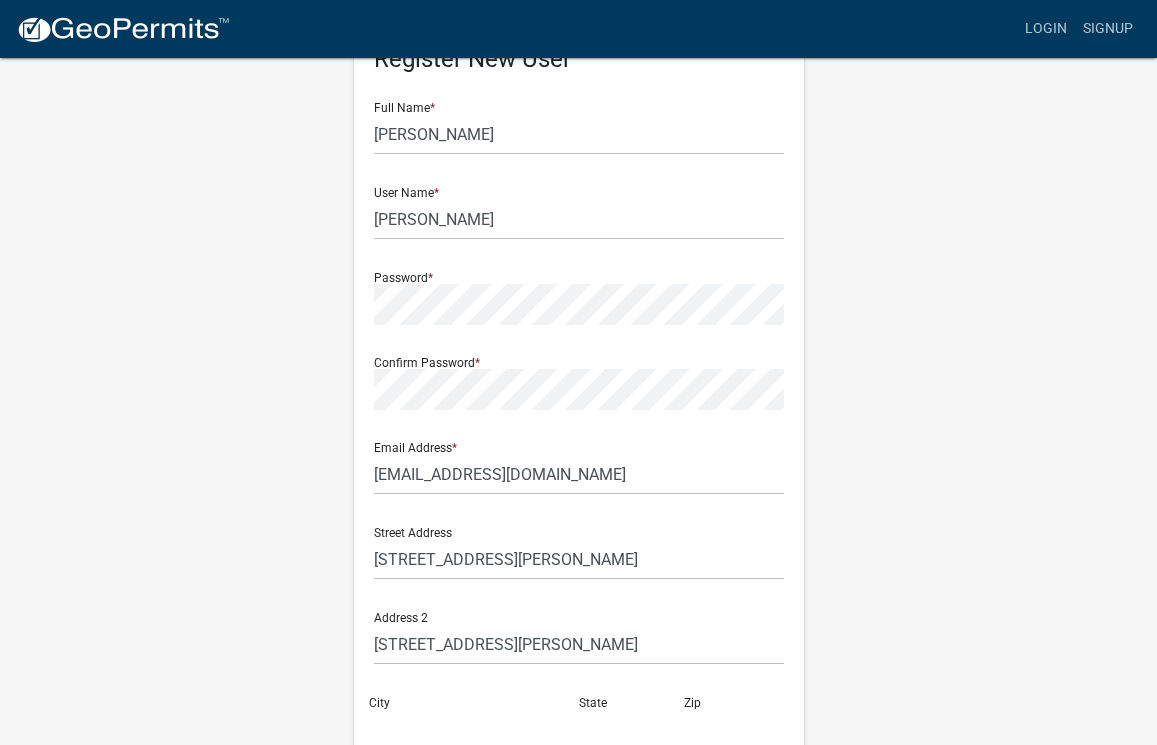 click on "City" 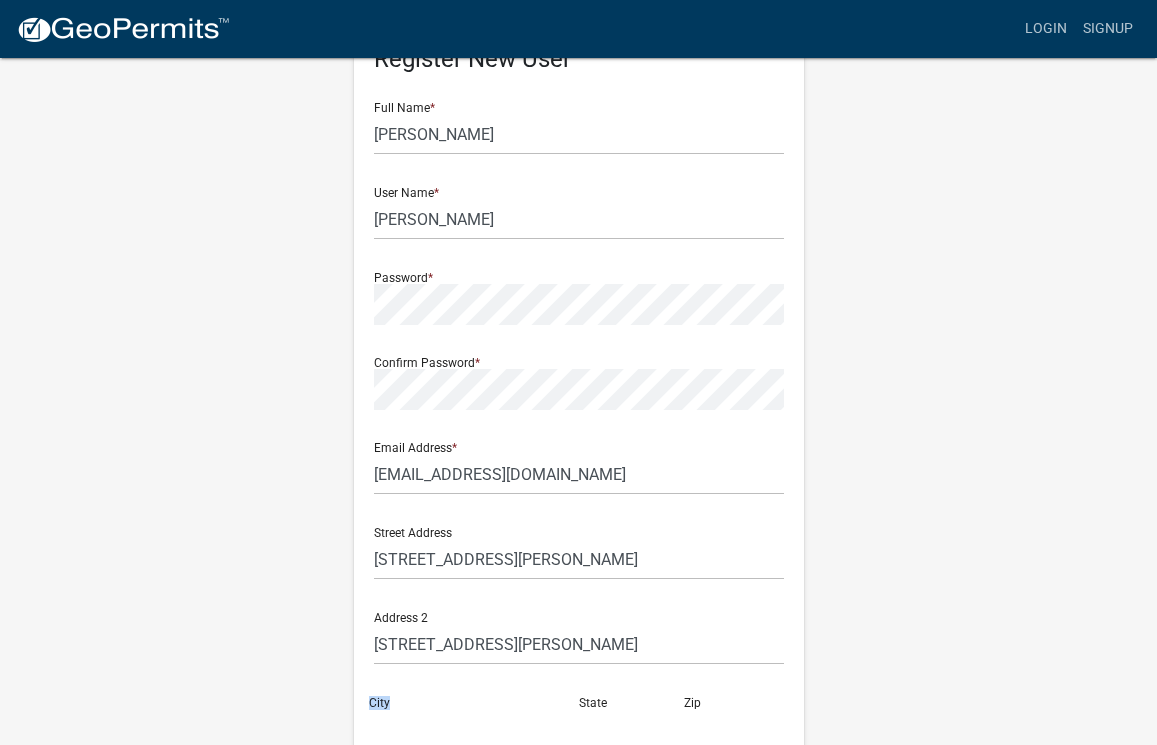 click on "City" 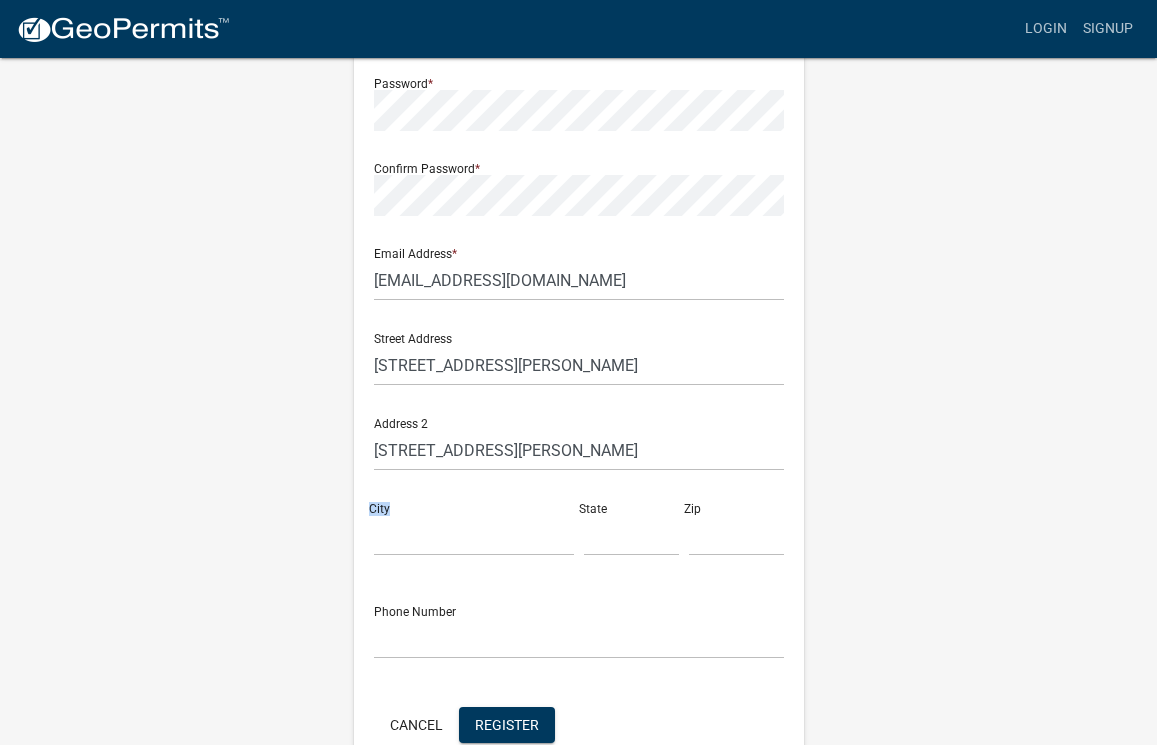 scroll, scrollTop: 276, scrollLeft: 0, axis: vertical 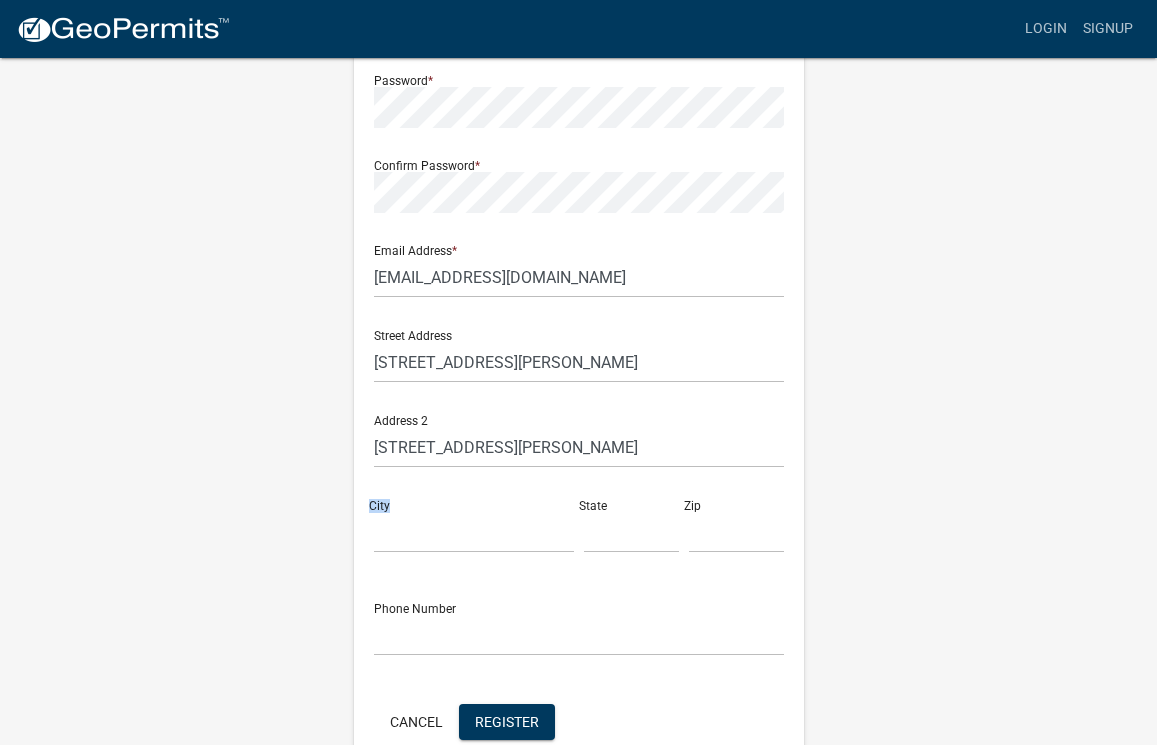 click on "City" 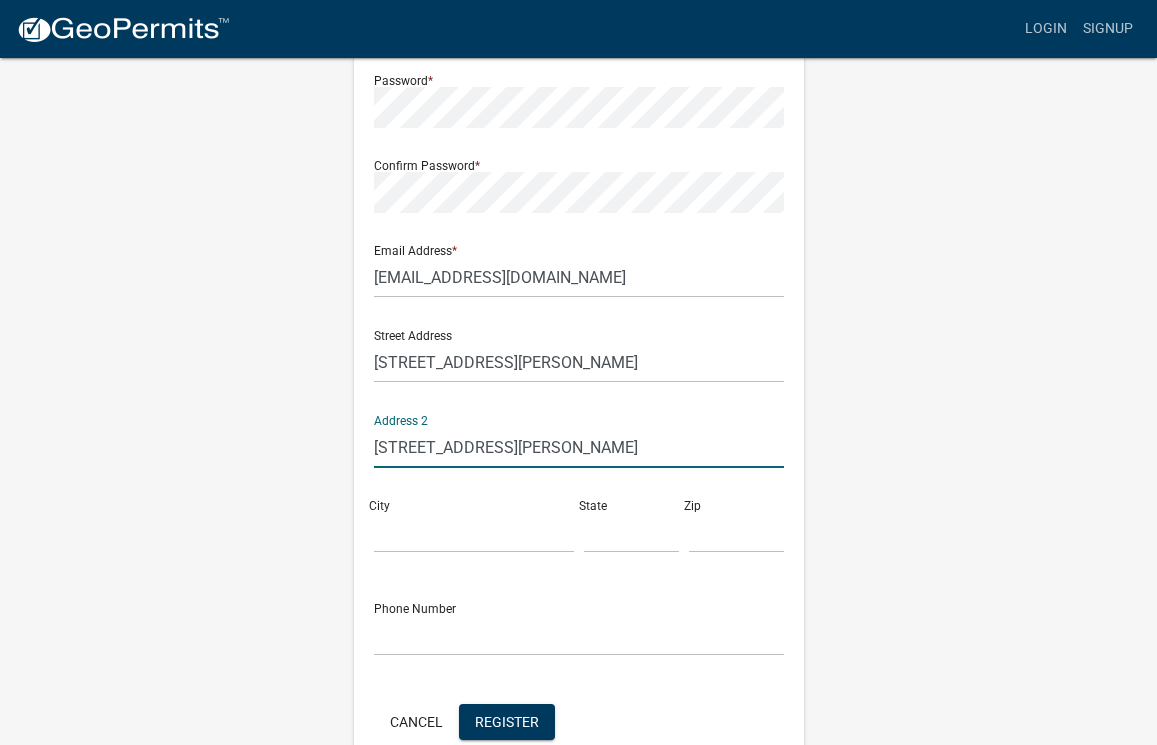 click on "[STREET_ADDRESS][PERSON_NAME]" 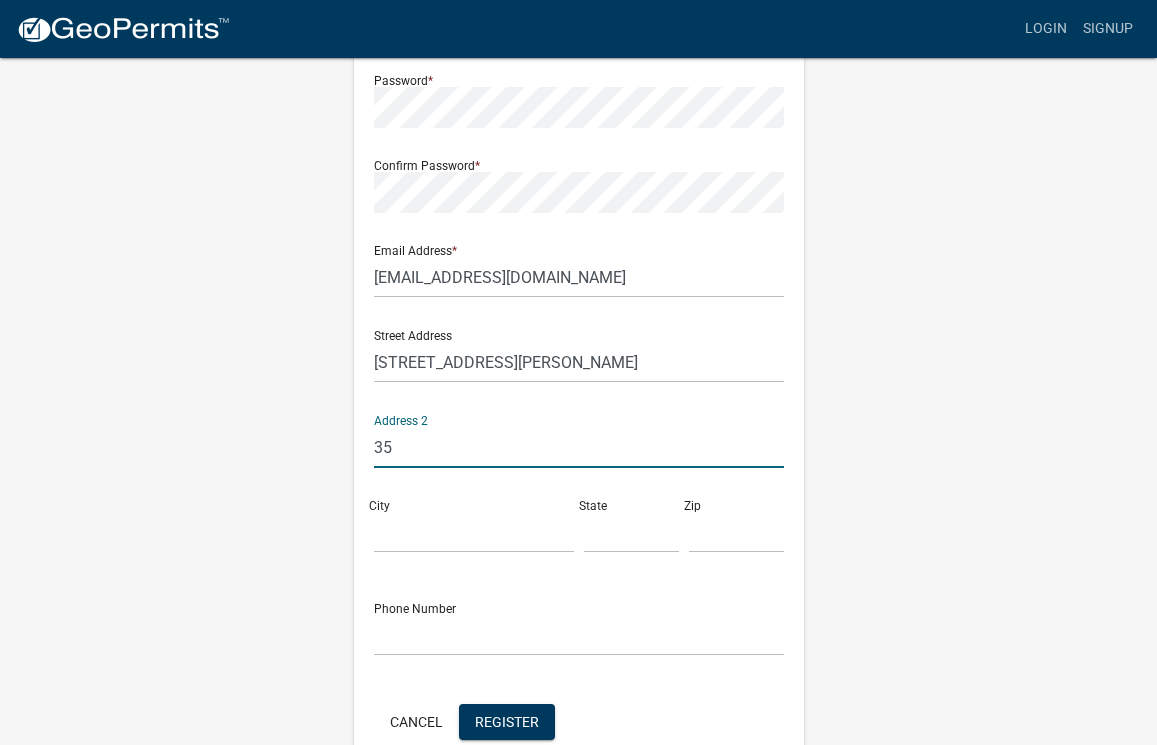 type on "3" 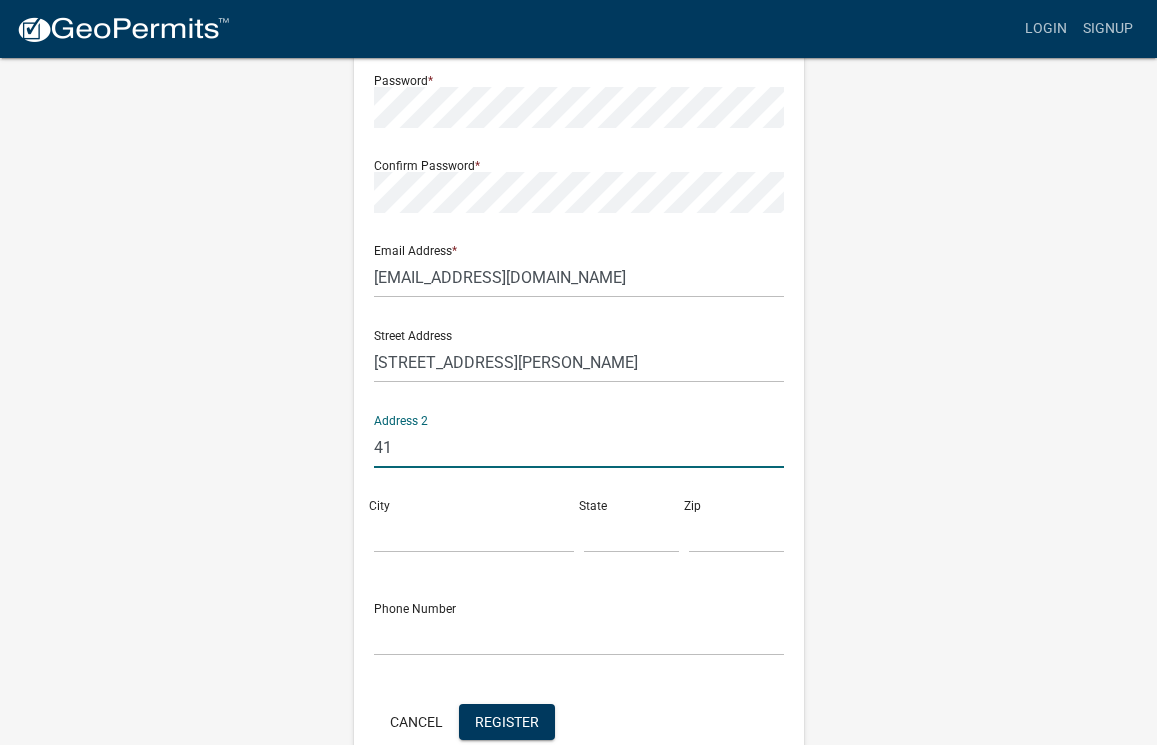 type on "4" 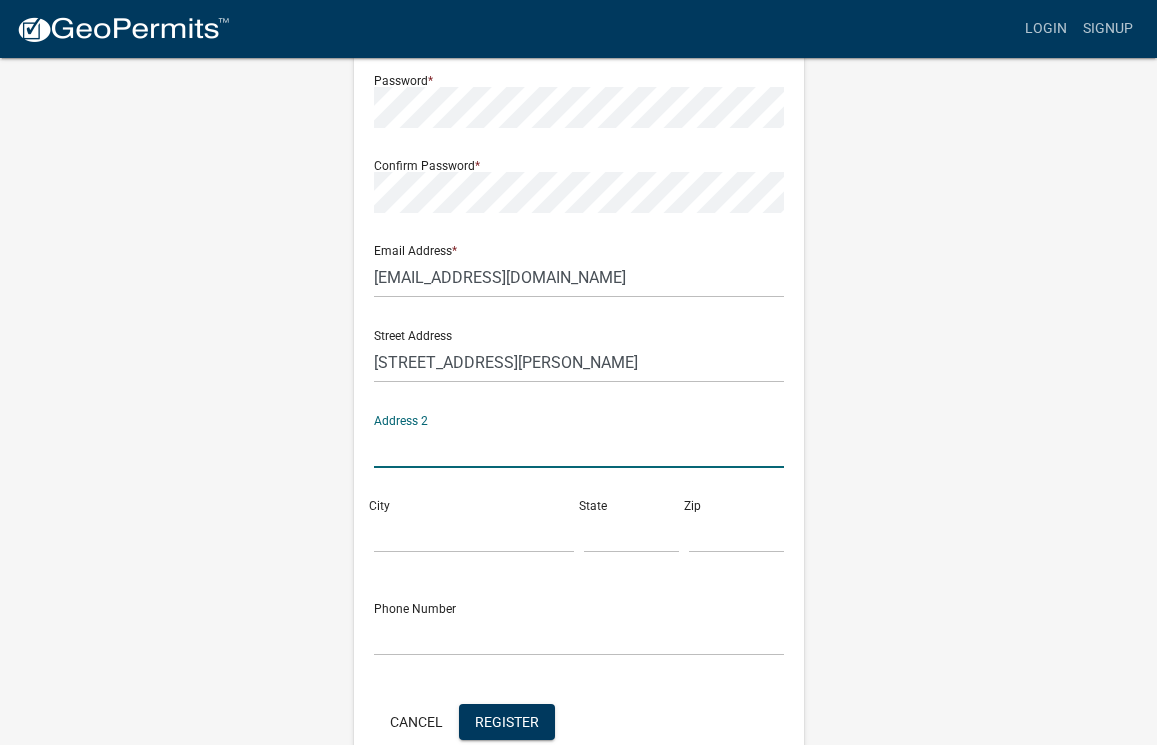click 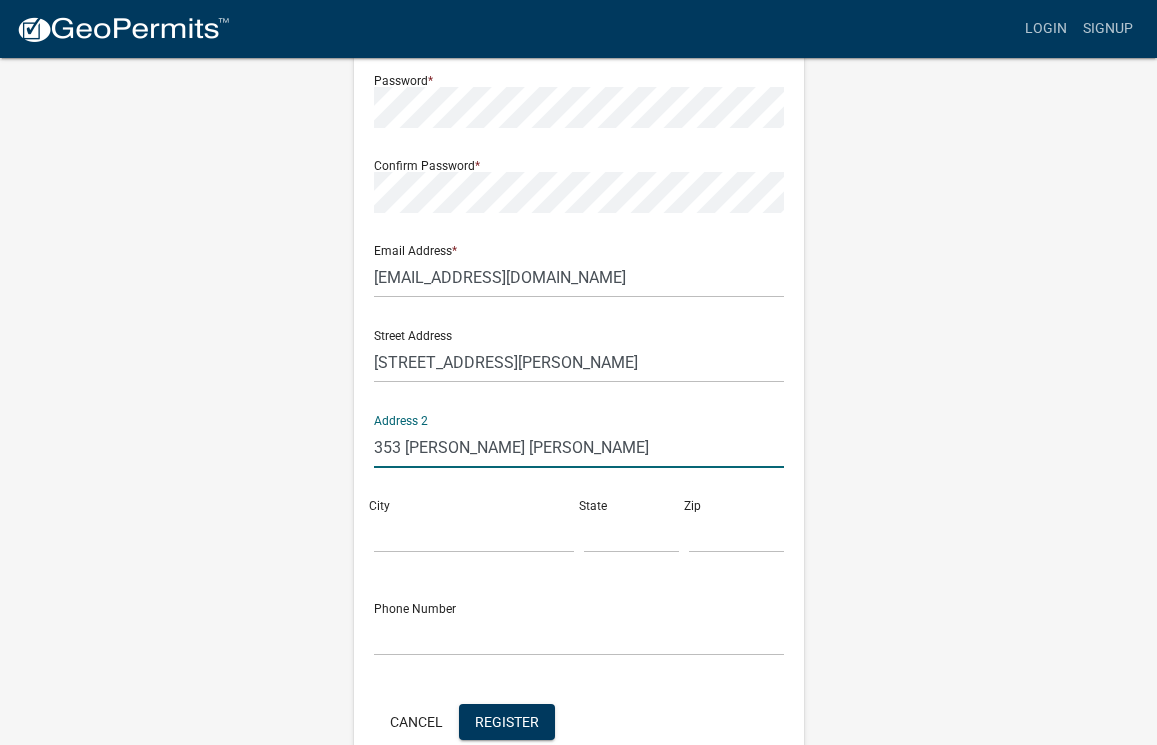 type on "[STREET_ADDRESS][PERSON_NAME]" 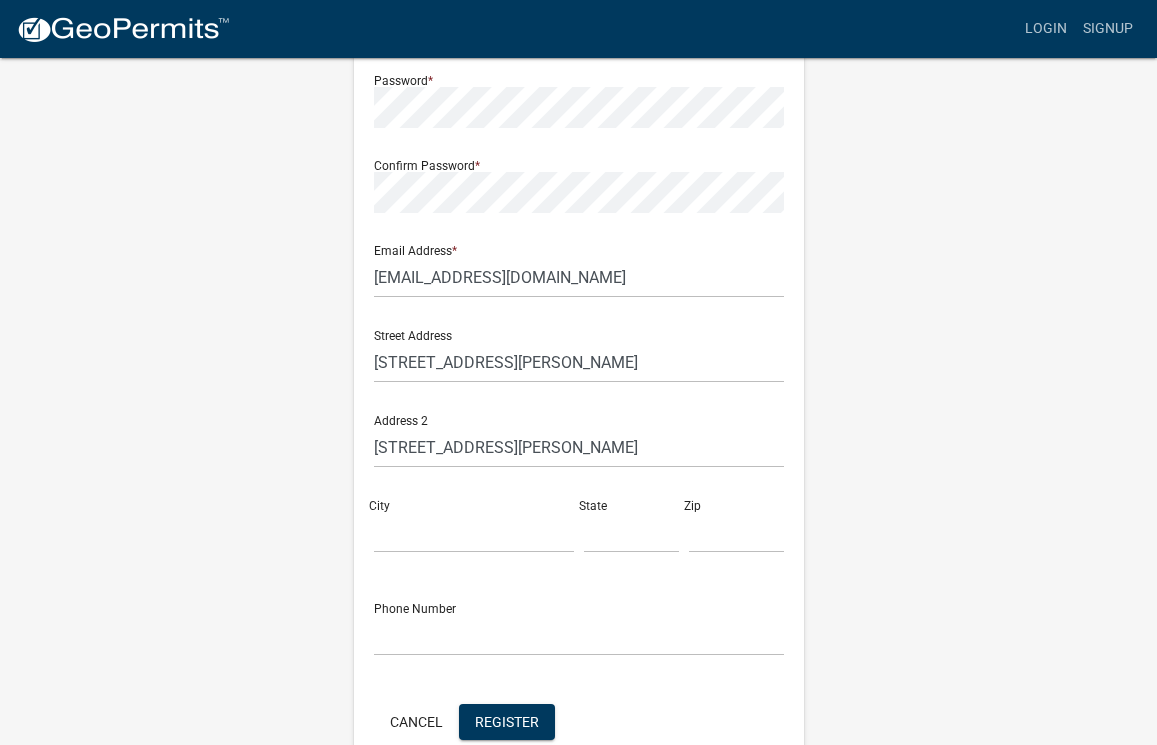 click on "City" 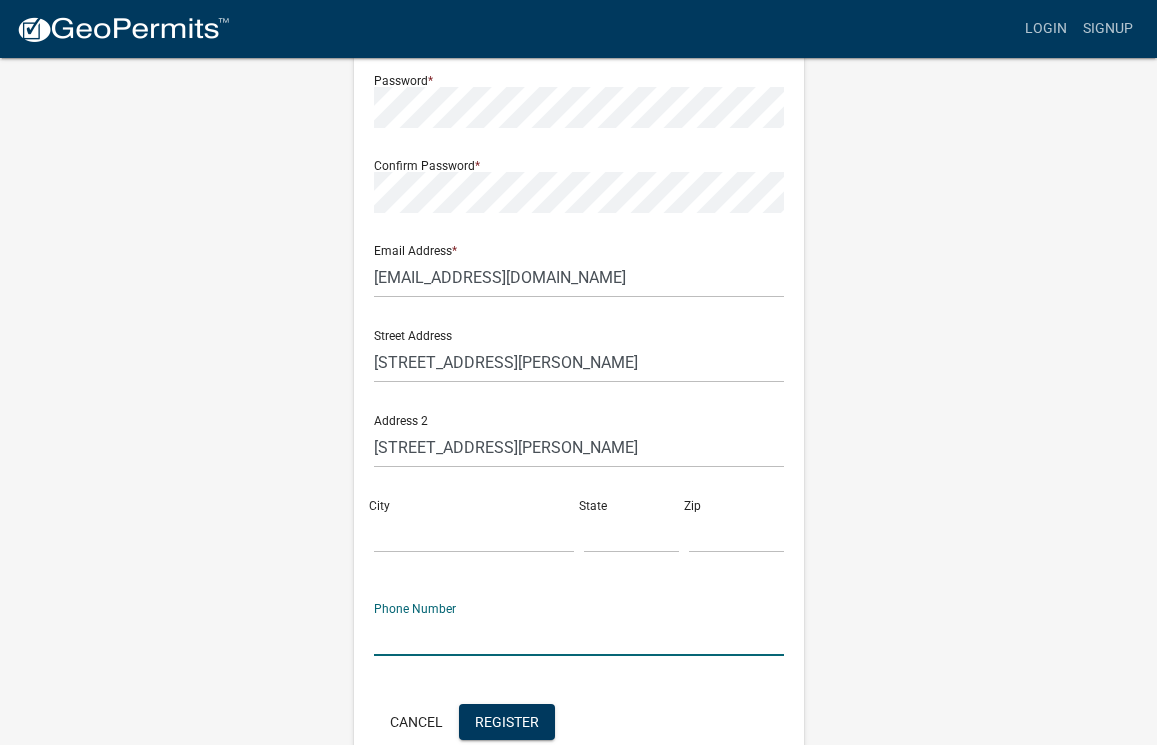 click 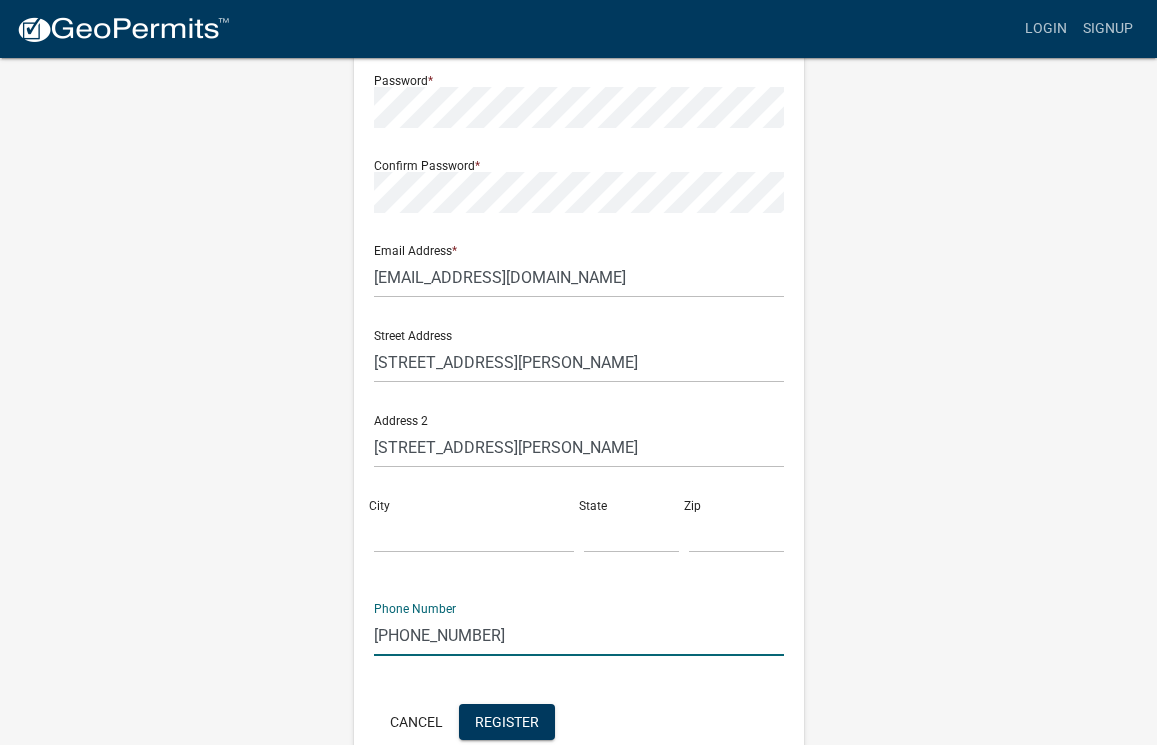 type on "[PHONE_NUMBER]" 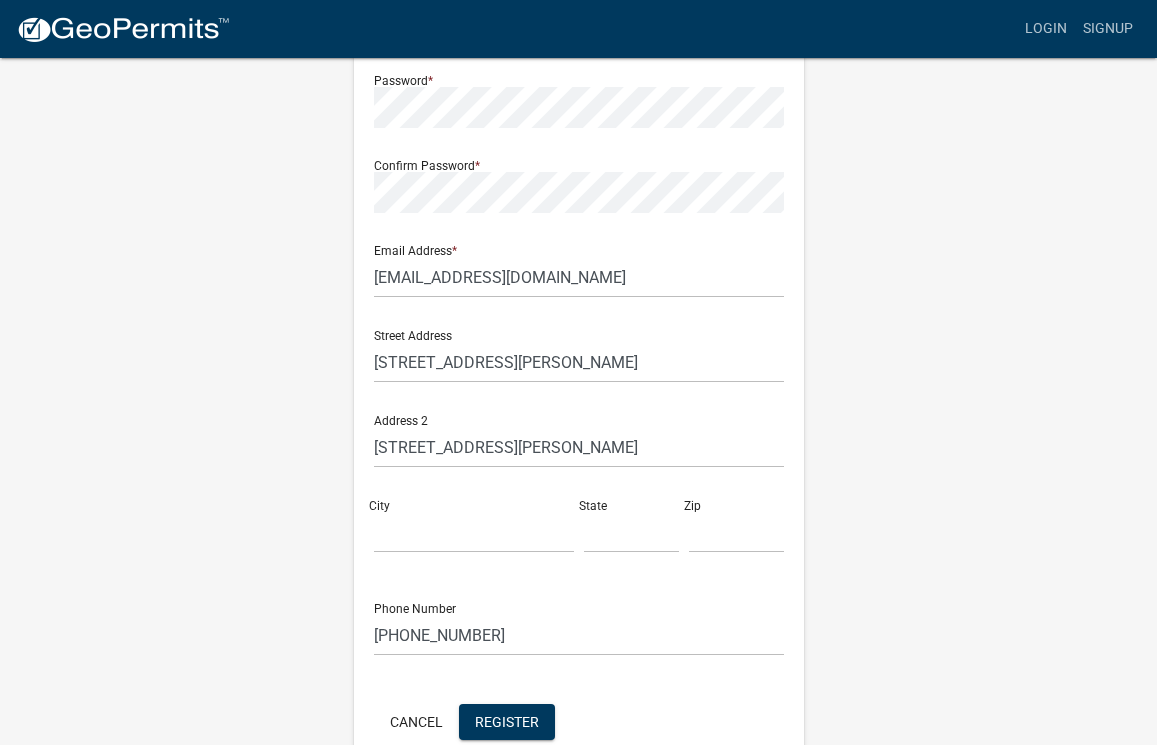 click on "State" 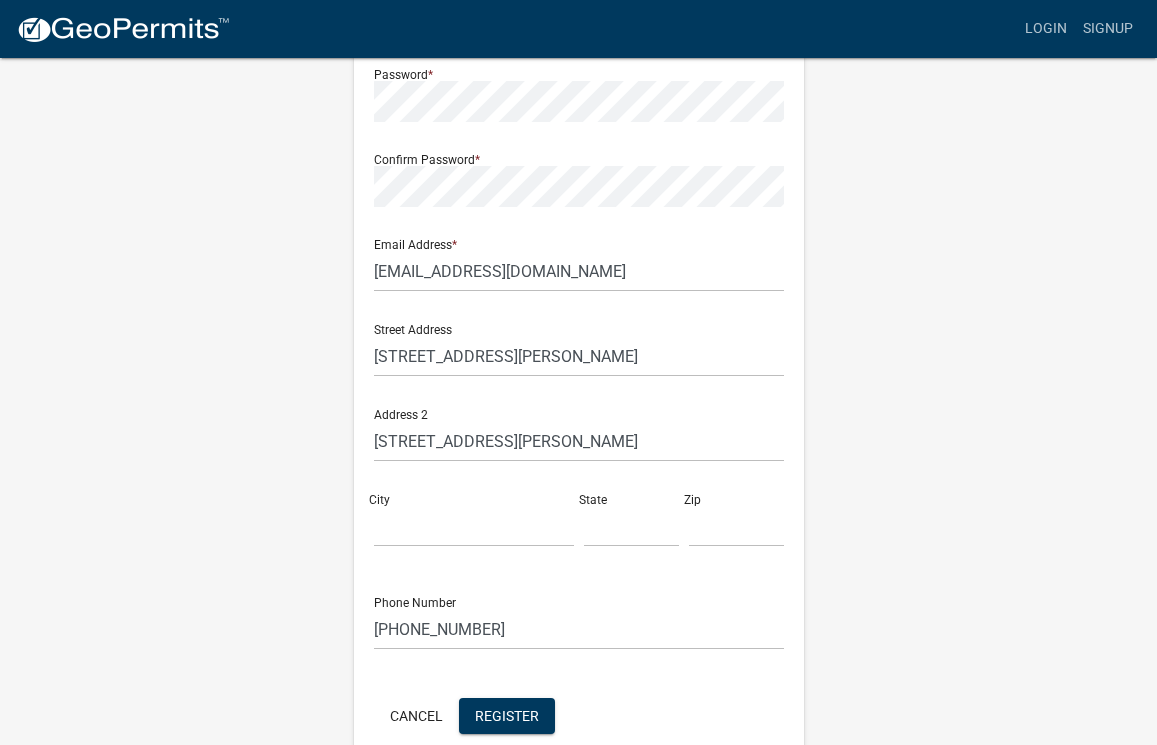 scroll, scrollTop: 283, scrollLeft: 0, axis: vertical 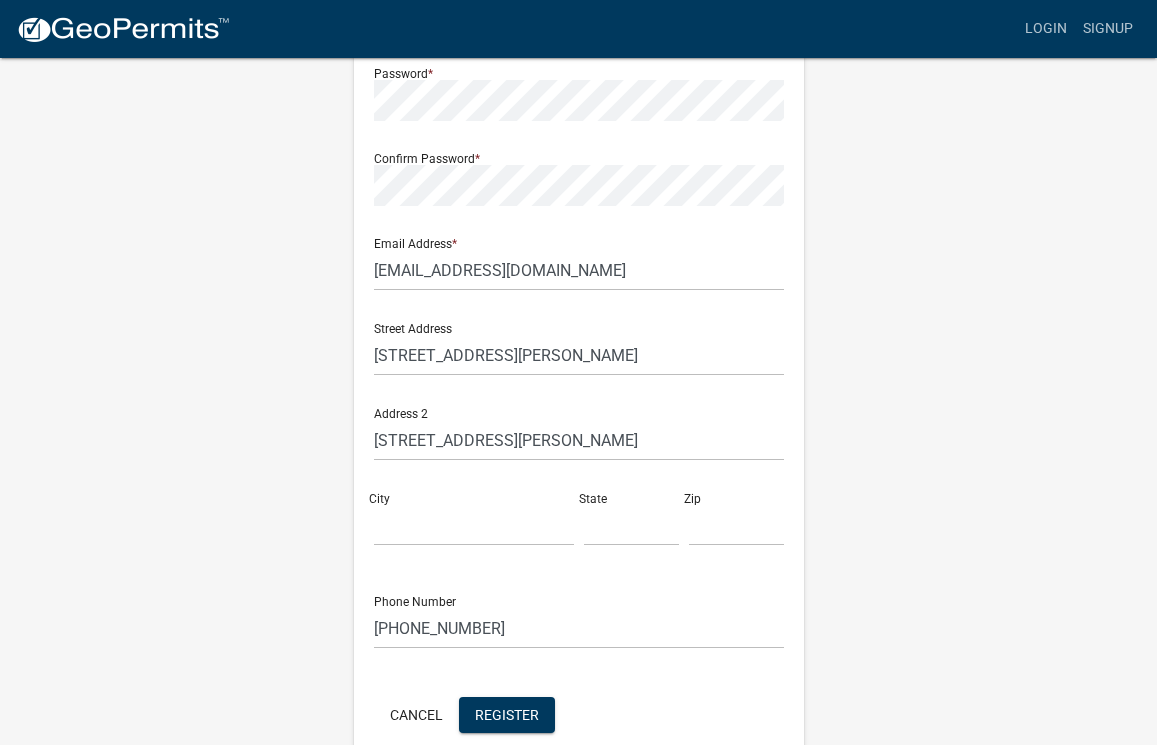 click on "City" 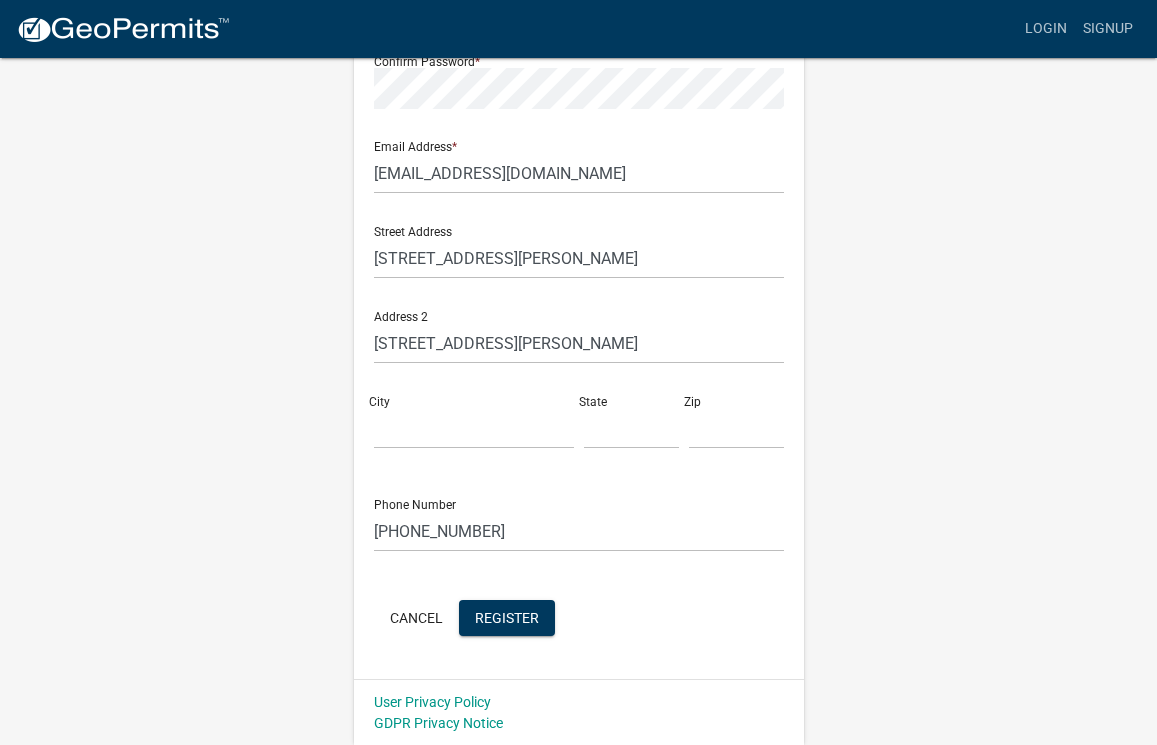 click on "City" 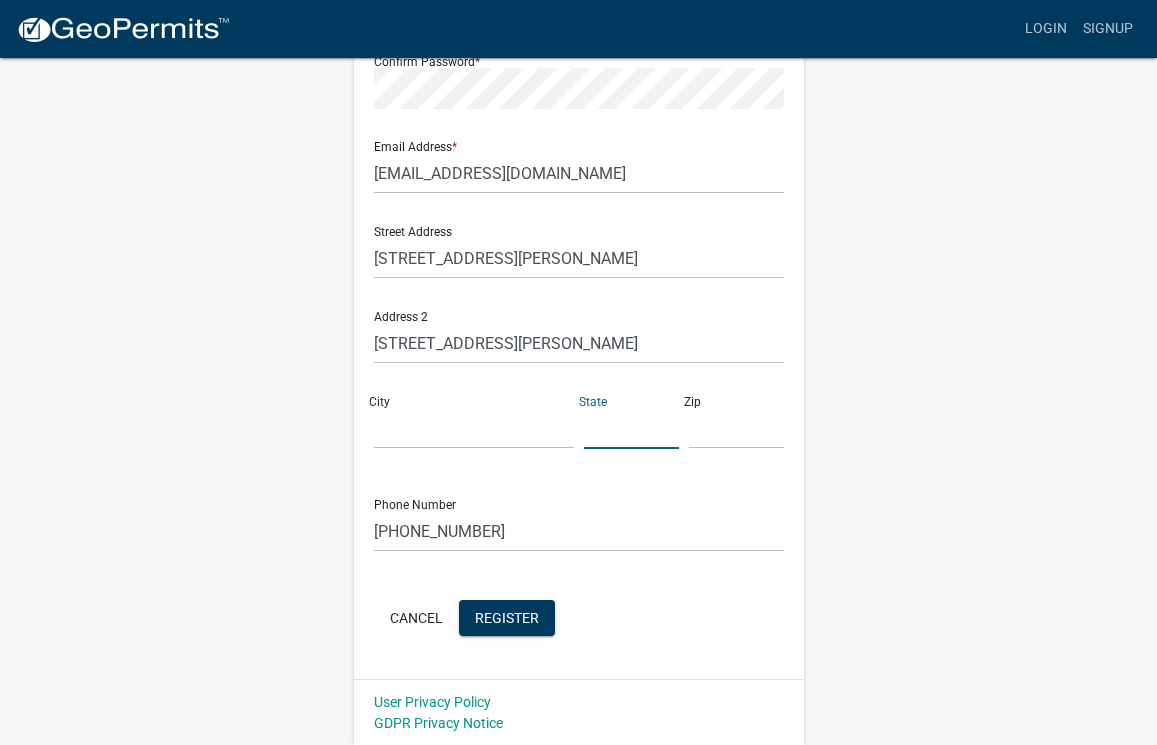 click 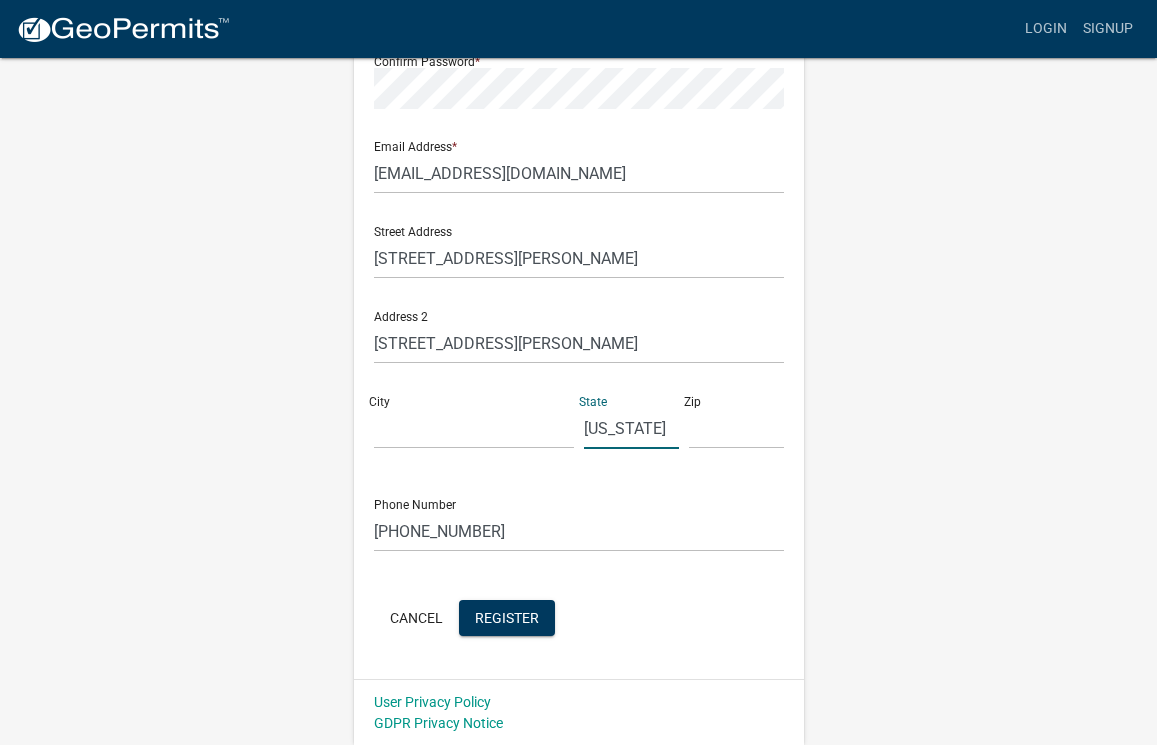 type on "[US_STATE]" 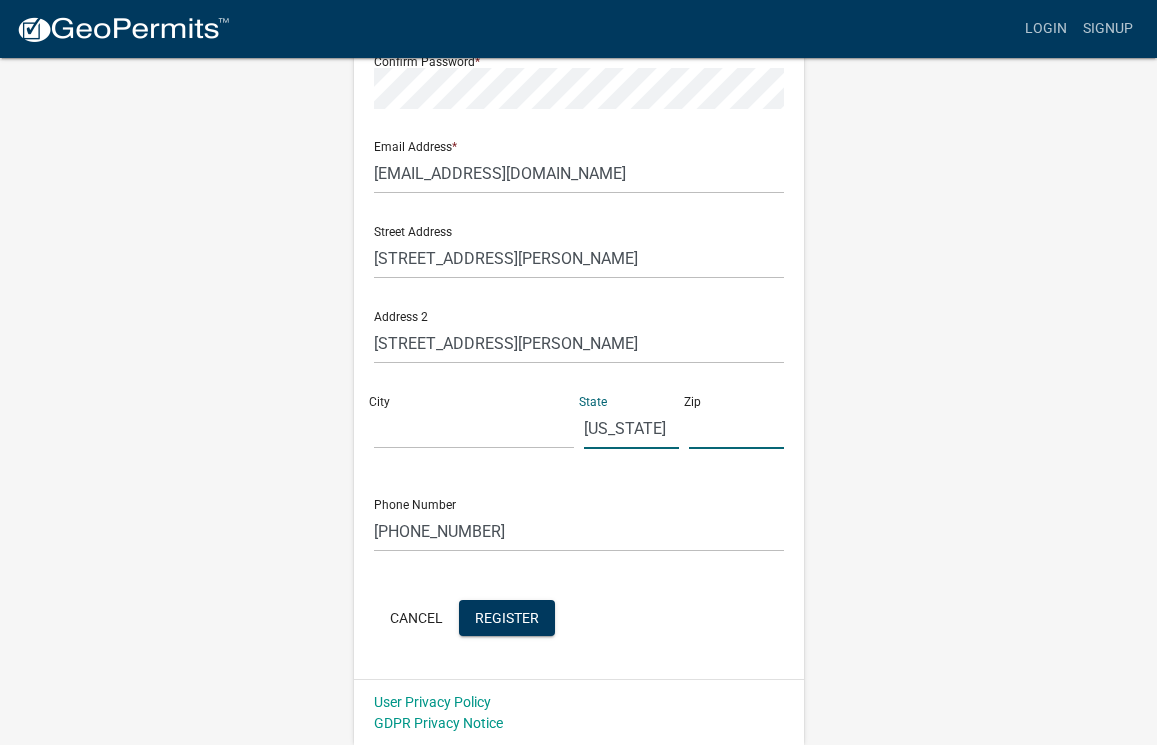 click 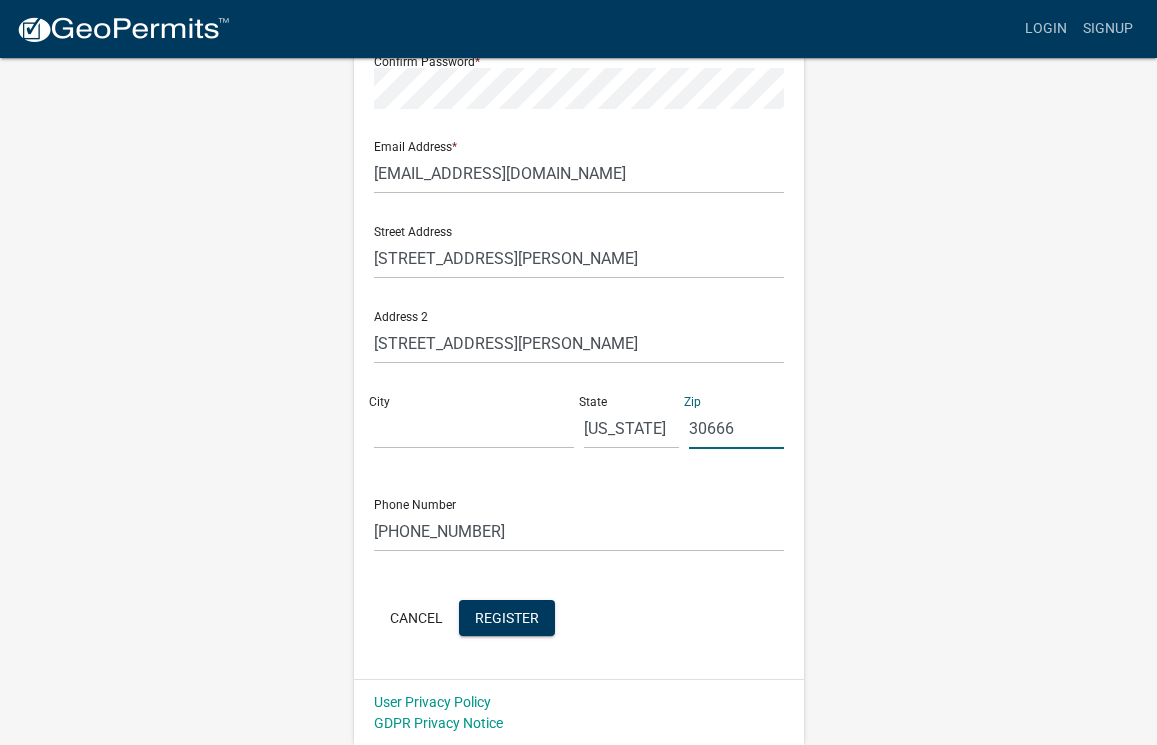 type on "30666" 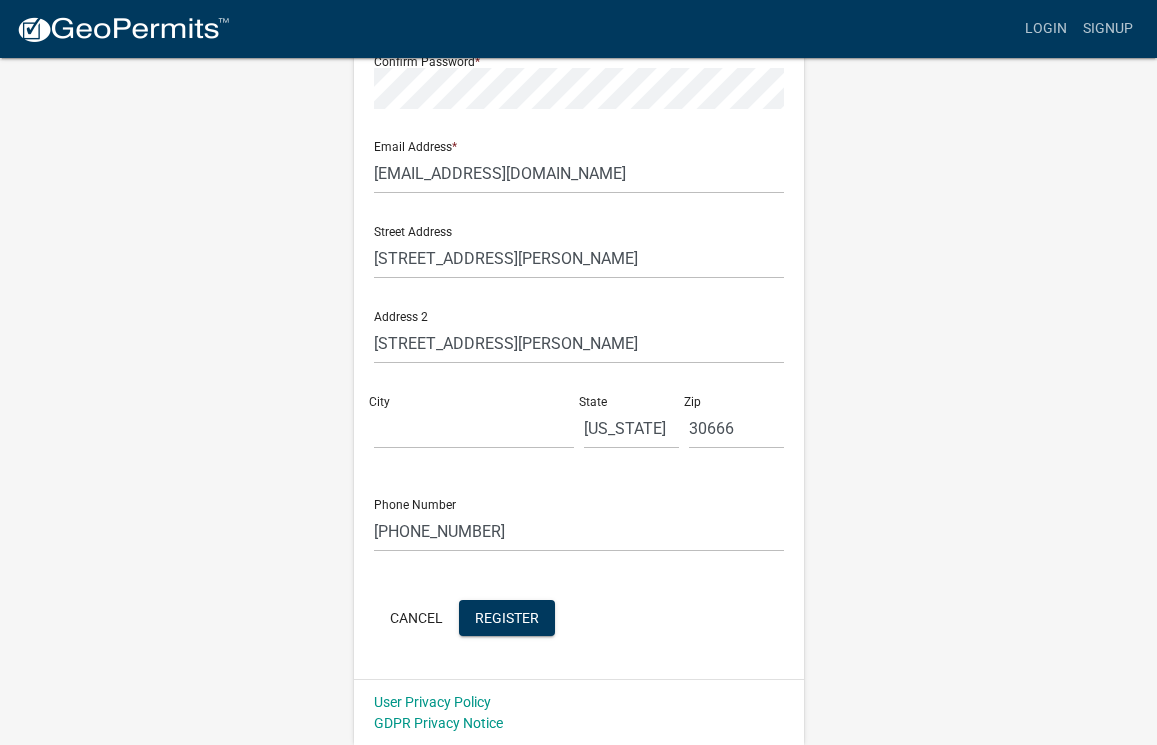 click on "Register New User Full Name  * Ronny Kittle User Name  * Ronny Kittle Password  * Confirm Password  * Email Address  * ronnykittle@yahoo.com Street Address  353 Bogart Jefferson Road Address 2 353 Bogart Jefferson Road City  State  Georgia Zip  30666 Phone Number 706-540-9696  Cancel  Register User Privacy Policy GDPR Privacy Notice" 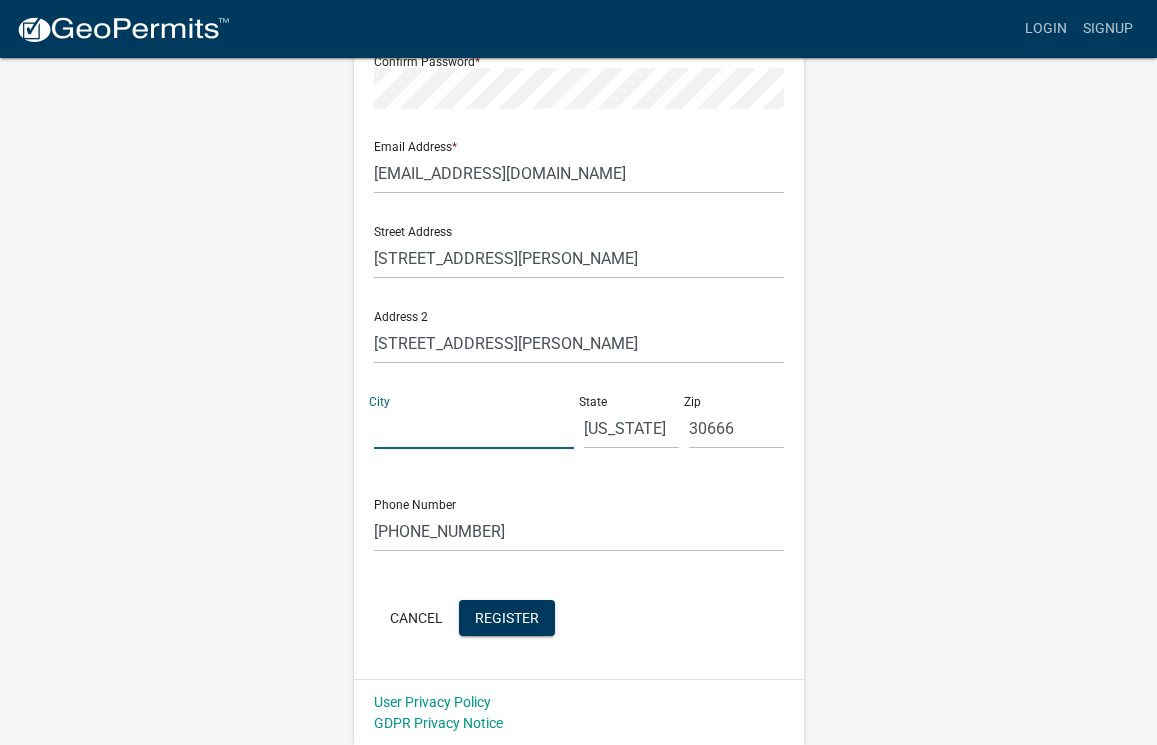 click on "City" at bounding box center (474, 428) 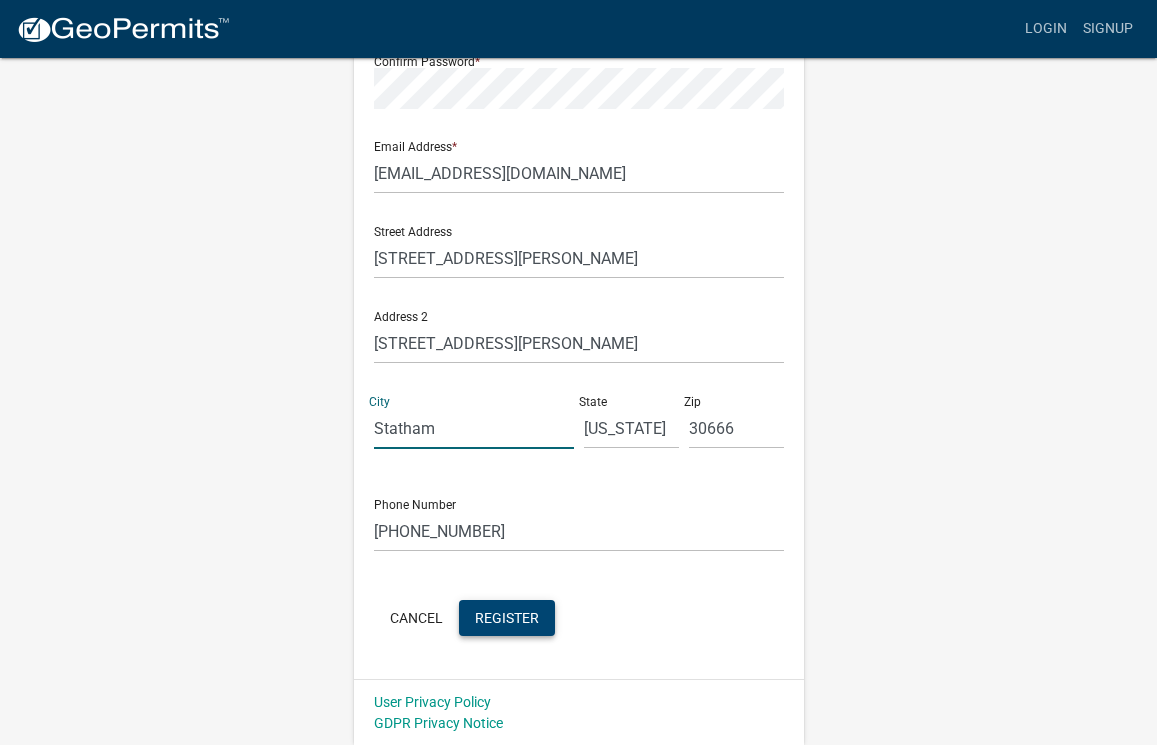 type on "Statham" 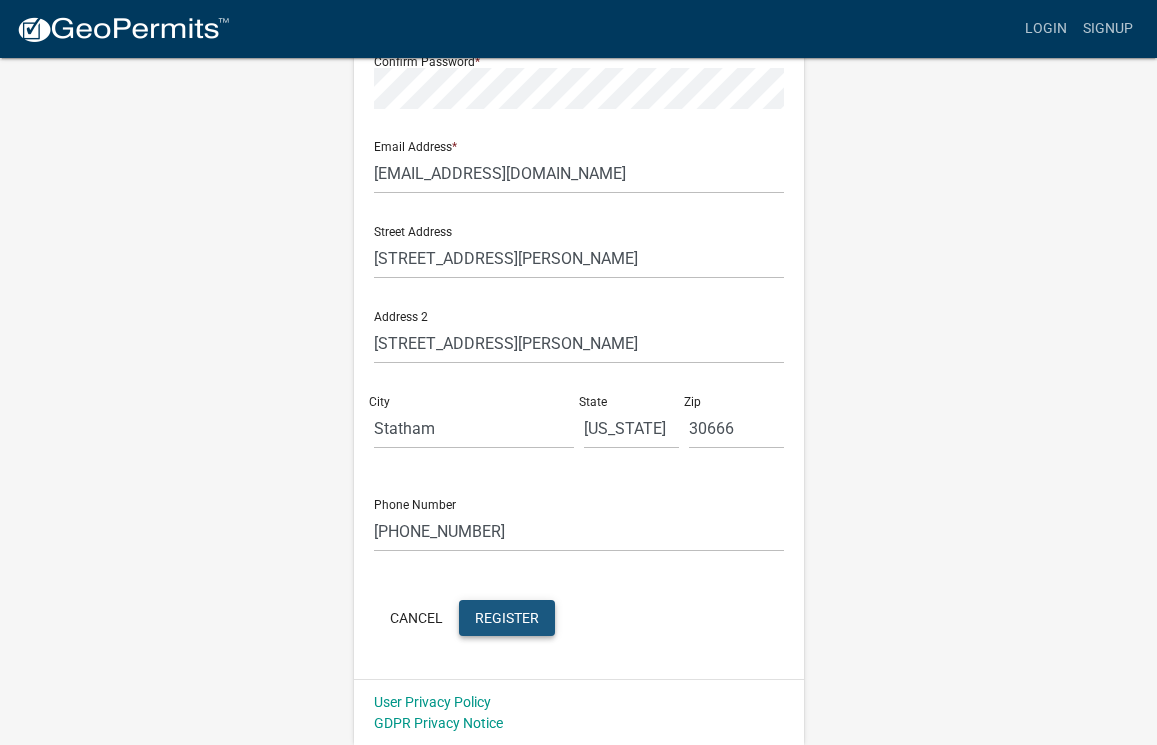 click on "Register" 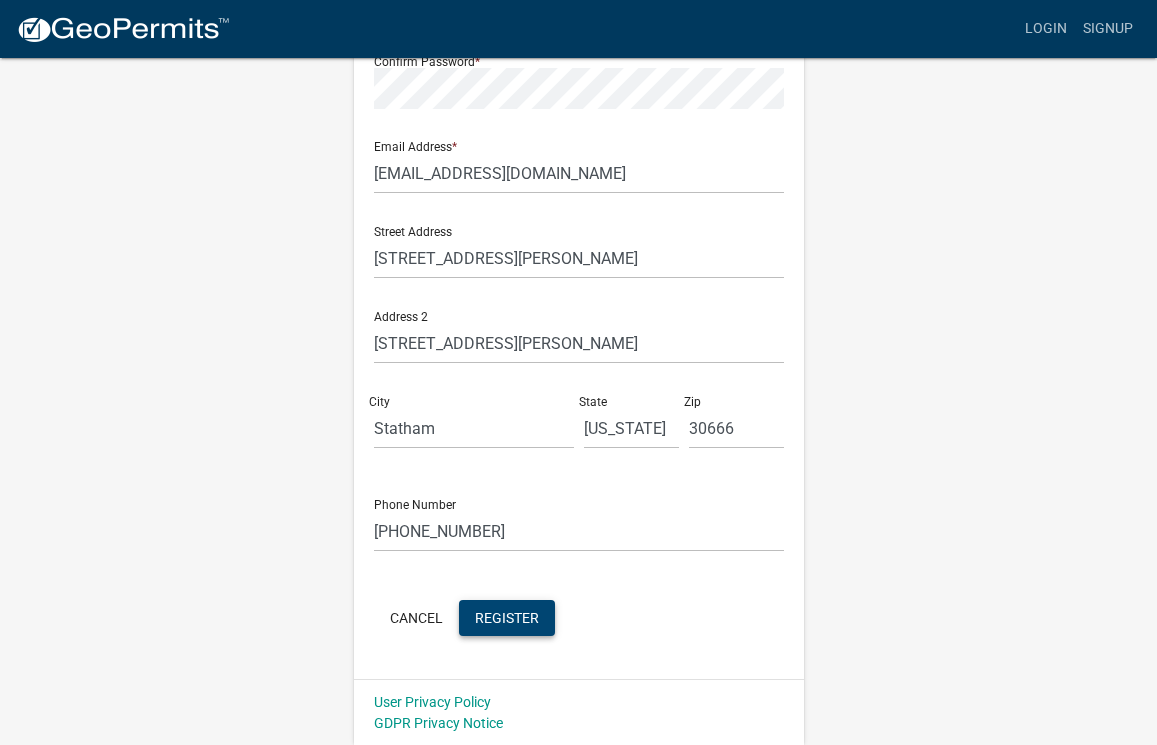 click on "Register New User Full Name  * Ronny Kittle User Name  * Ronny Kittle Password  * Confirm Password  * Email Address  * ronnykittle@yahoo.com Street Address  353 Bogart Jefferson Road Address 2 353 Bogart Jefferson Road City  Statham State  Georgia Zip  30666 Phone Number 706-540-9696  Cancel  Register User Privacy Policy GDPR Privacy Notice" 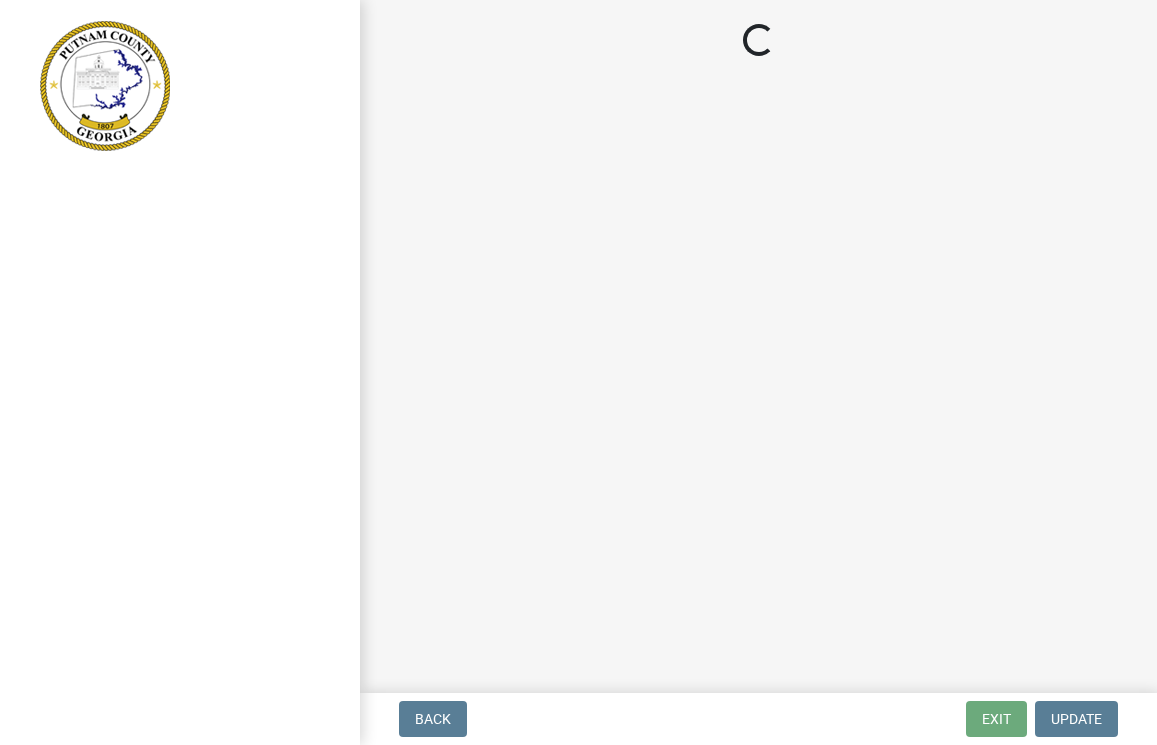 scroll, scrollTop: 0, scrollLeft: 0, axis: both 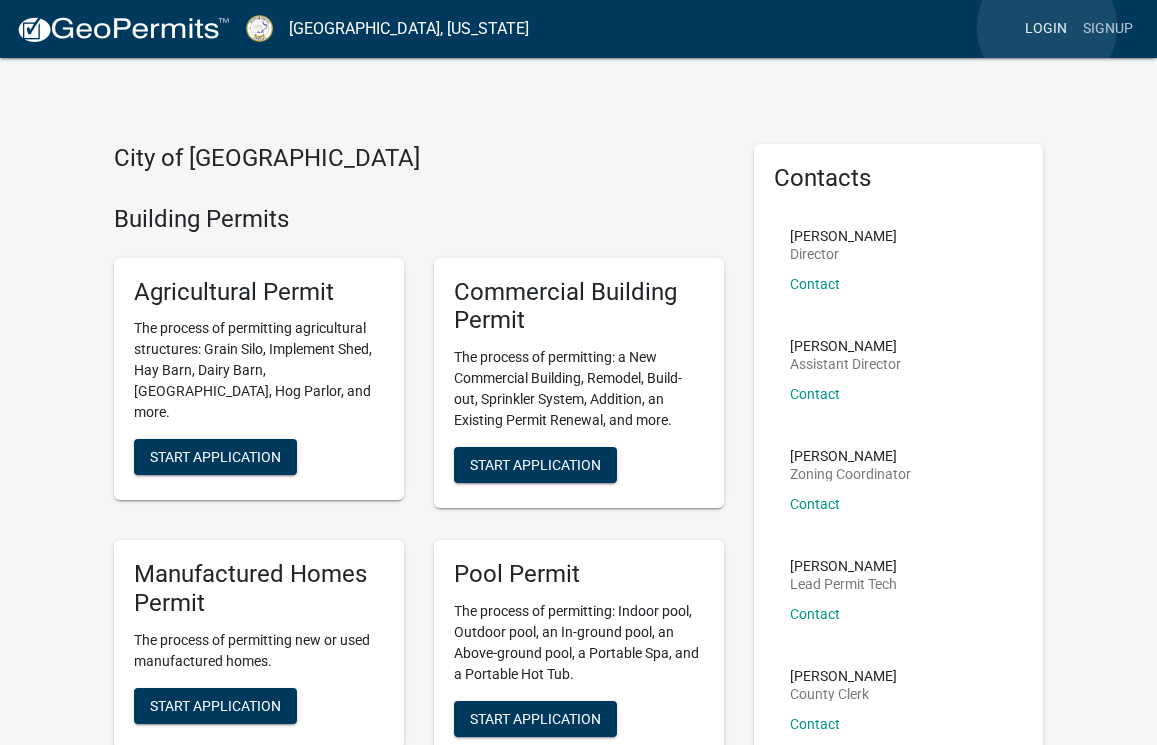 click on "Login" at bounding box center (1046, 29) 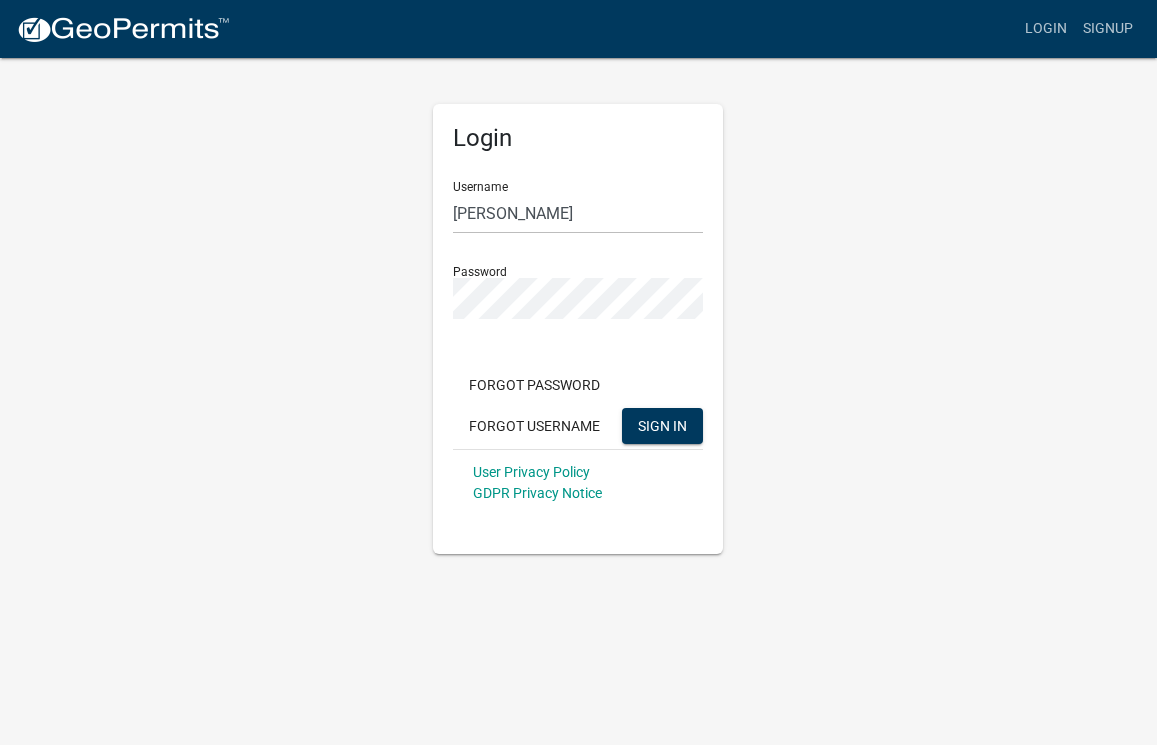 click on "SIGN IN" 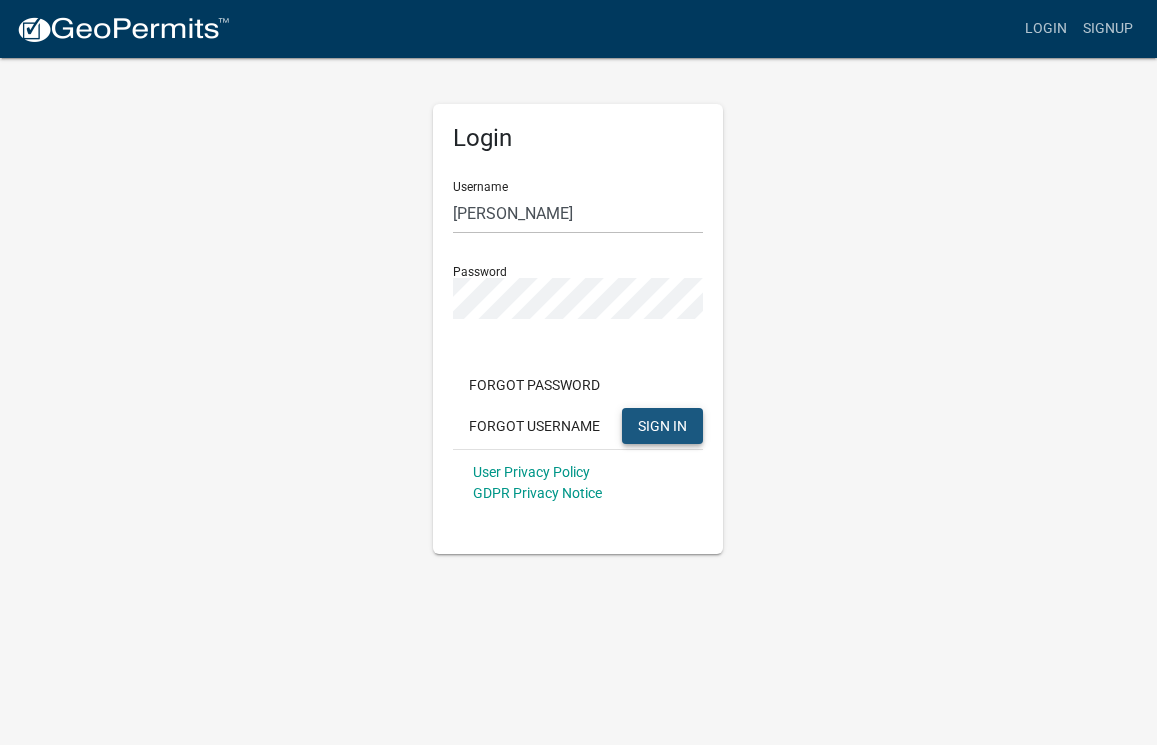 click on "SIGN IN" 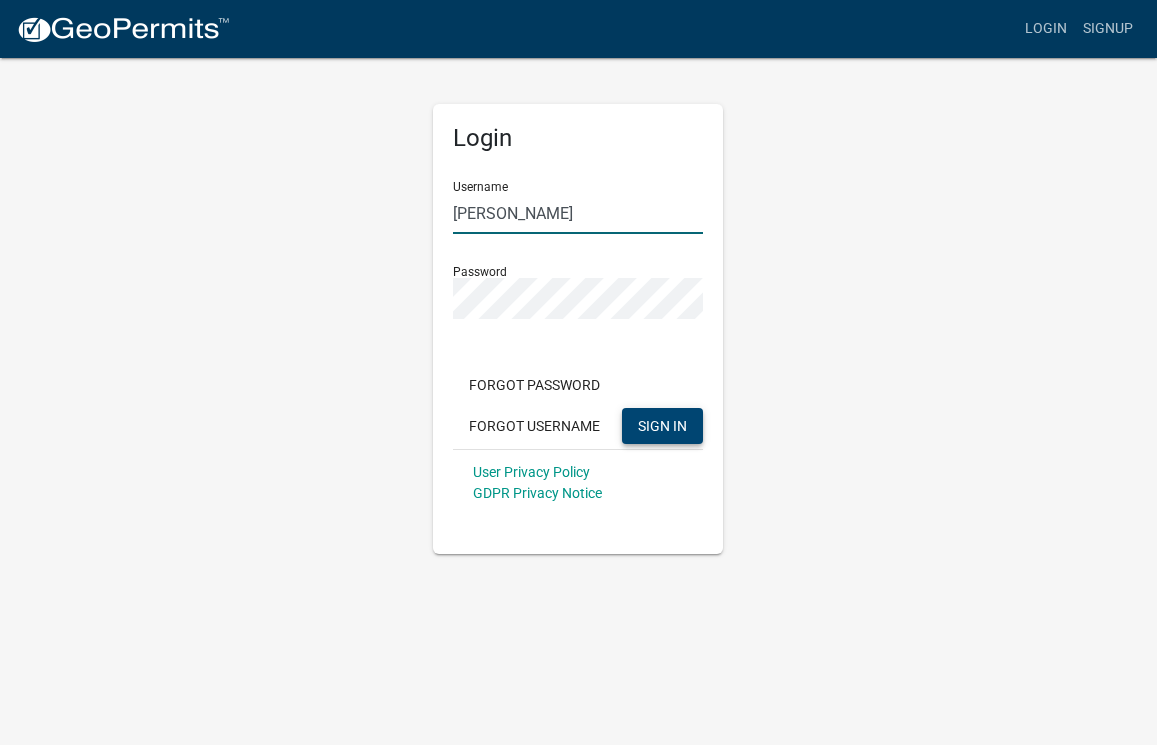 click on "[PERSON_NAME]" at bounding box center (578, 213) 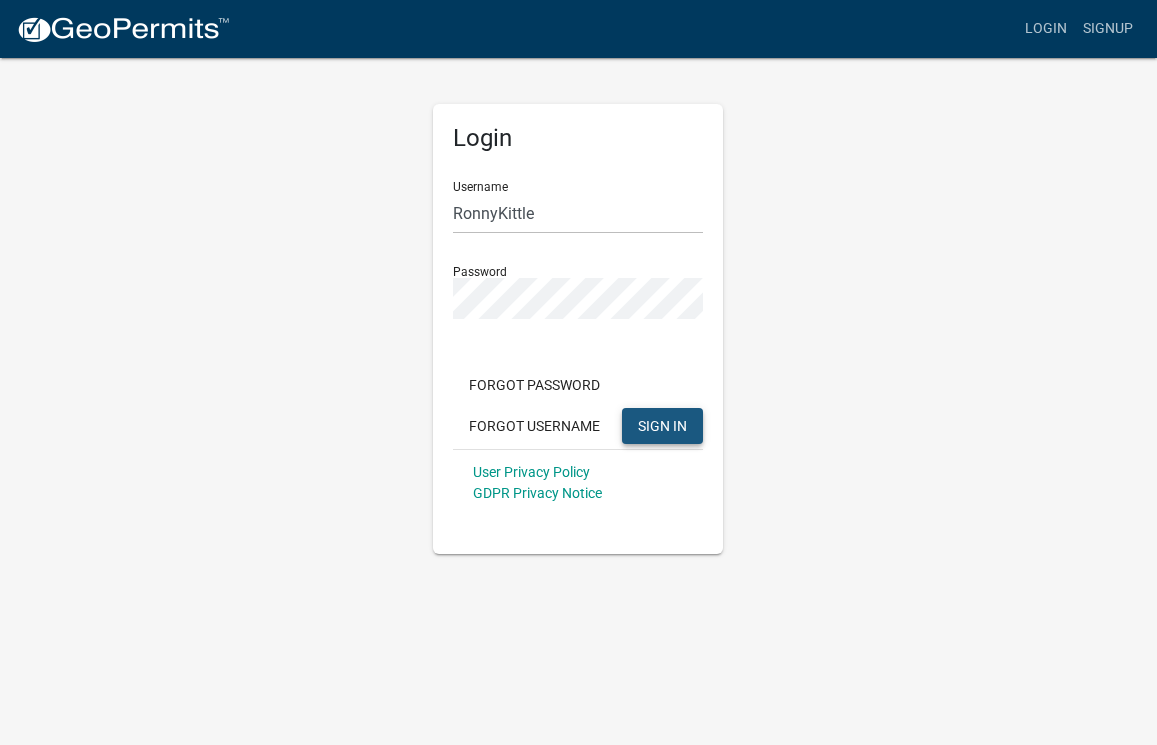 click on "SIGN IN" 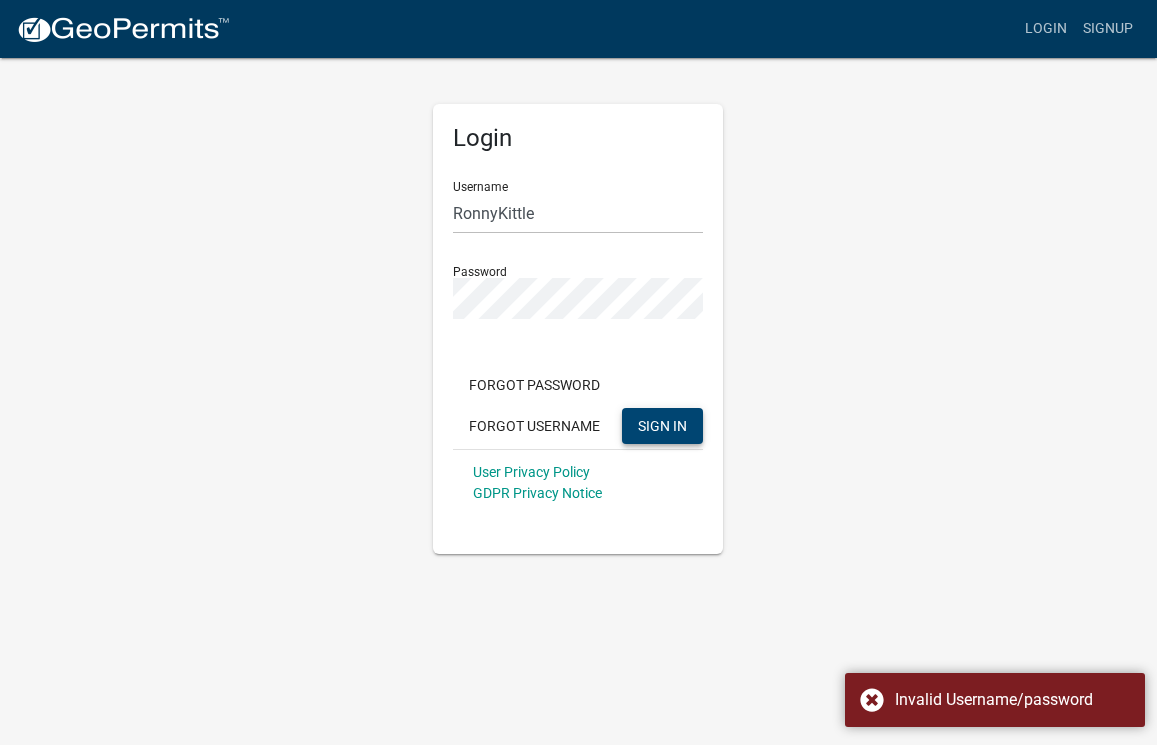 click on "Login Username RonnyKittle Password  Forgot Password   Forgot Username  SIGN IN User Privacy Policy GDPR Privacy Notice" 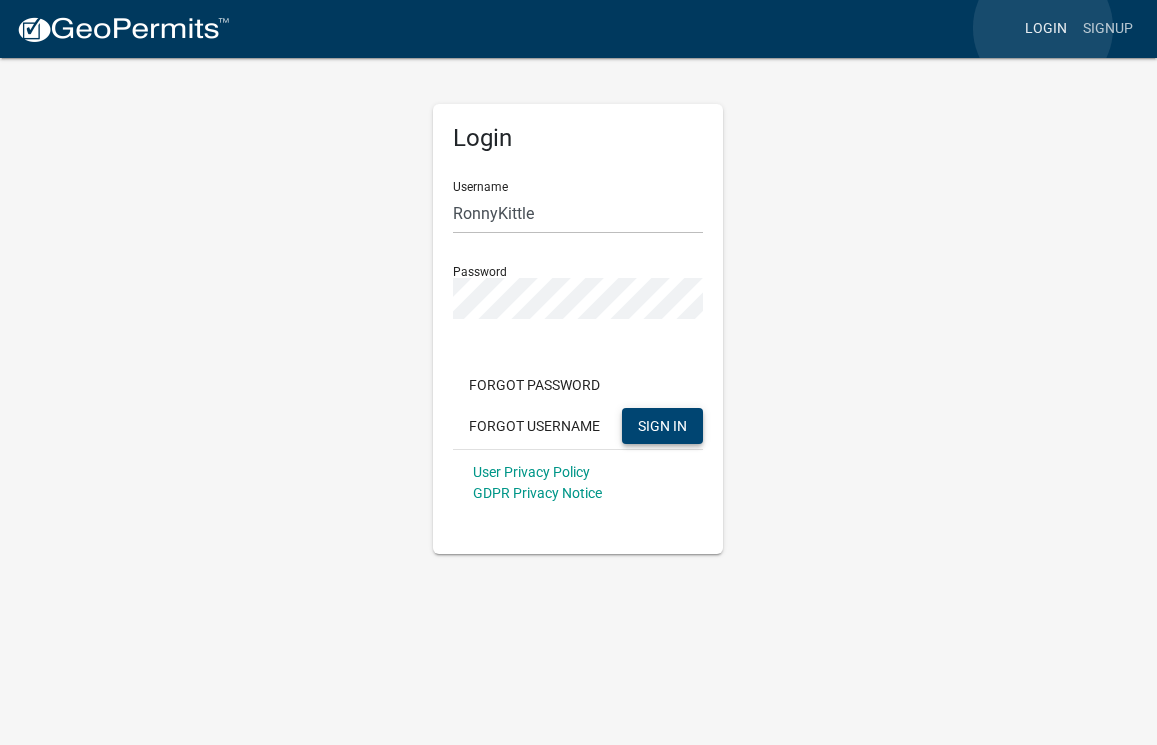 click on "Login" at bounding box center [1046, 29] 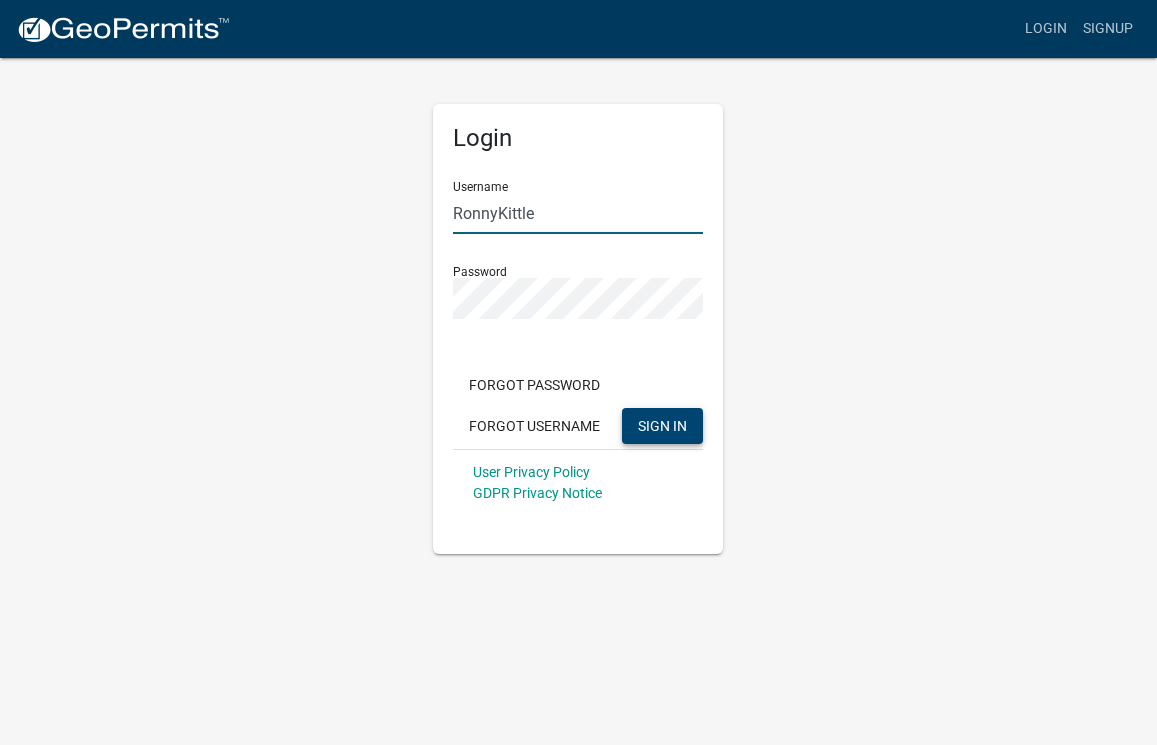 click on "RonnyKittle" at bounding box center (578, 213) 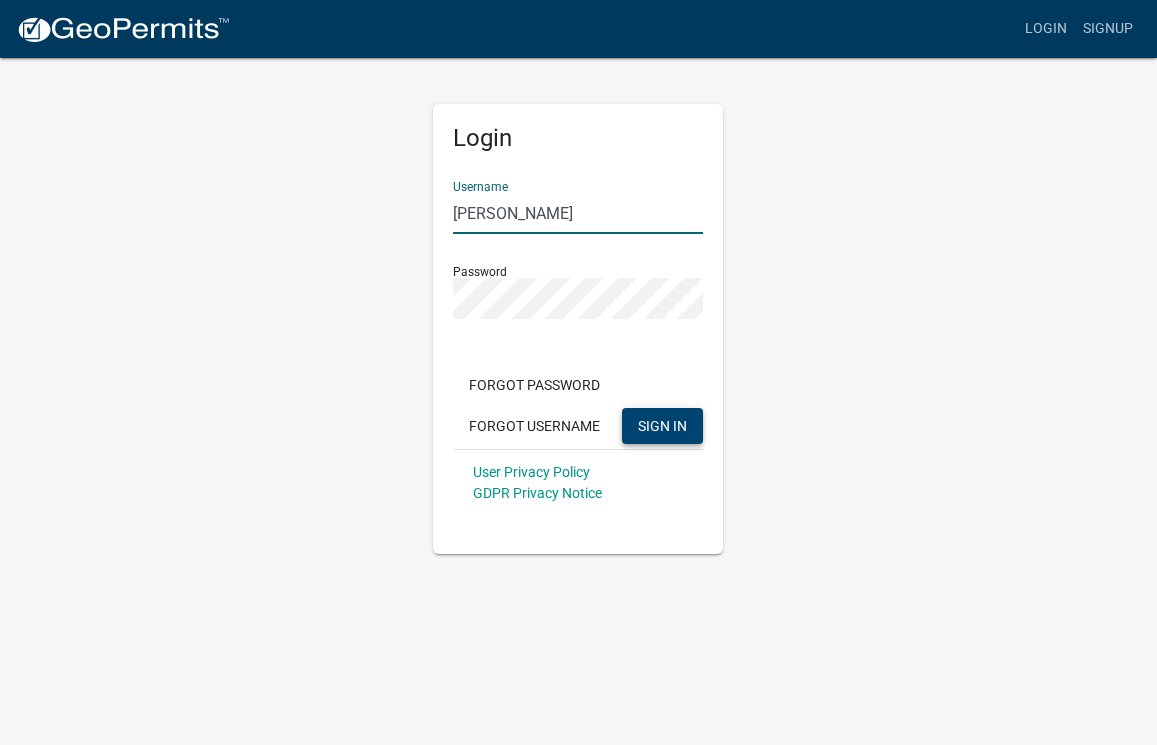 type on "[PERSON_NAME]" 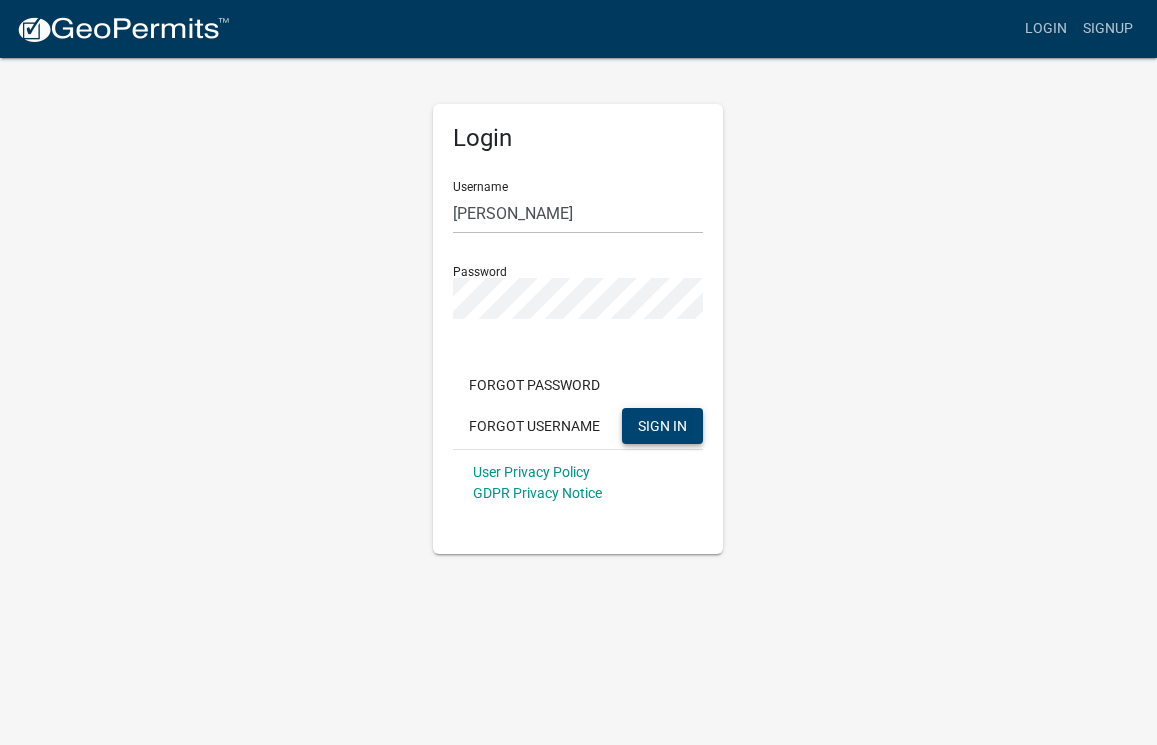 click on "Login Username Ronny Kittle Password  Forgot Password   Forgot Username  SIGN IN User Privacy Policy GDPR Privacy Notice" 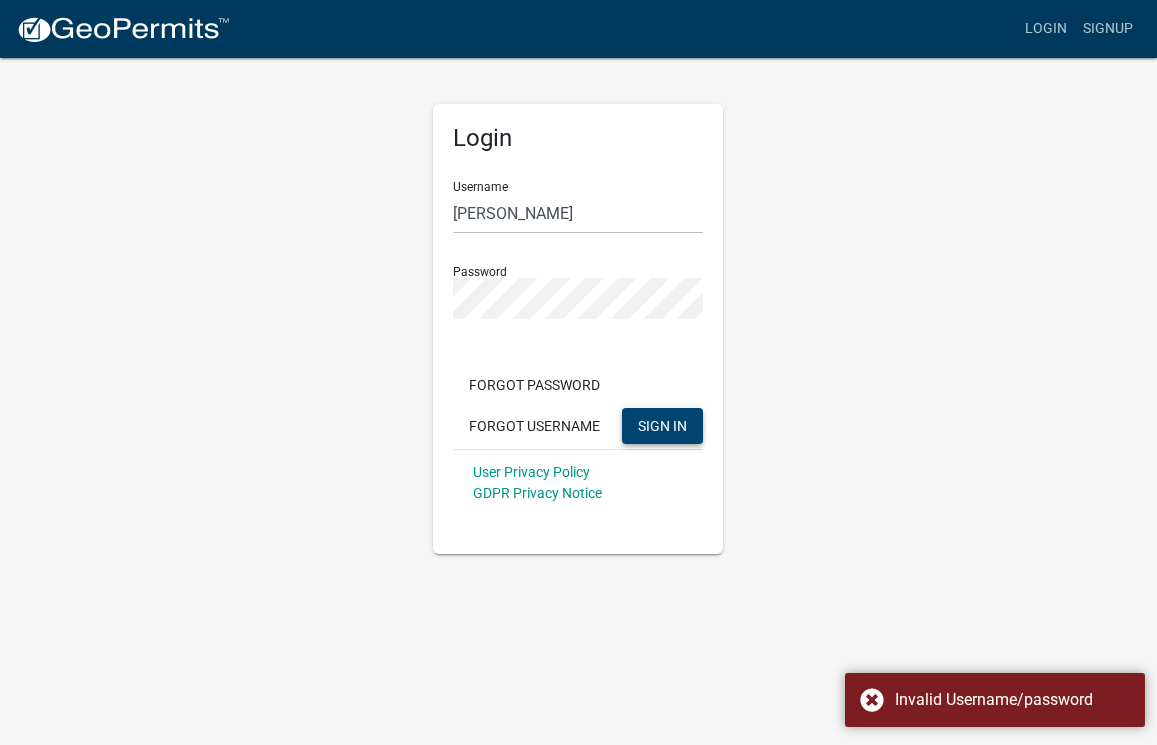 click on "Login Username Ronny Kittle Password  Forgot Password   Forgot Username  SIGN IN User Privacy Policy GDPR Privacy Notice" 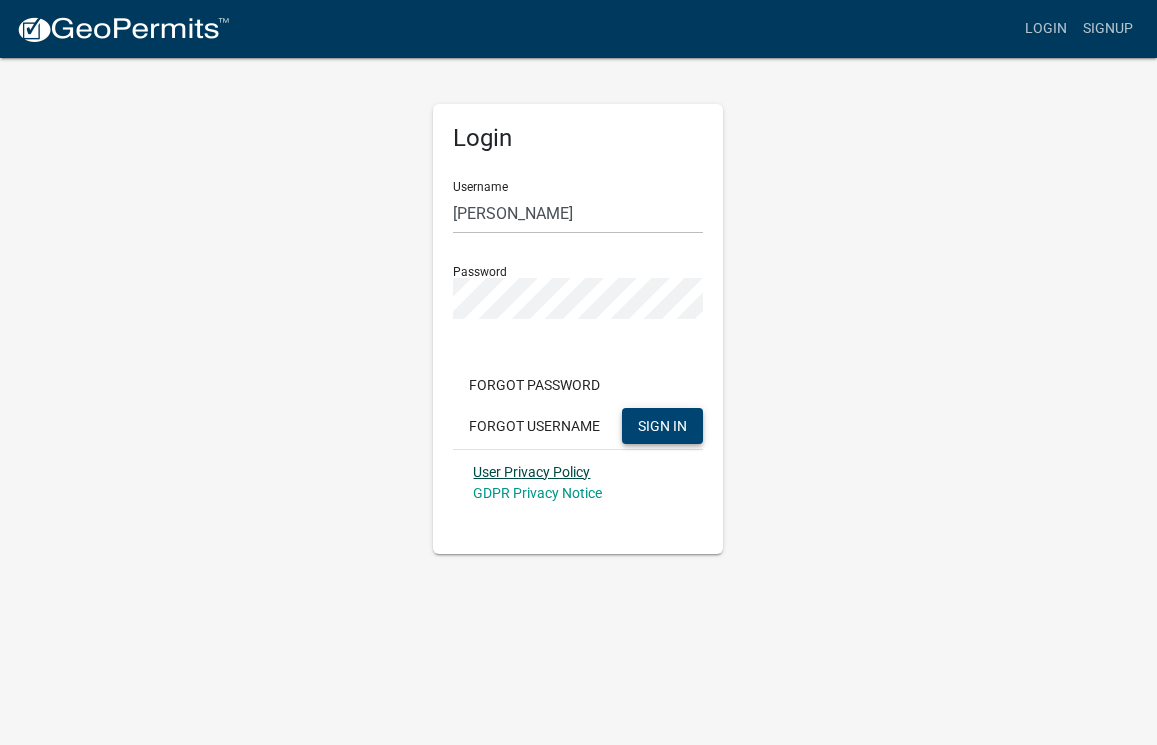 click on "User Privacy Policy" at bounding box center [531, 472] 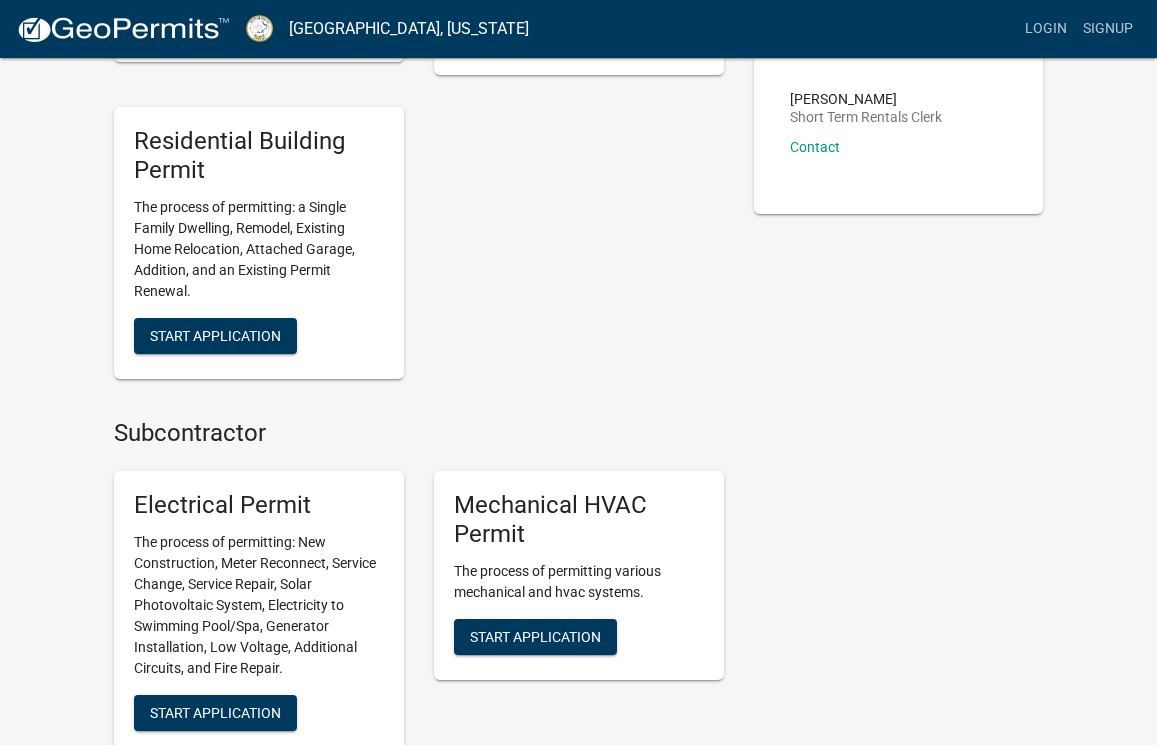 scroll, scrollTop: 676, scrollLeft: 0, axis: vertical 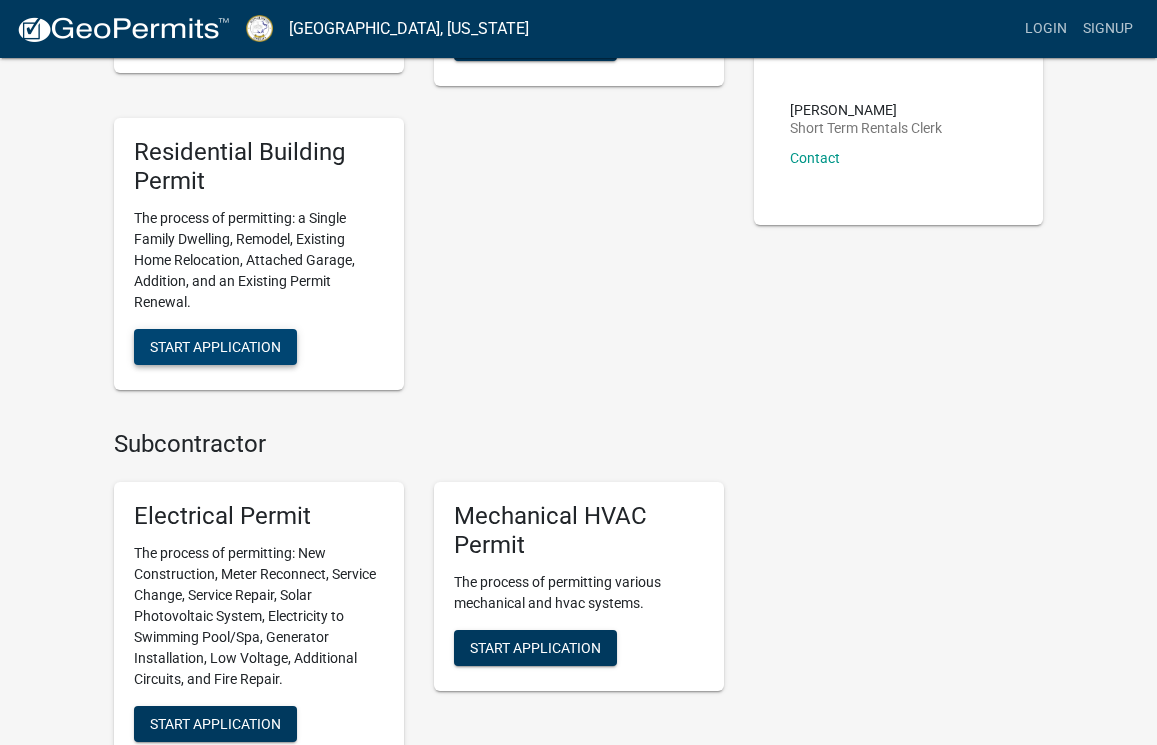 click on "Start Application" at bounding box center (215, 346) 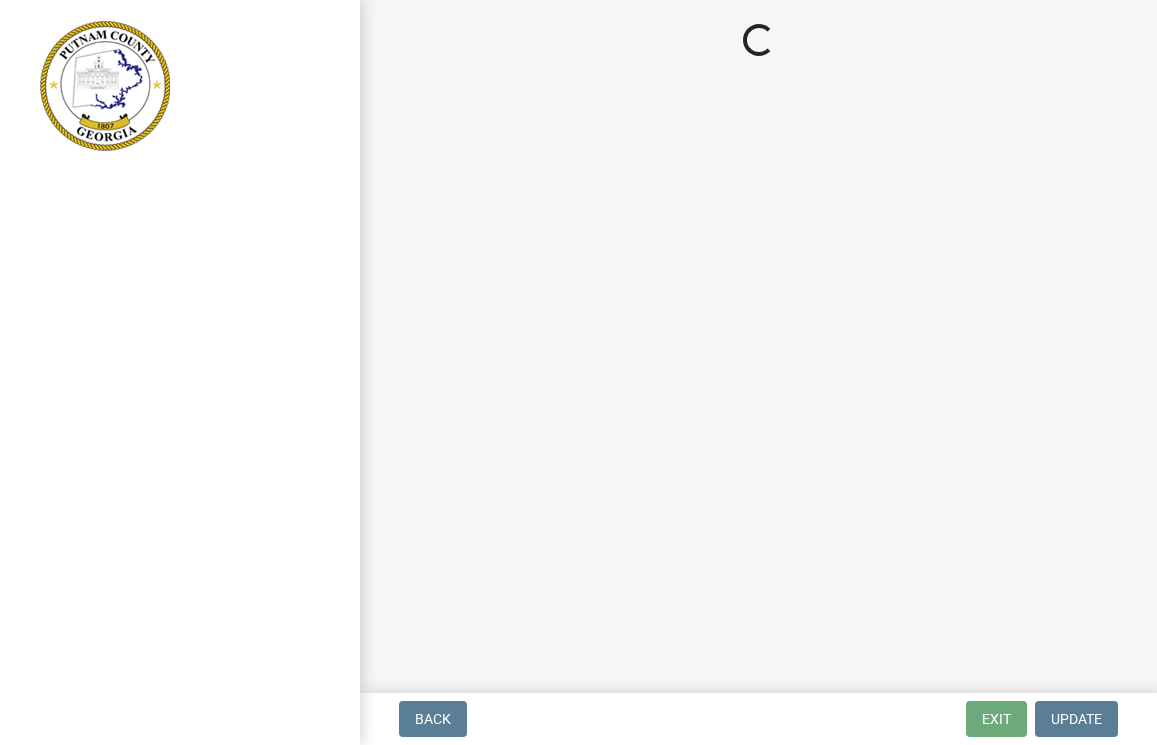 scroll, scrollTop: 0, scrollLeft: 0, axis: both 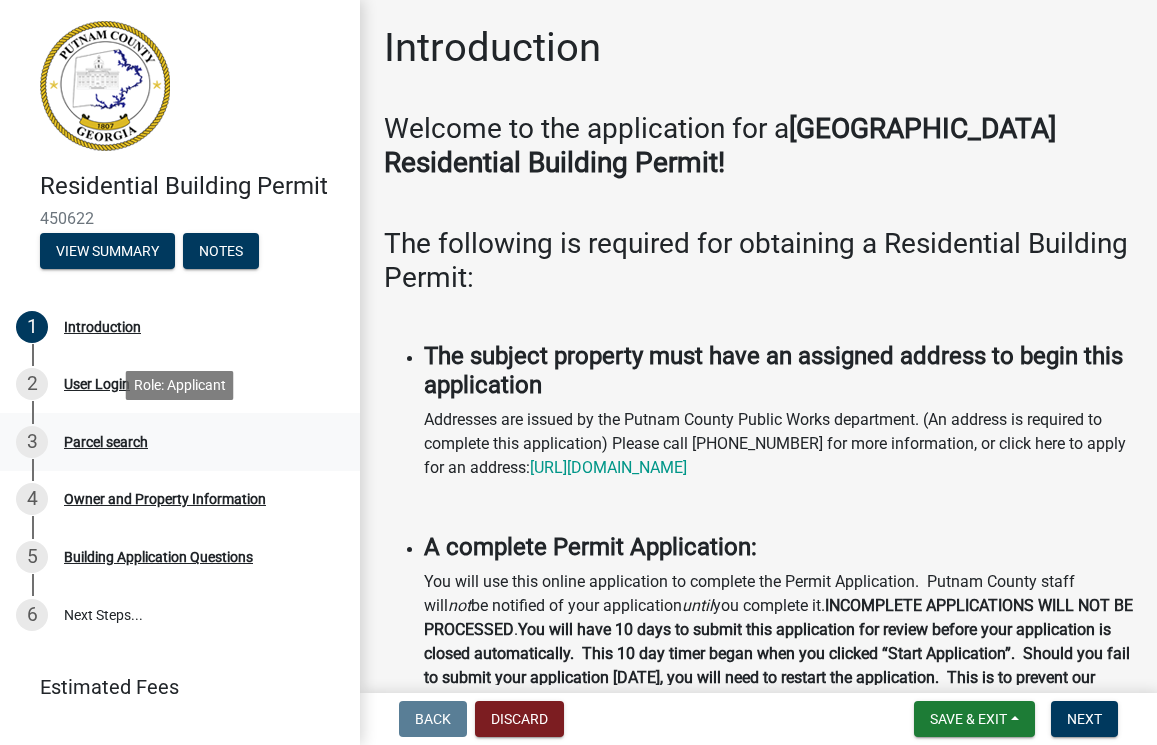 click on "Parcel search" at bounding box center [106, 442] 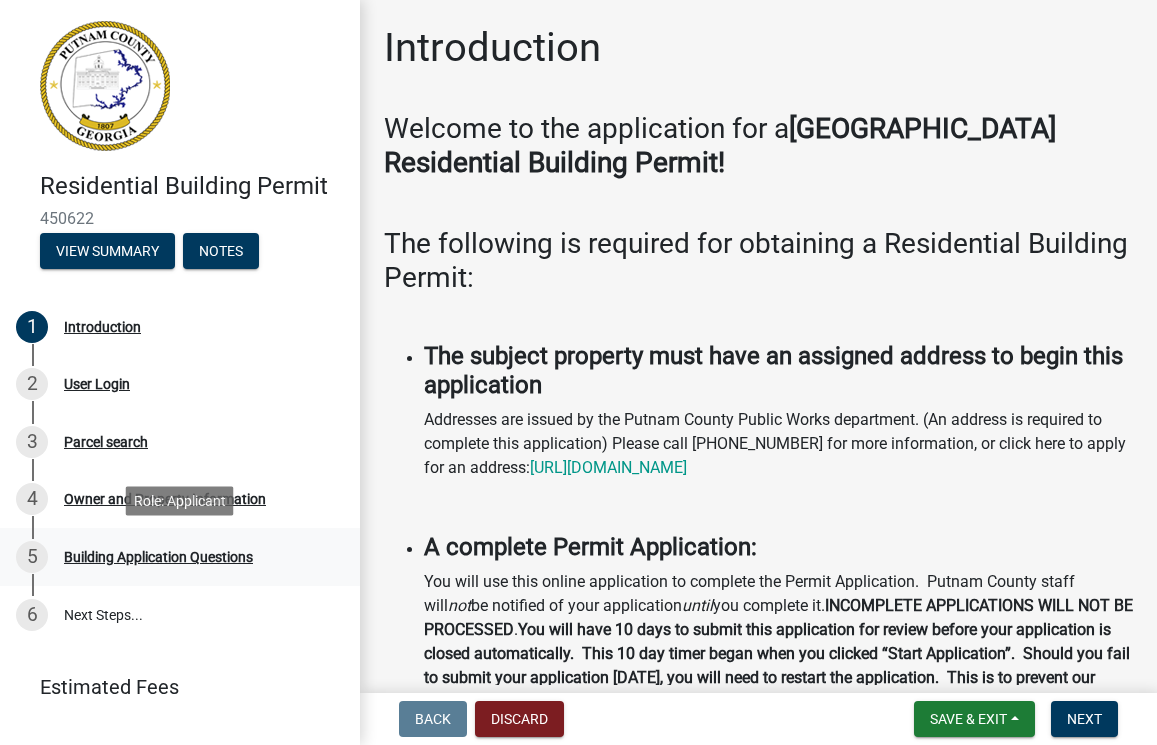 click on "Building Application Questions" at bounding box center [158, 557] 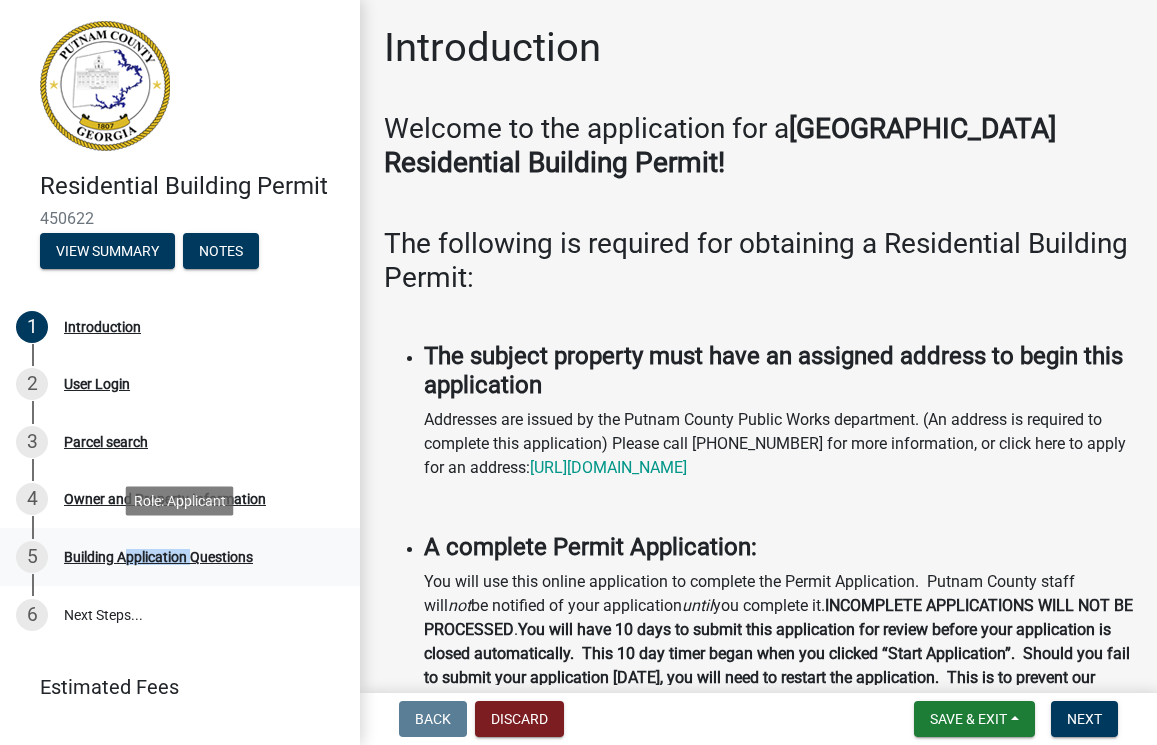 click on "Building Application Questions" at bounding box center [158, 557] 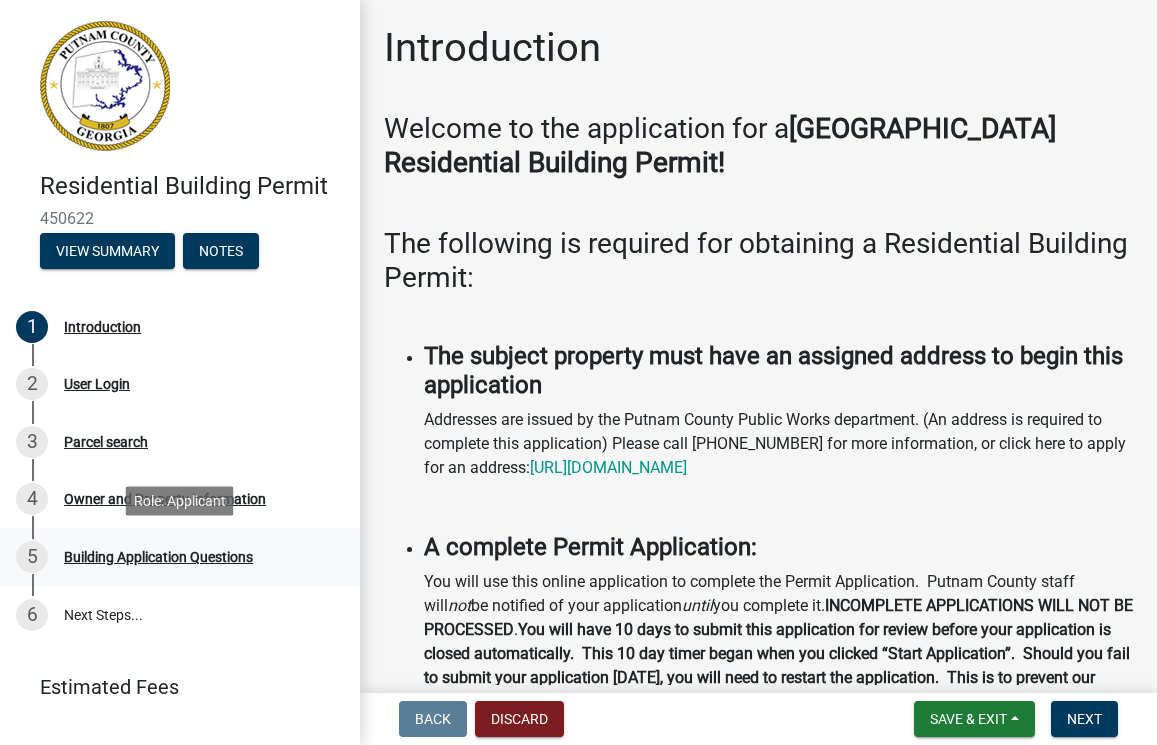 click on "Building Application Questions" at bounding box center [158, 557] 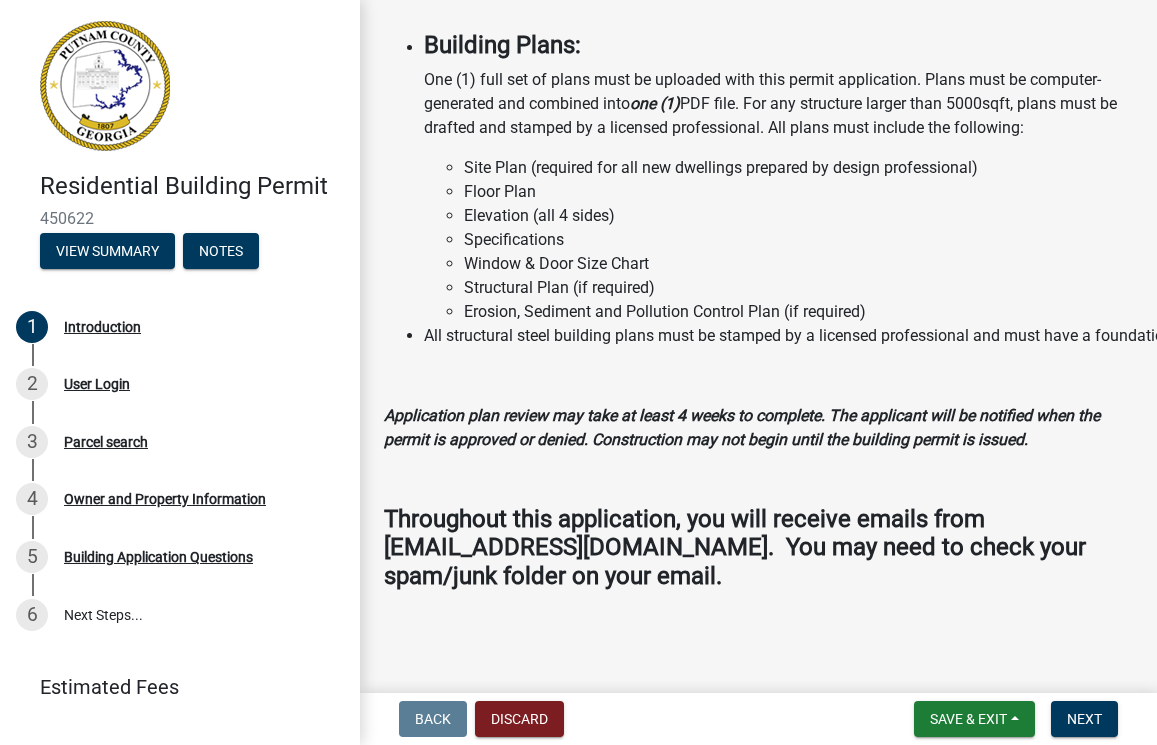 scroll, scrollTop: 2092, scrollLeft: 0, axis: vertical 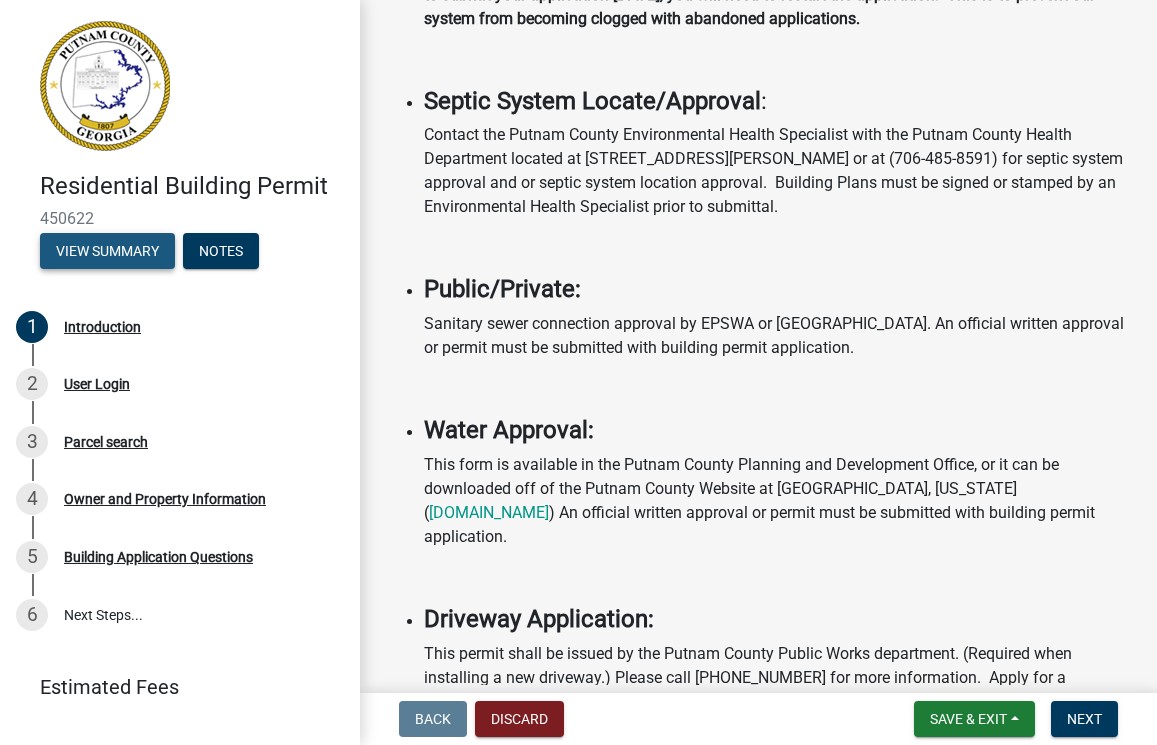 click on "View Summary" at bounding box center (107, 251) 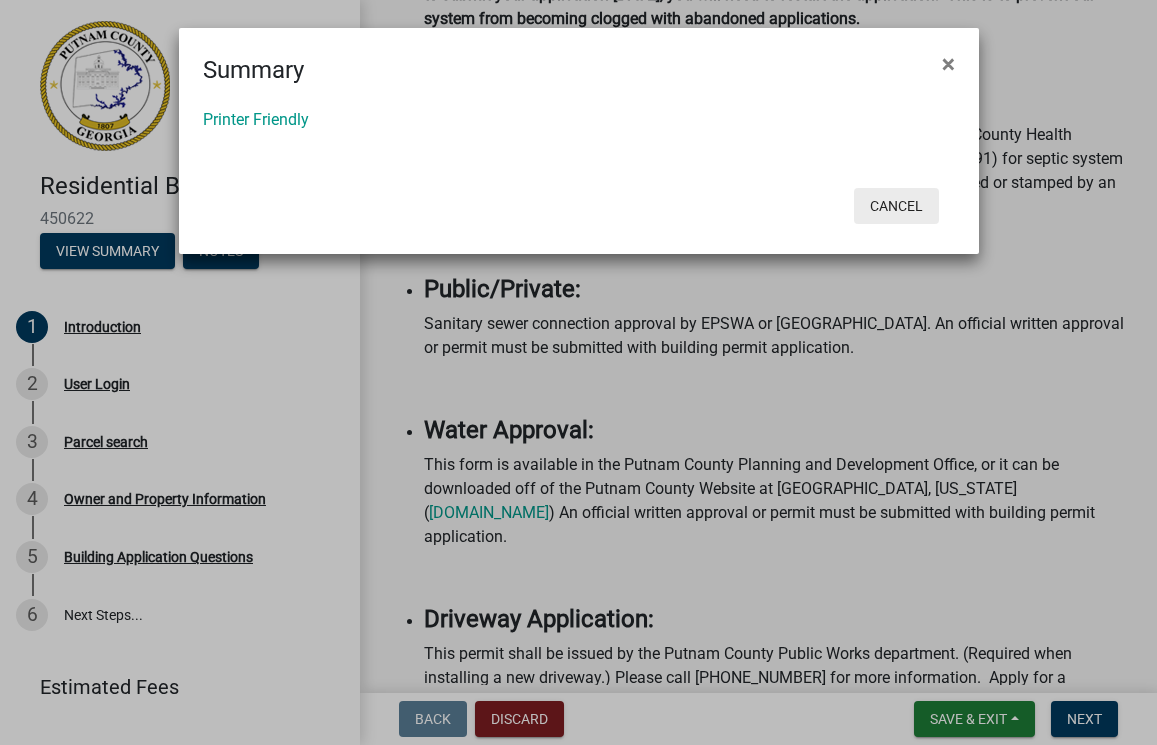 click on "Cancel" 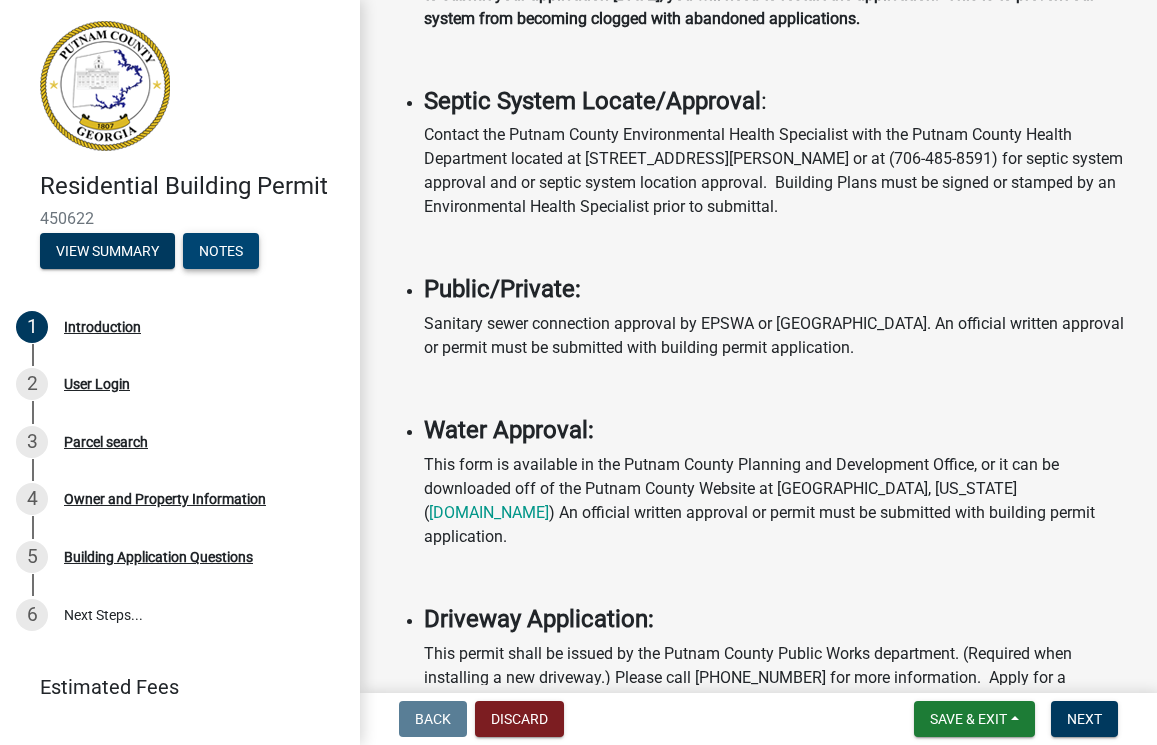click on "Notes" at bounding box center [221, 251] 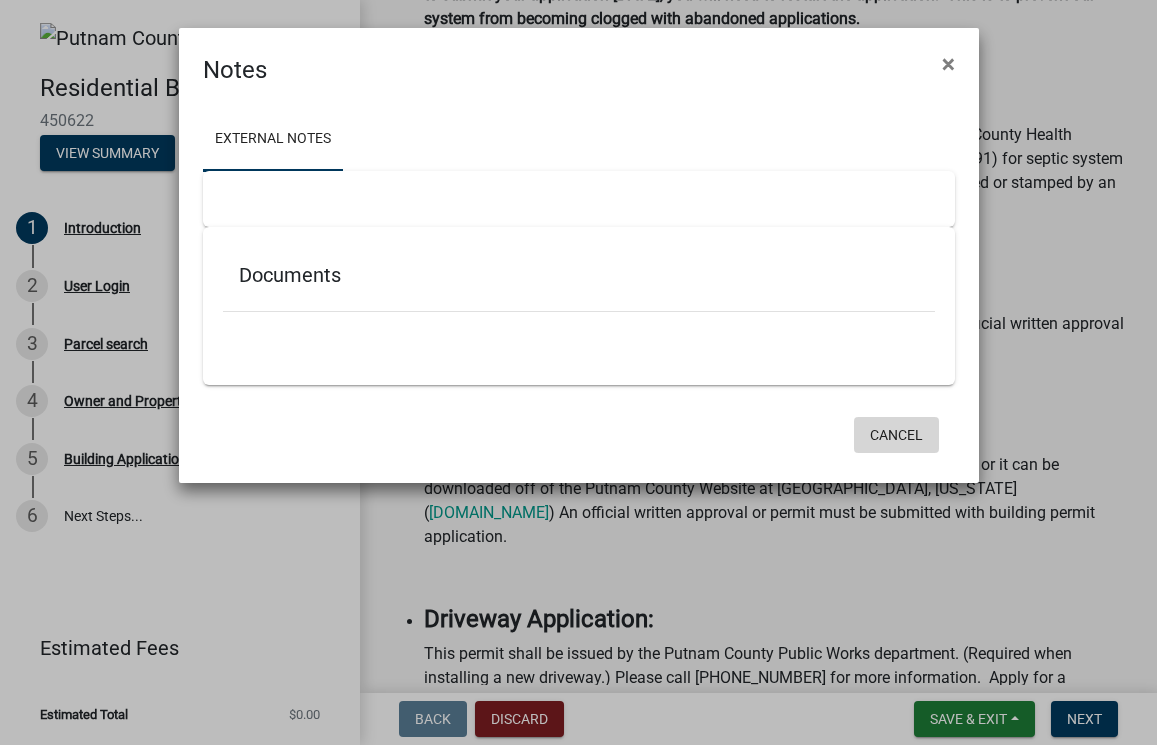 click on "Cancel" 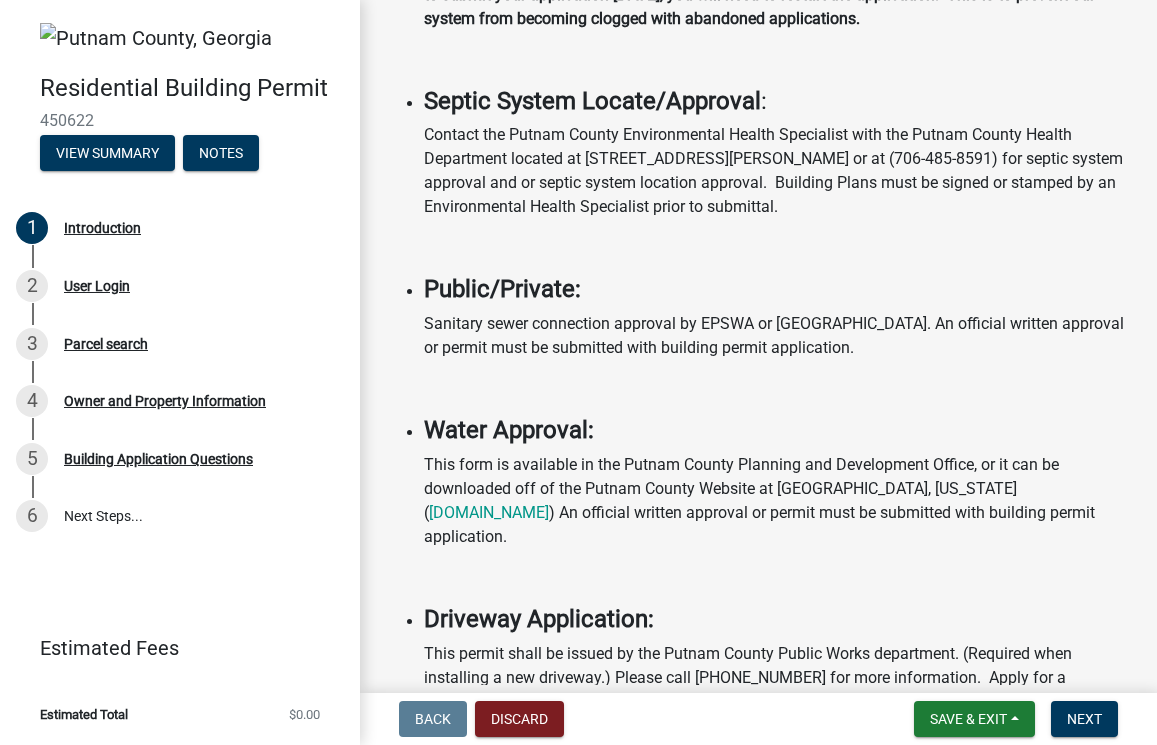 scroll, scrollTop: 0, scrollLeft: 0, axis: both 